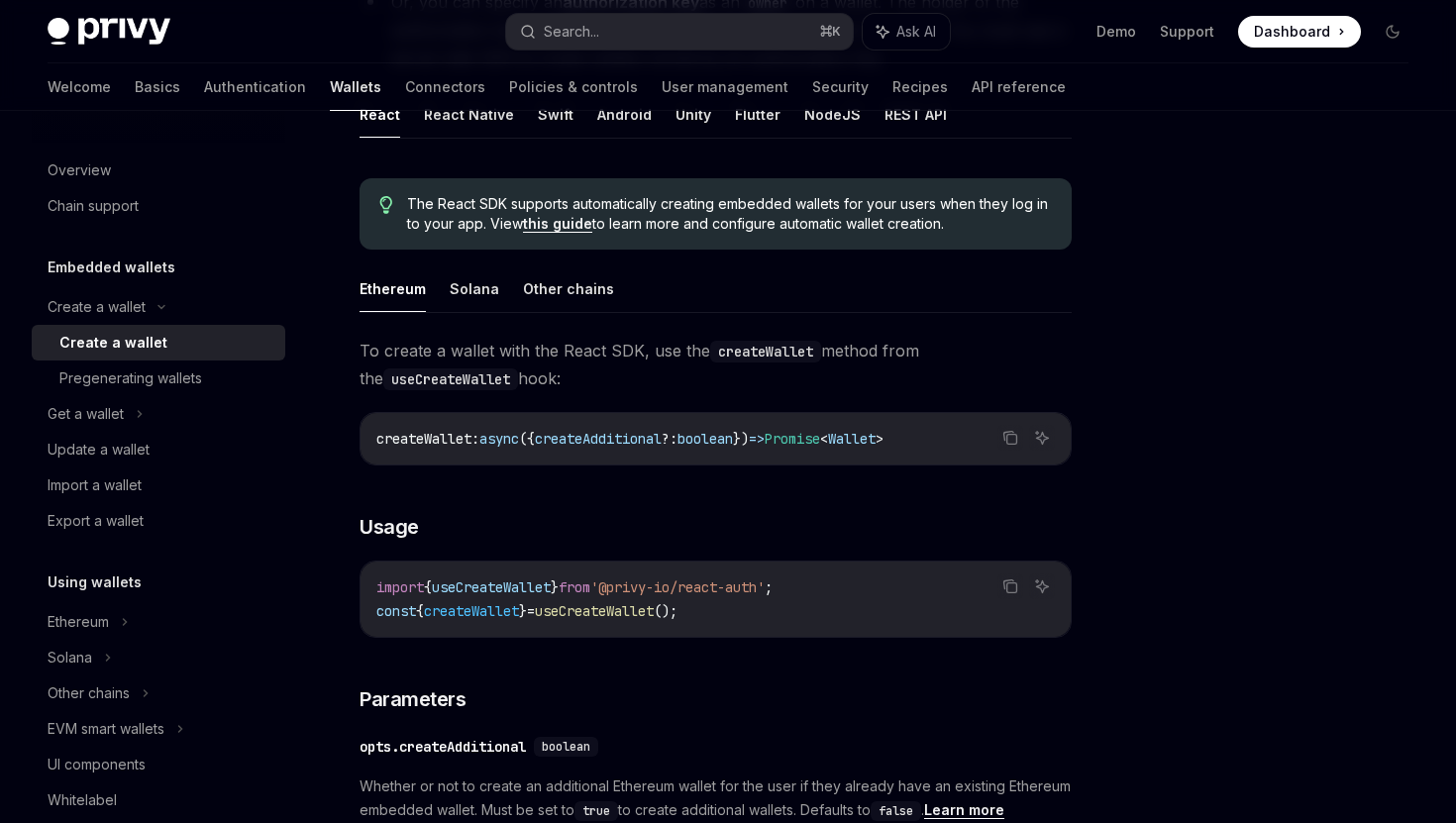 scroll, scrollTop: 0, scrollLeft: 0, axis: both 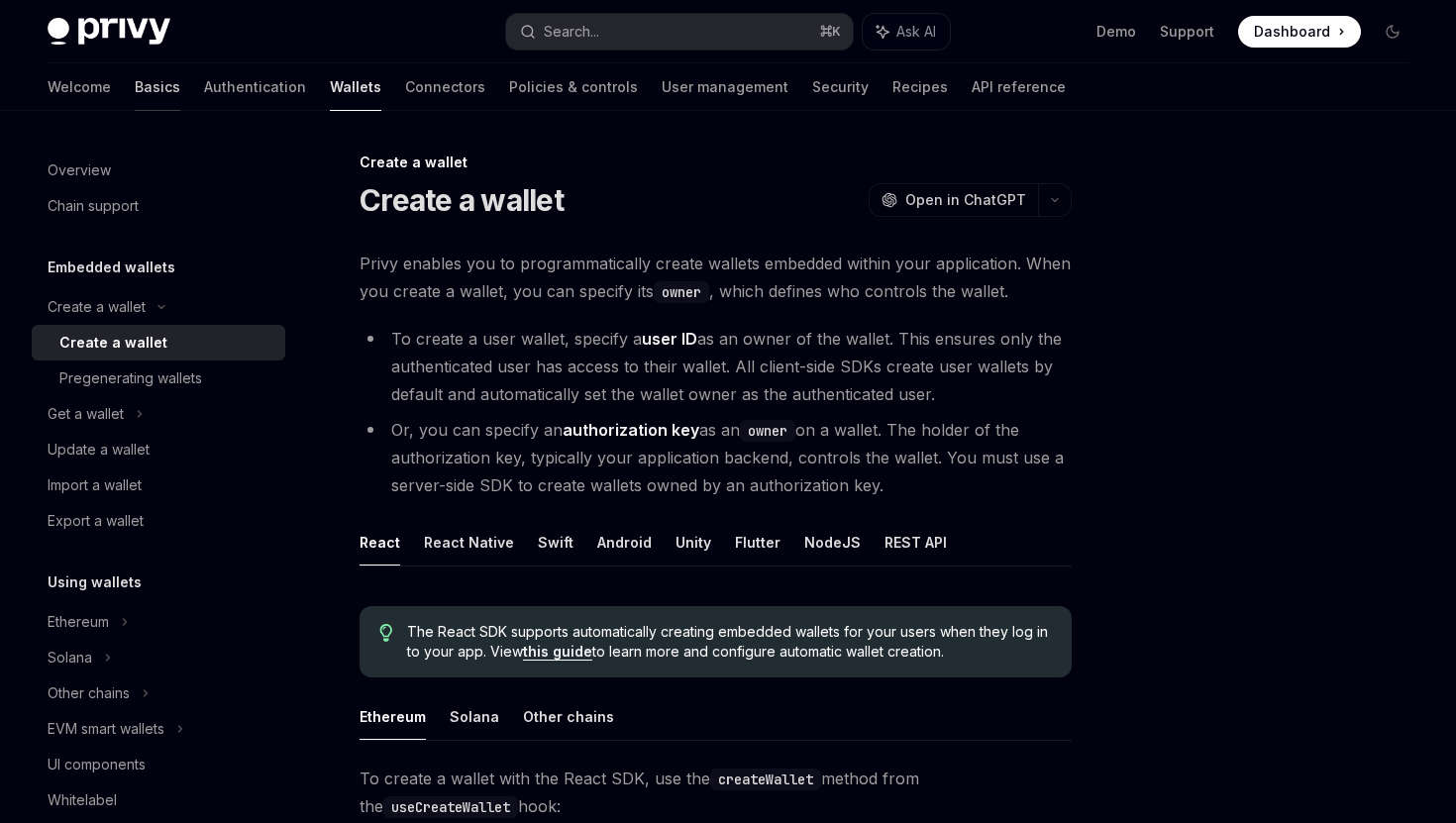 click on "Basics" at bounding box center [157, 87] 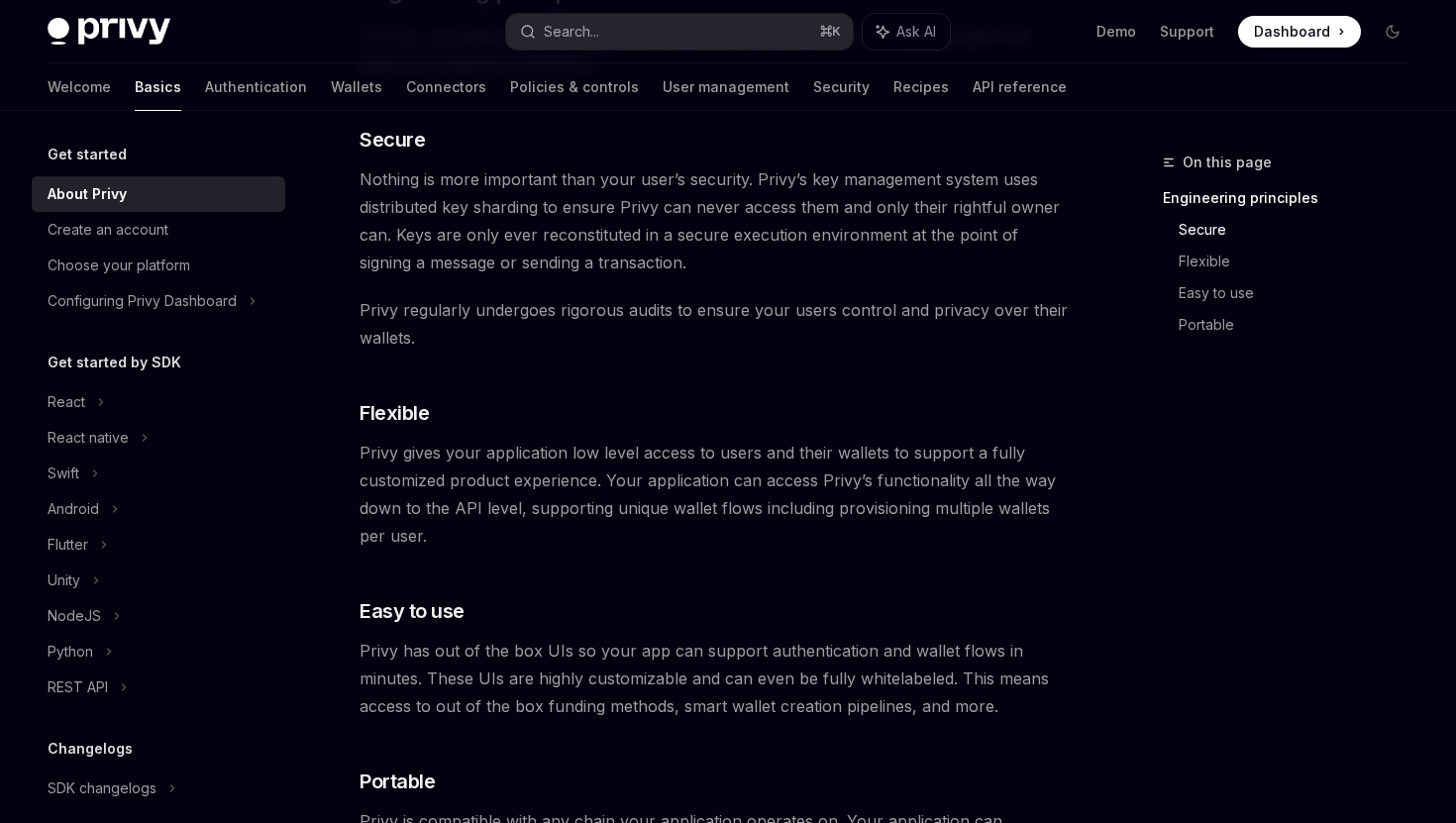 scroll, scrollTop: 878, scrollLeft: 0, axis: vertical 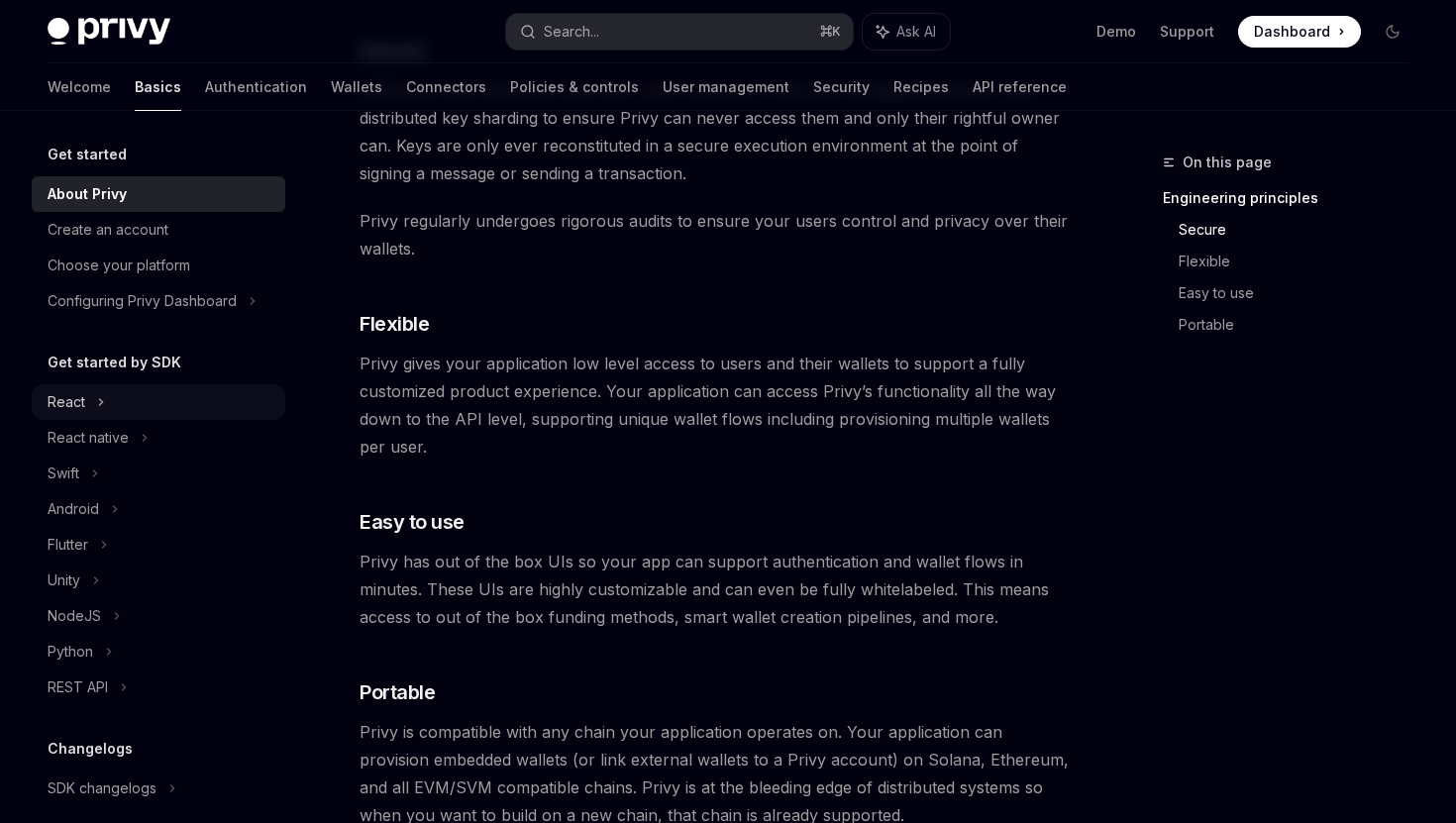 click on "React" at bounding box center [66, 402] 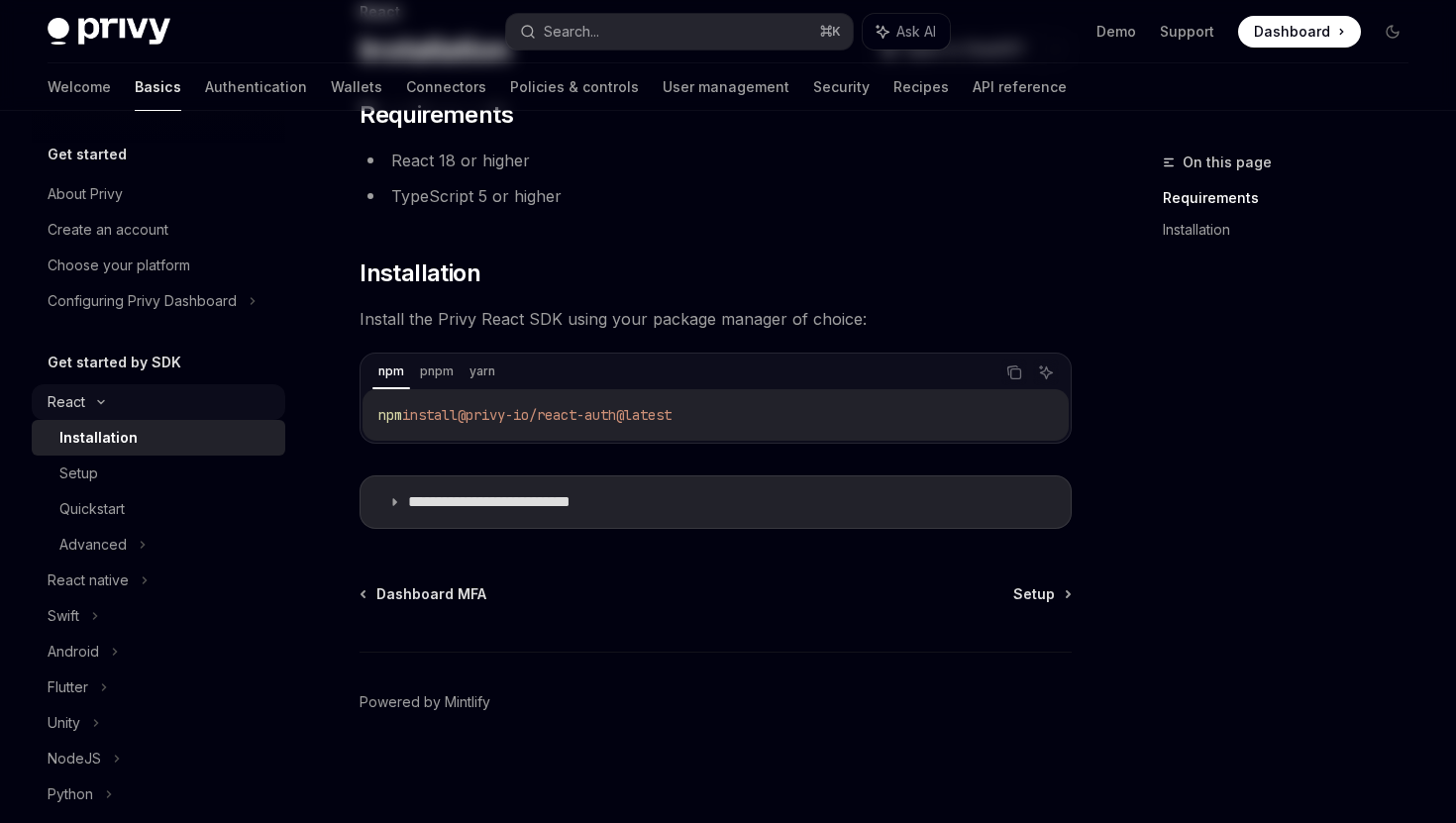 scroll, scrollTop: 0, scrollLeft: 0, axis: both 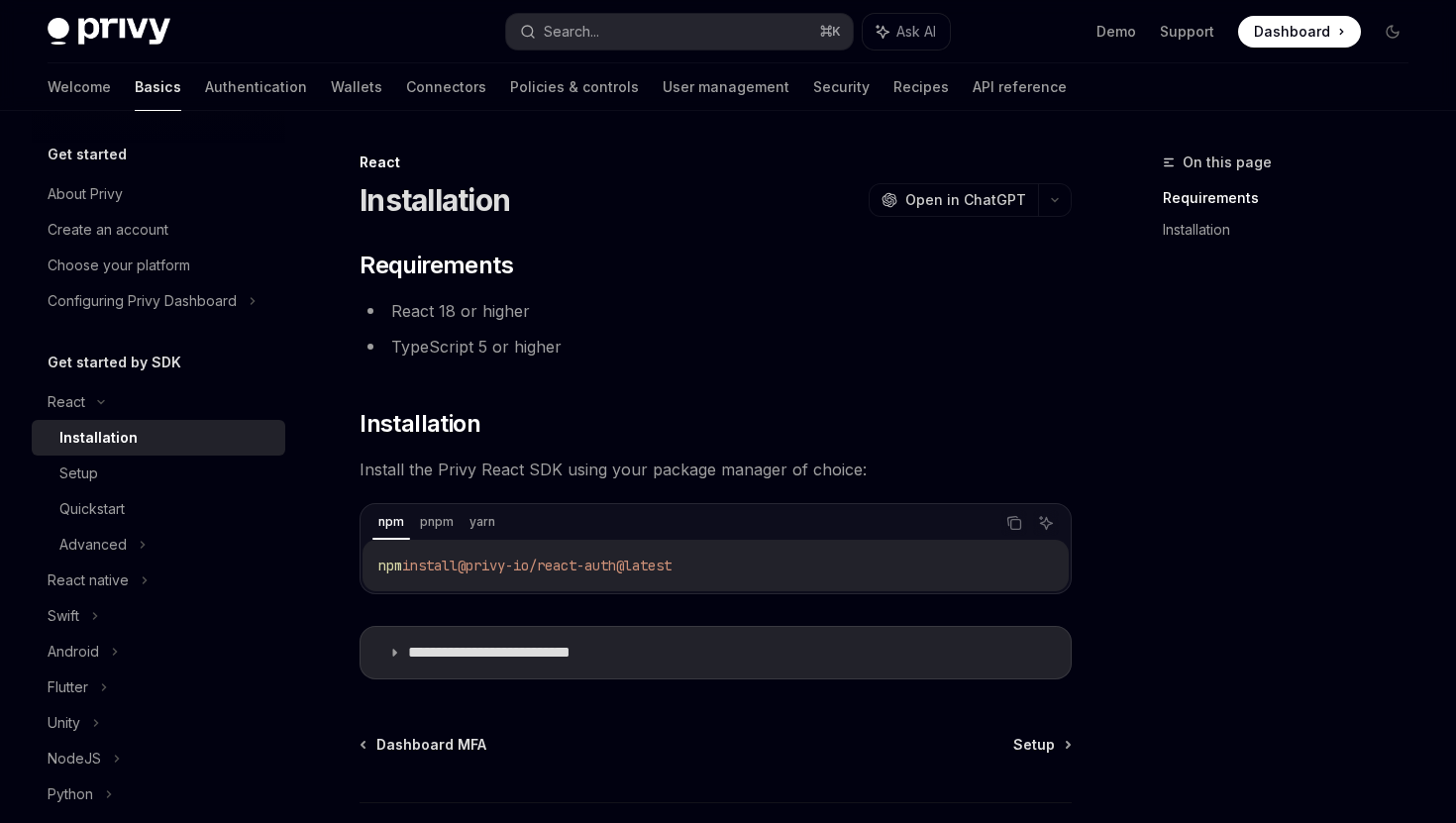 drag, startPoint x: 477, startPoint y: 563, endPoint x: 713, endPoint y: 562, distance: 236.0021 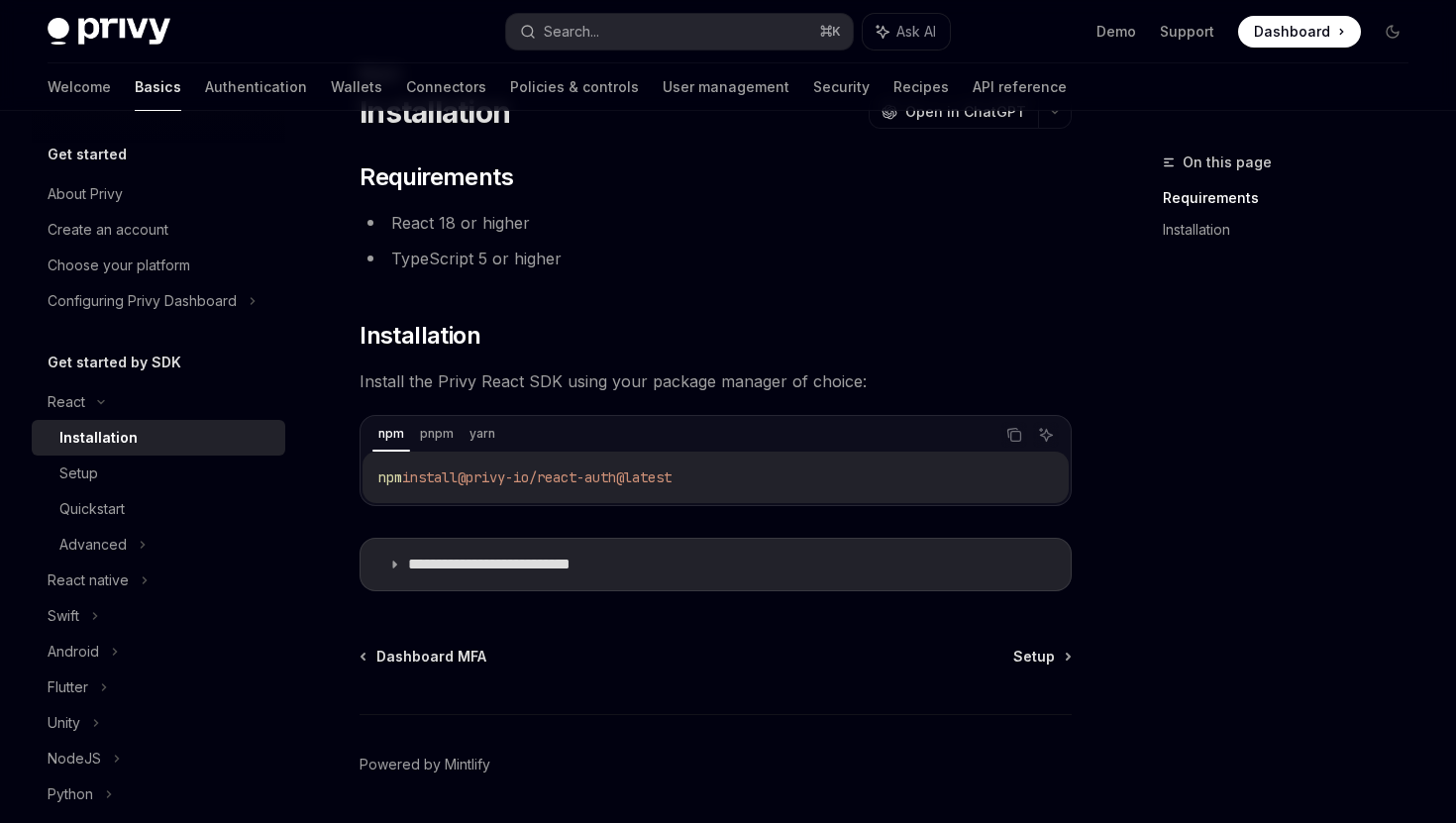 scroll, scrollTop: 151, scrollLeft: 0, axis: vertical 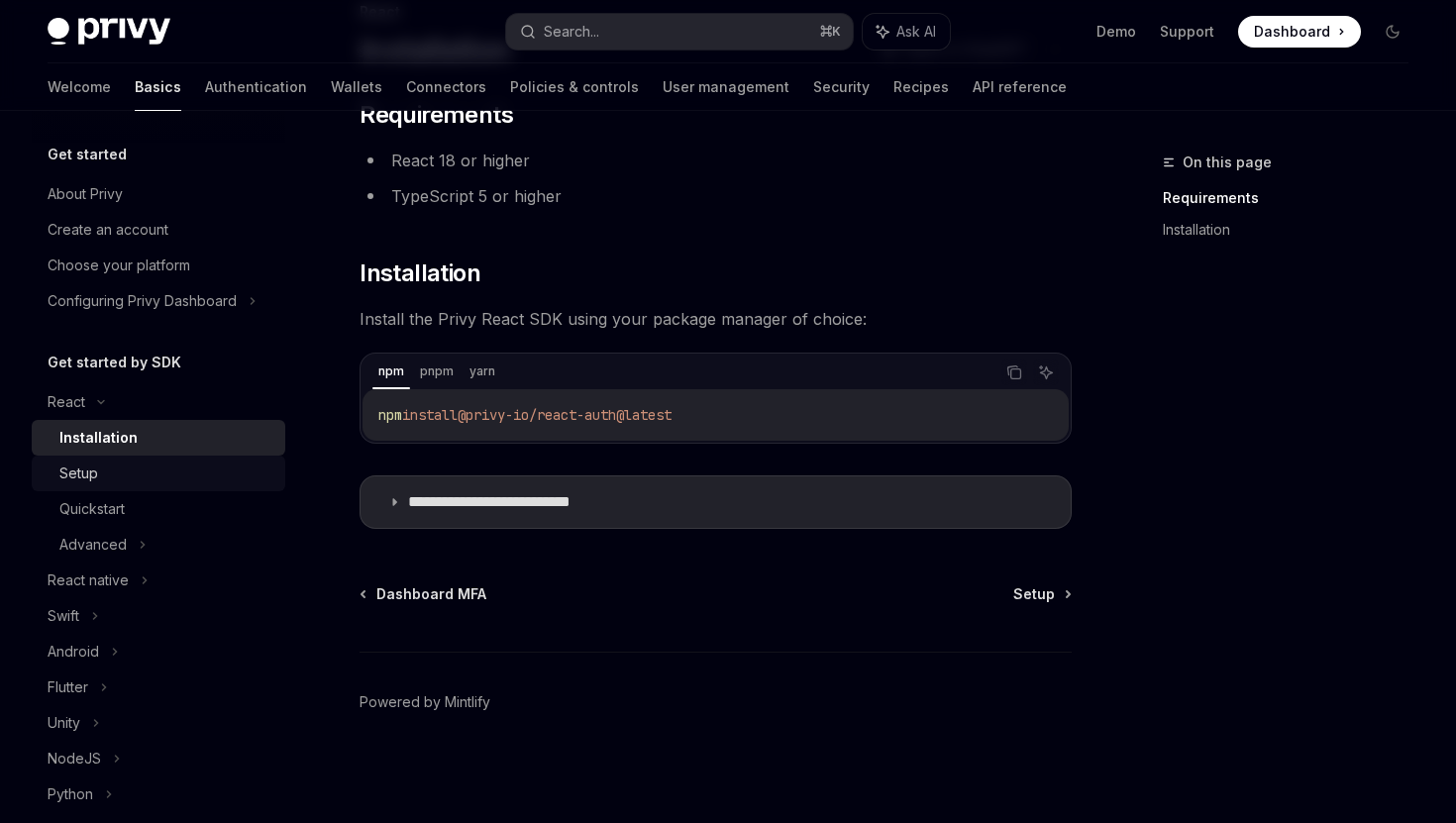 click on "Setup" at bounding box center (166, 473) 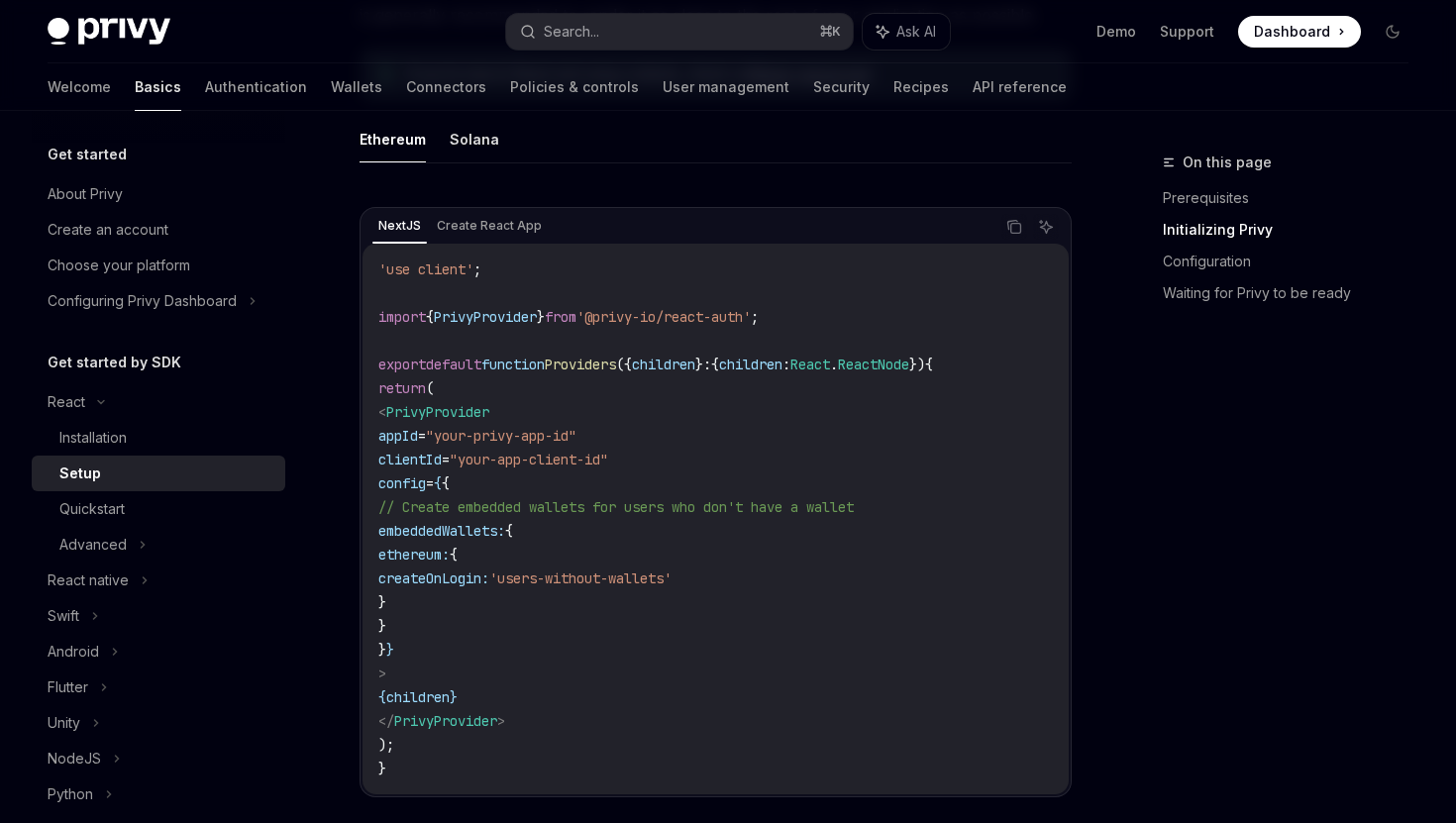 scroll, scrollTop: 589, scrollLeft: 0, axis: vertical 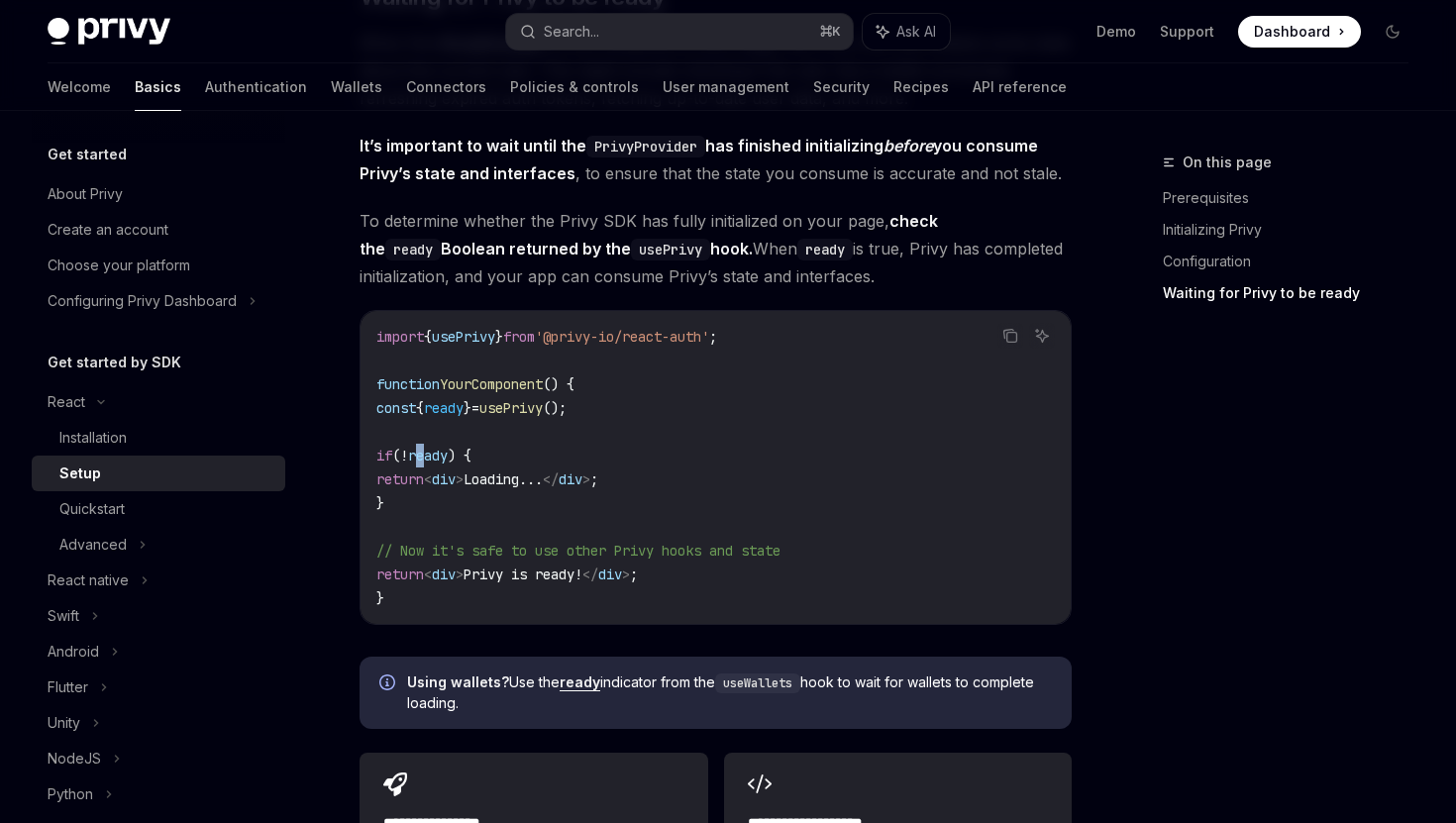 click on "ready" at bounding box center [428, 456] 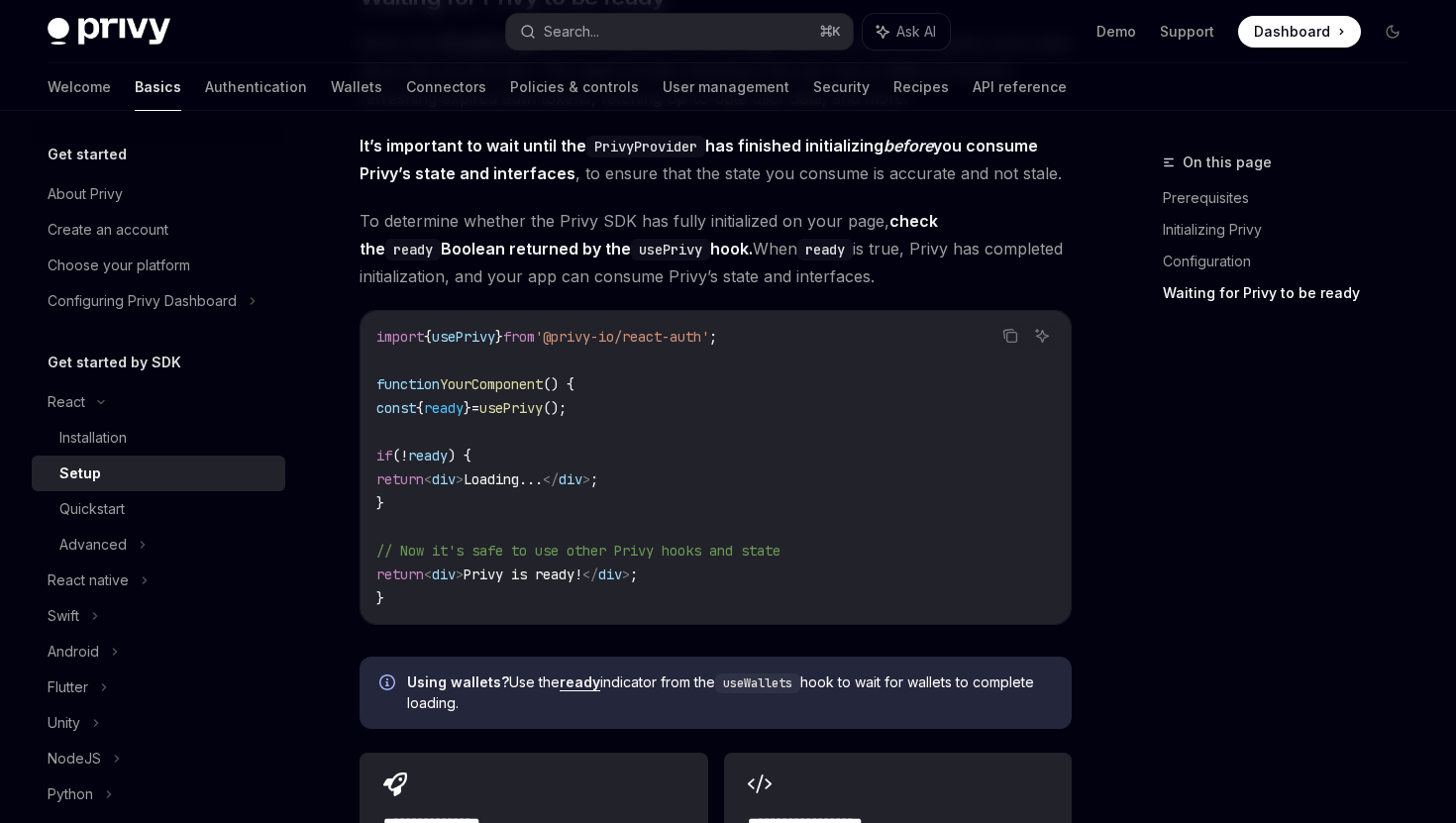 click on "usePrivy" at bounding box center [511, 408] 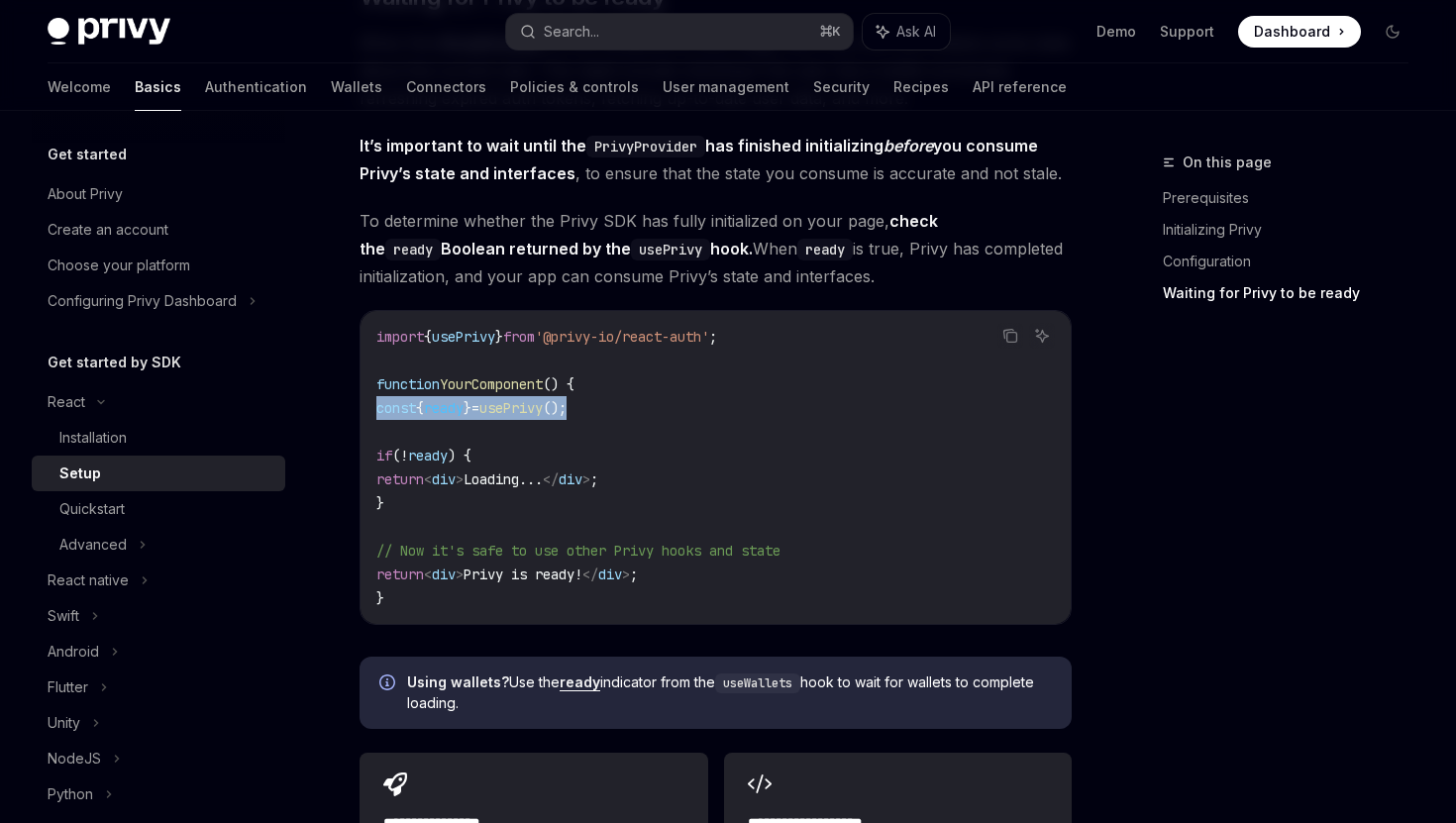 drag, startPoint x: 658, startPoint y: 404, endPoint x: 373, endPoint y: 403, distance: 285.00175 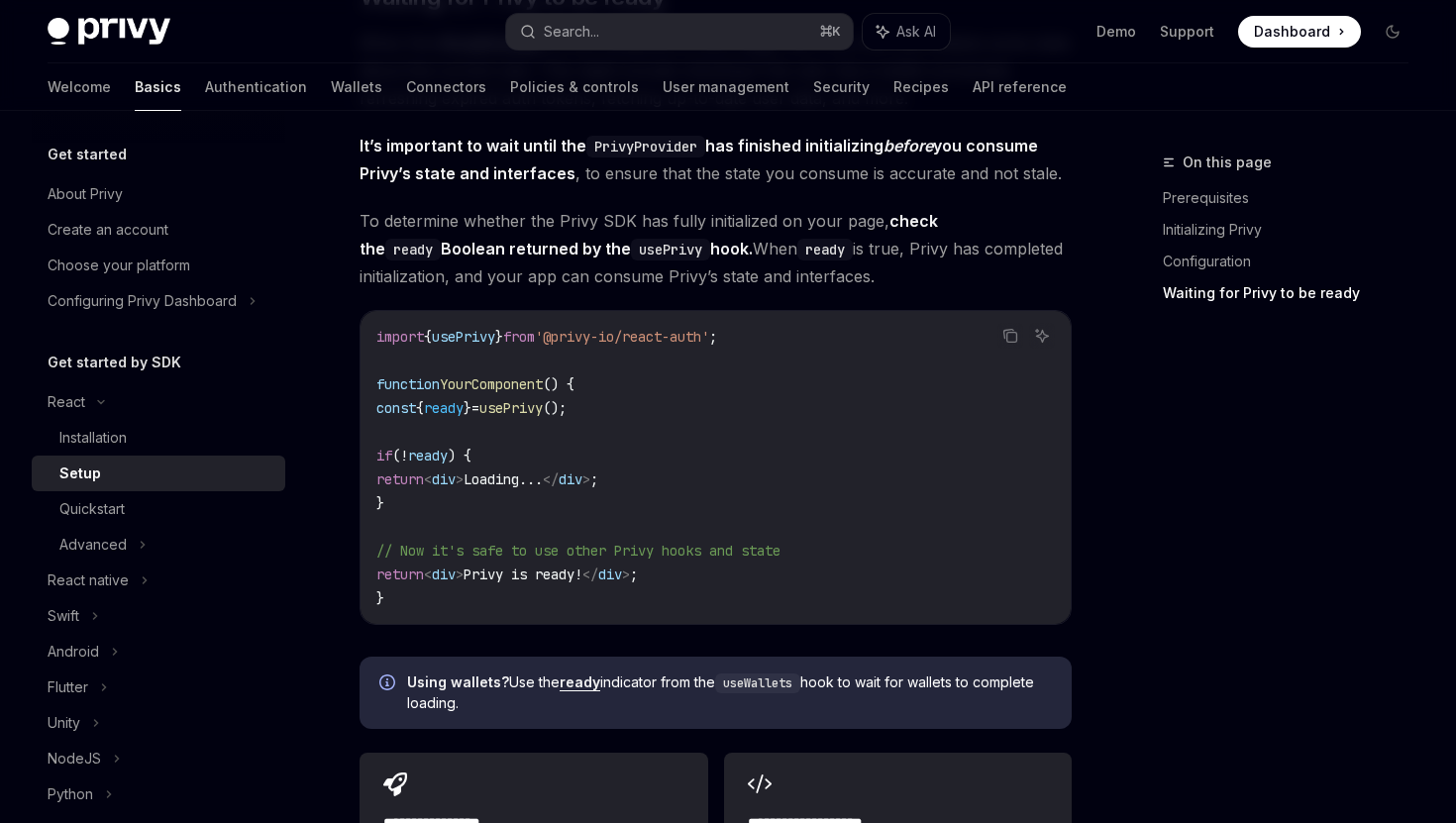 click on "<" at bounding box center [428, 574] 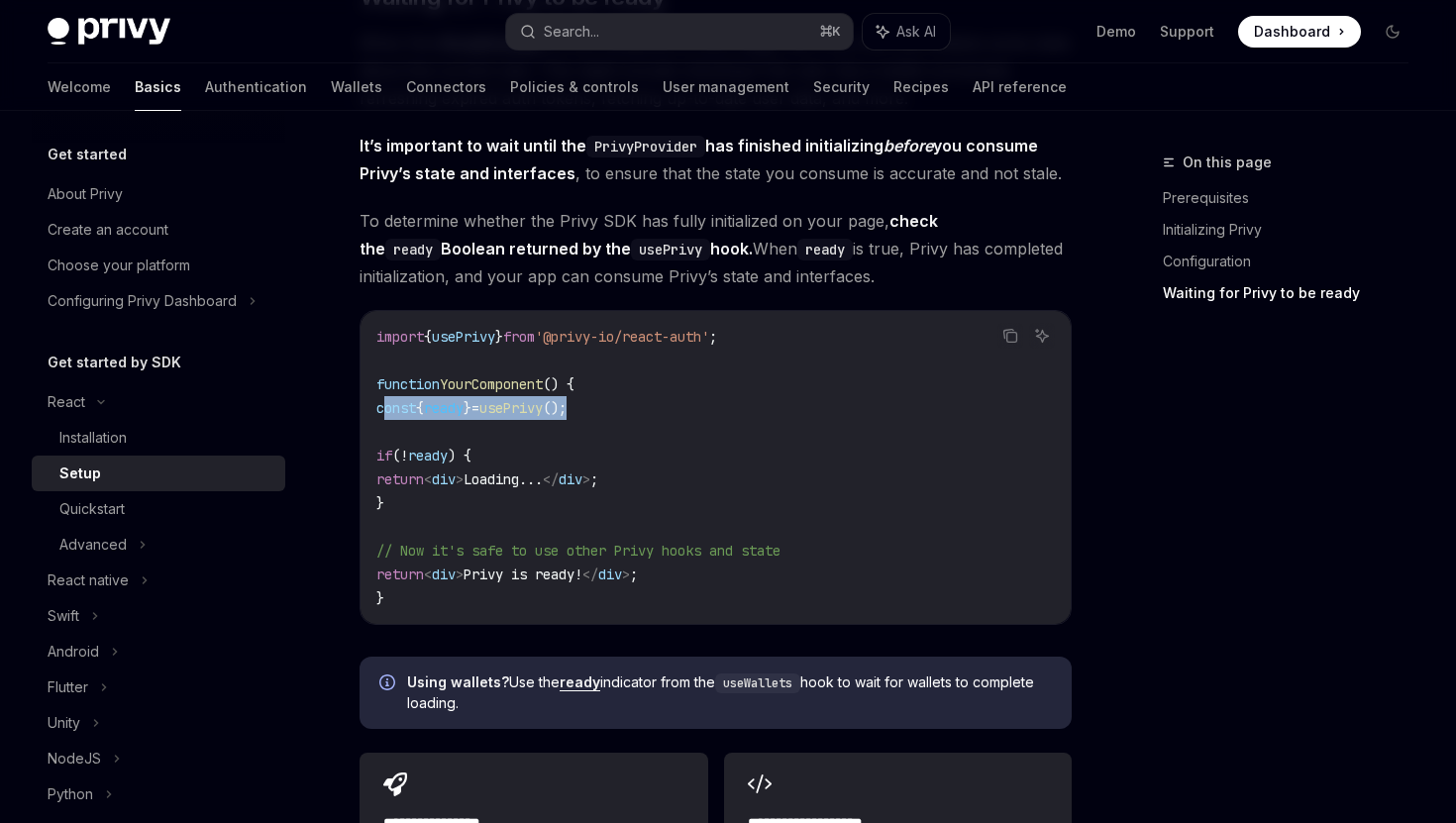 drag, startPoint x: 387, startPoint y: 408, endPoint x: 763, endPoint y: 408, distance: 376 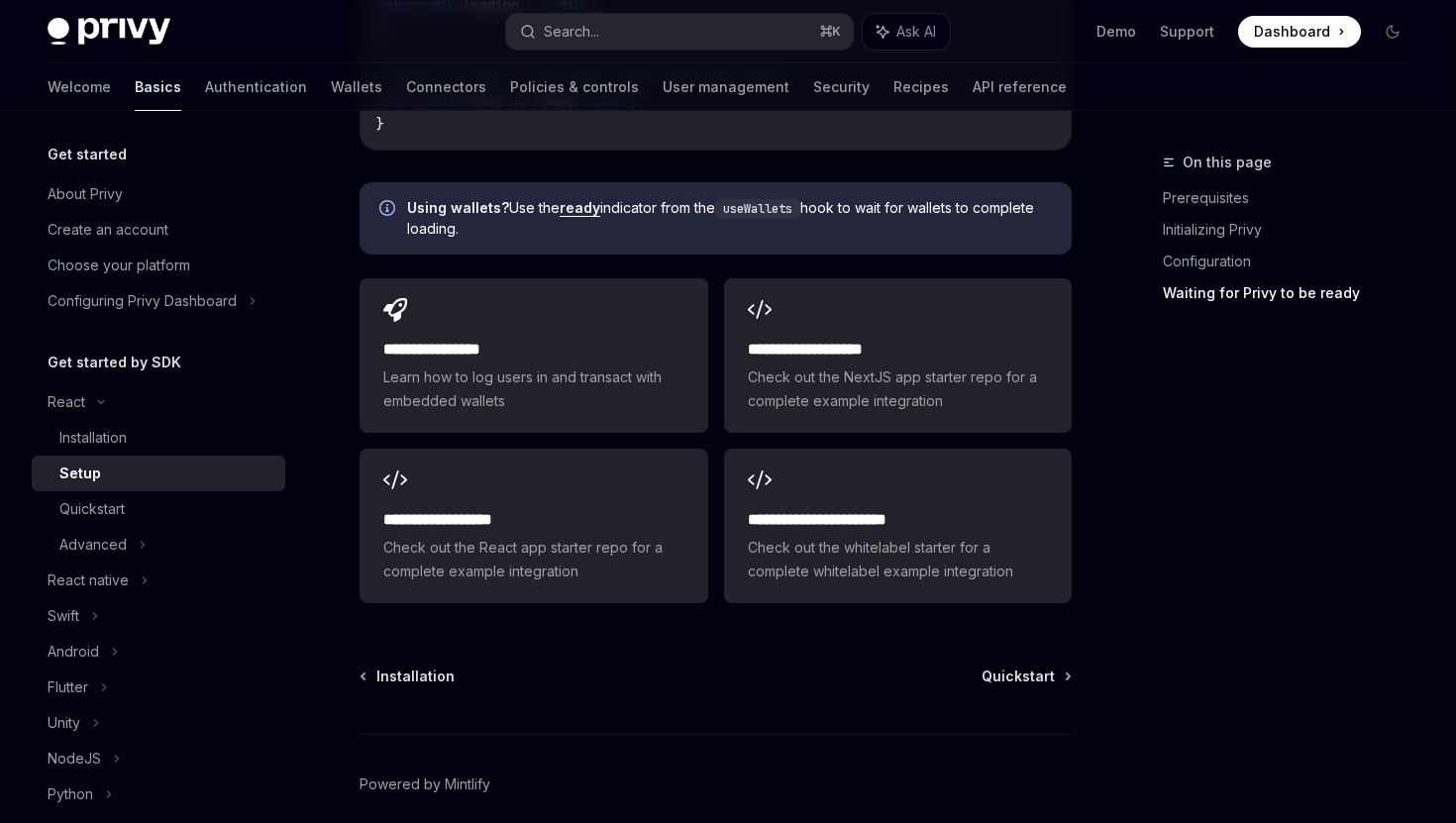 scroll, scrollTop: 2524, scrollLeft: 0, axis: vertical 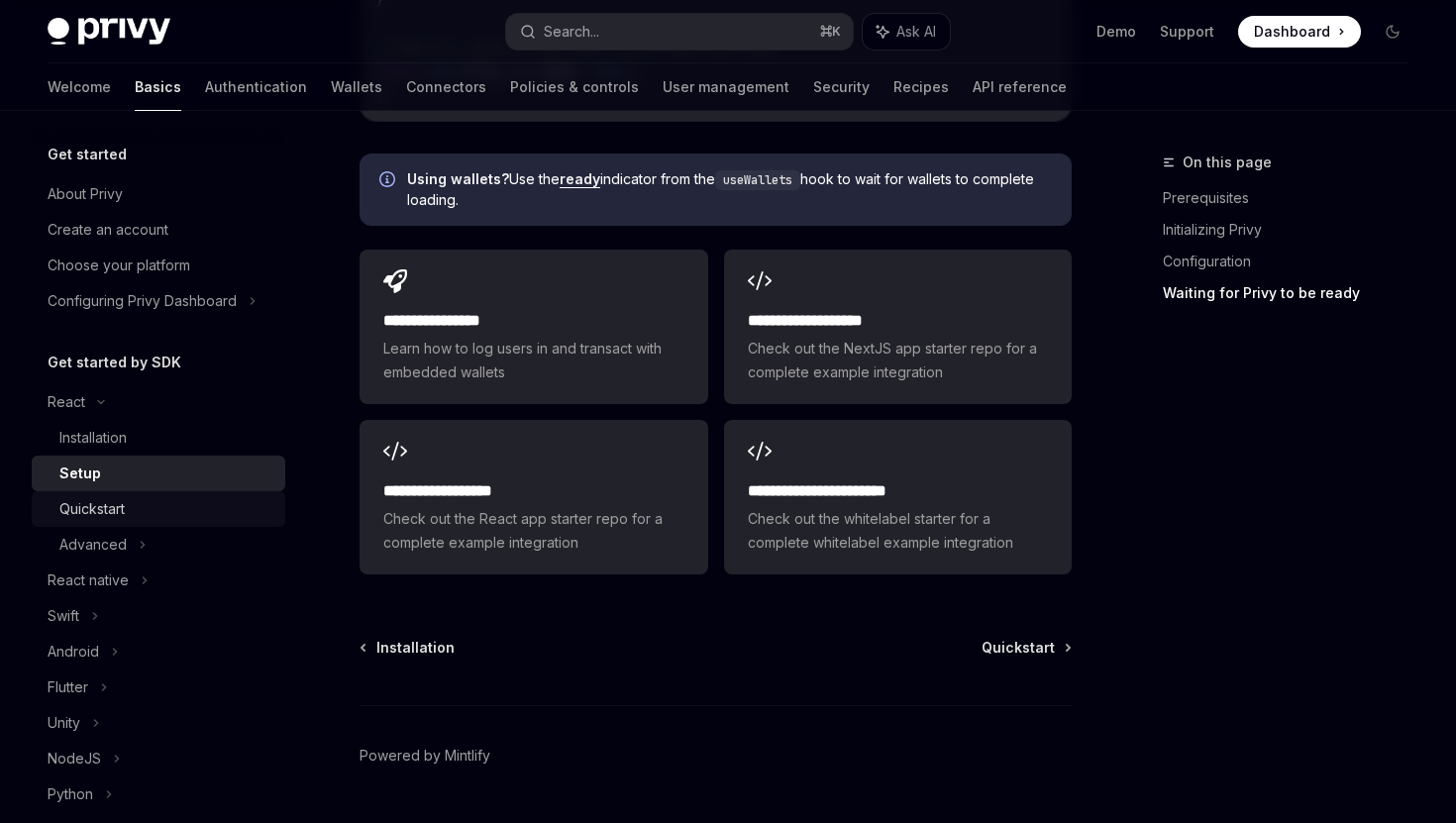 click on "Quickstart" at bounding box center [166, 509] 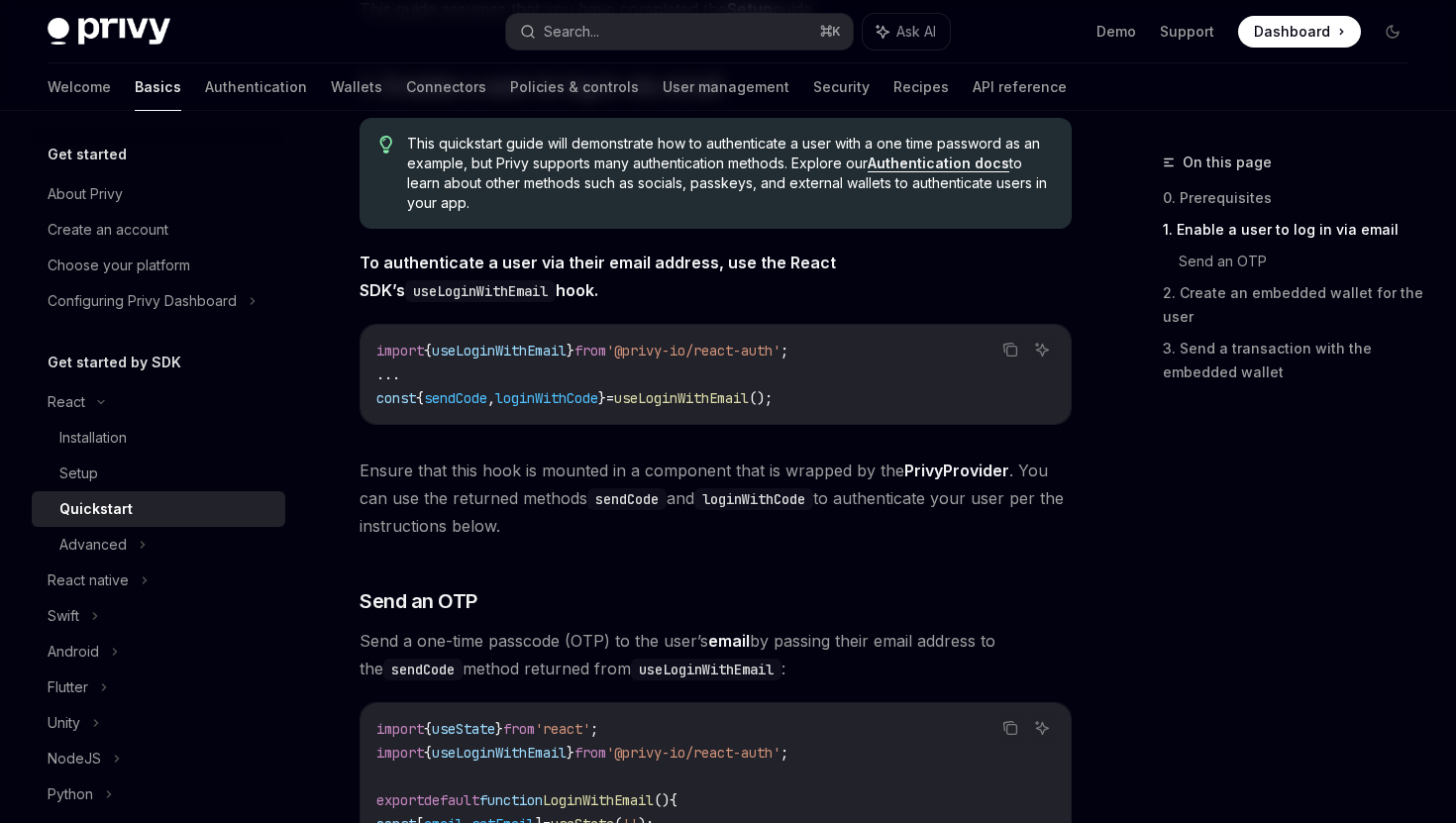 scroll, scrollTop: 366, scrollLeft: 0, axis: vertical 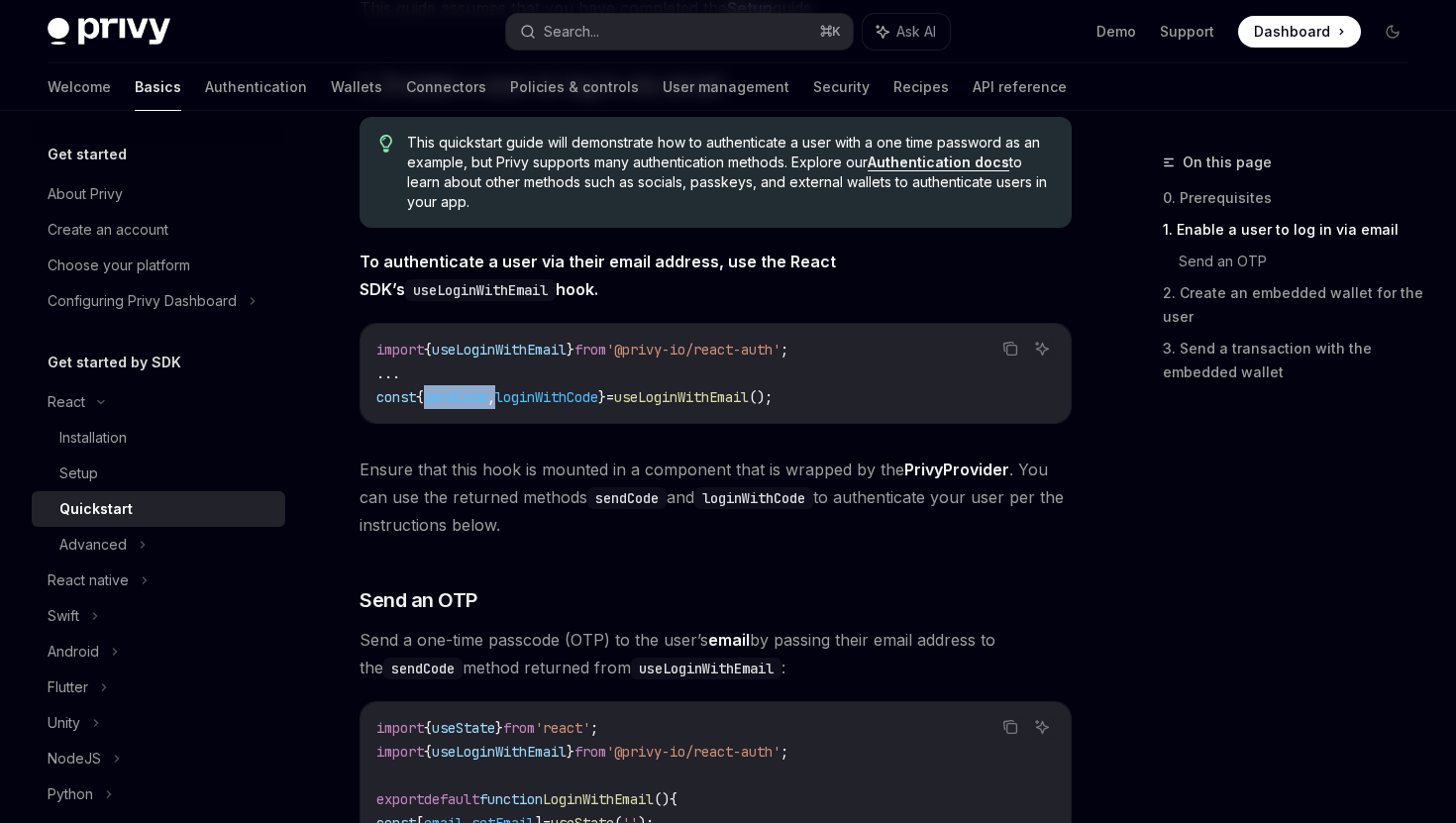 drag, startPoint x: 434, startPoint y: 399, endPoint x: 506, endPoint y: 399, distance: 72 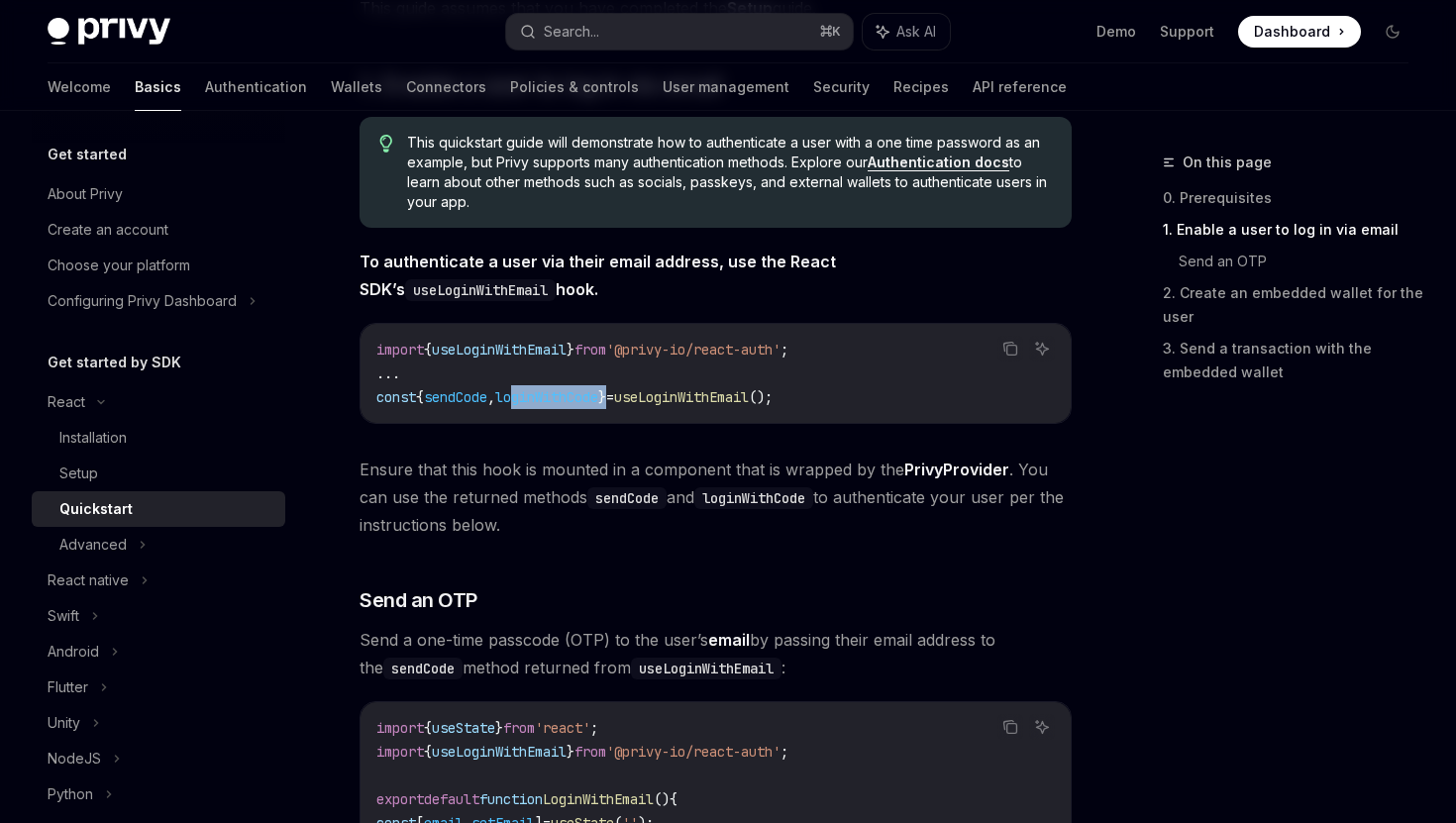 drag, startPoint x: 533, startPoint y: 399, endPoint x: 635, endPoint y: 399, distance: 102 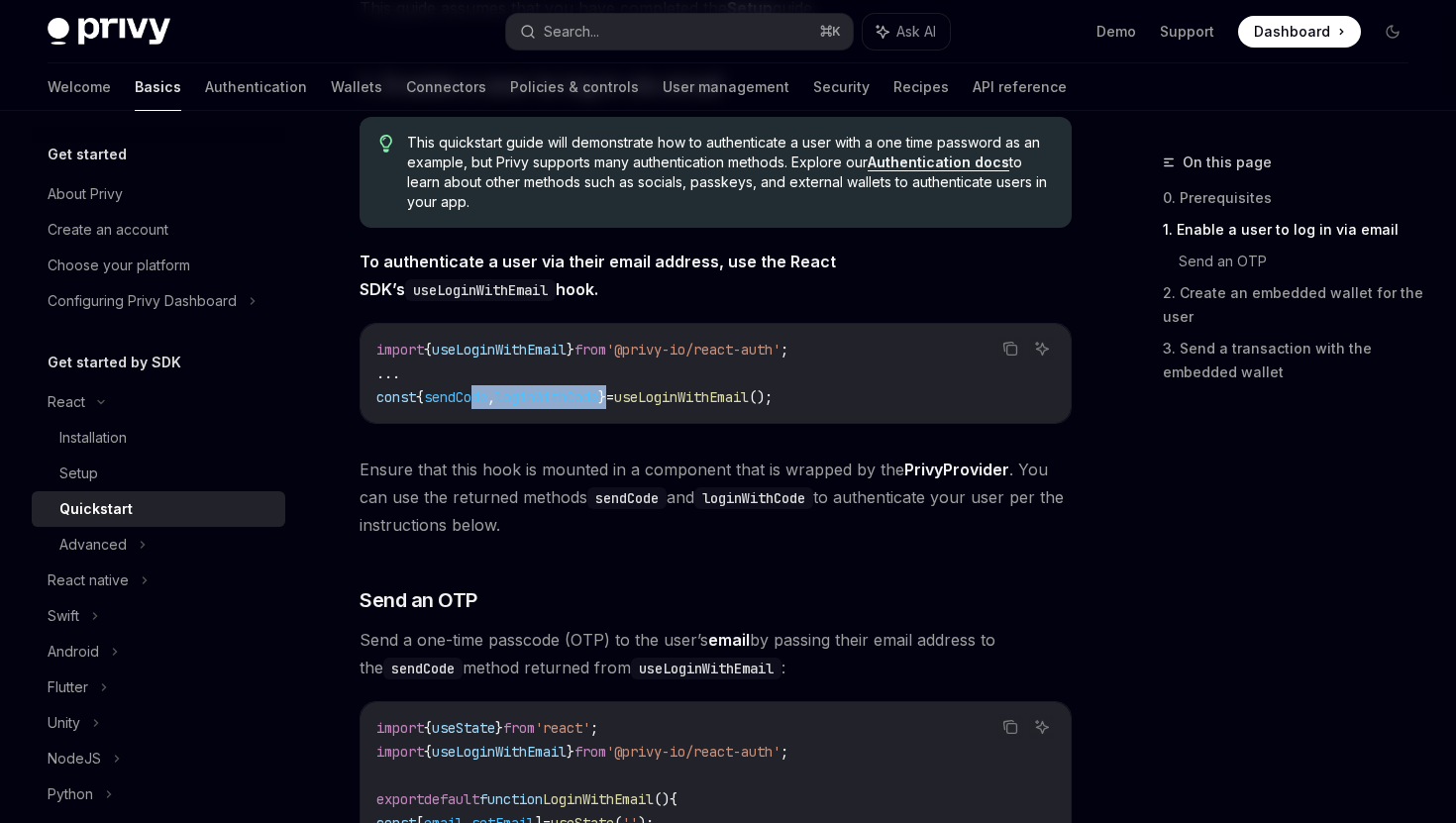 drag, startPoint x: 630, startPoint y: 399, endPoint x: 485, endPoint y: 399, distance: 145 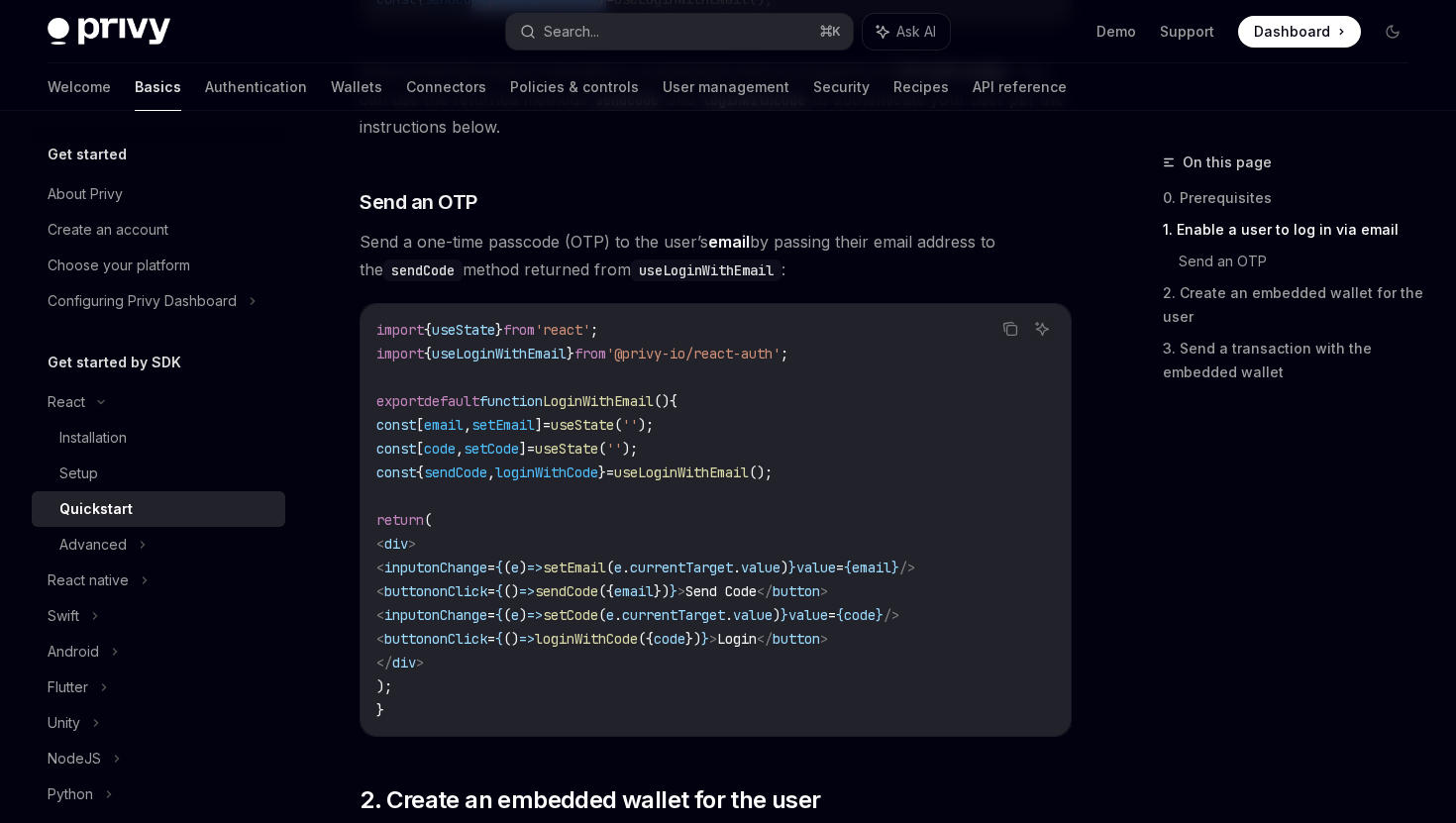 scroll, scrollTop: 776, scrollLeft: 0, axis: vertical 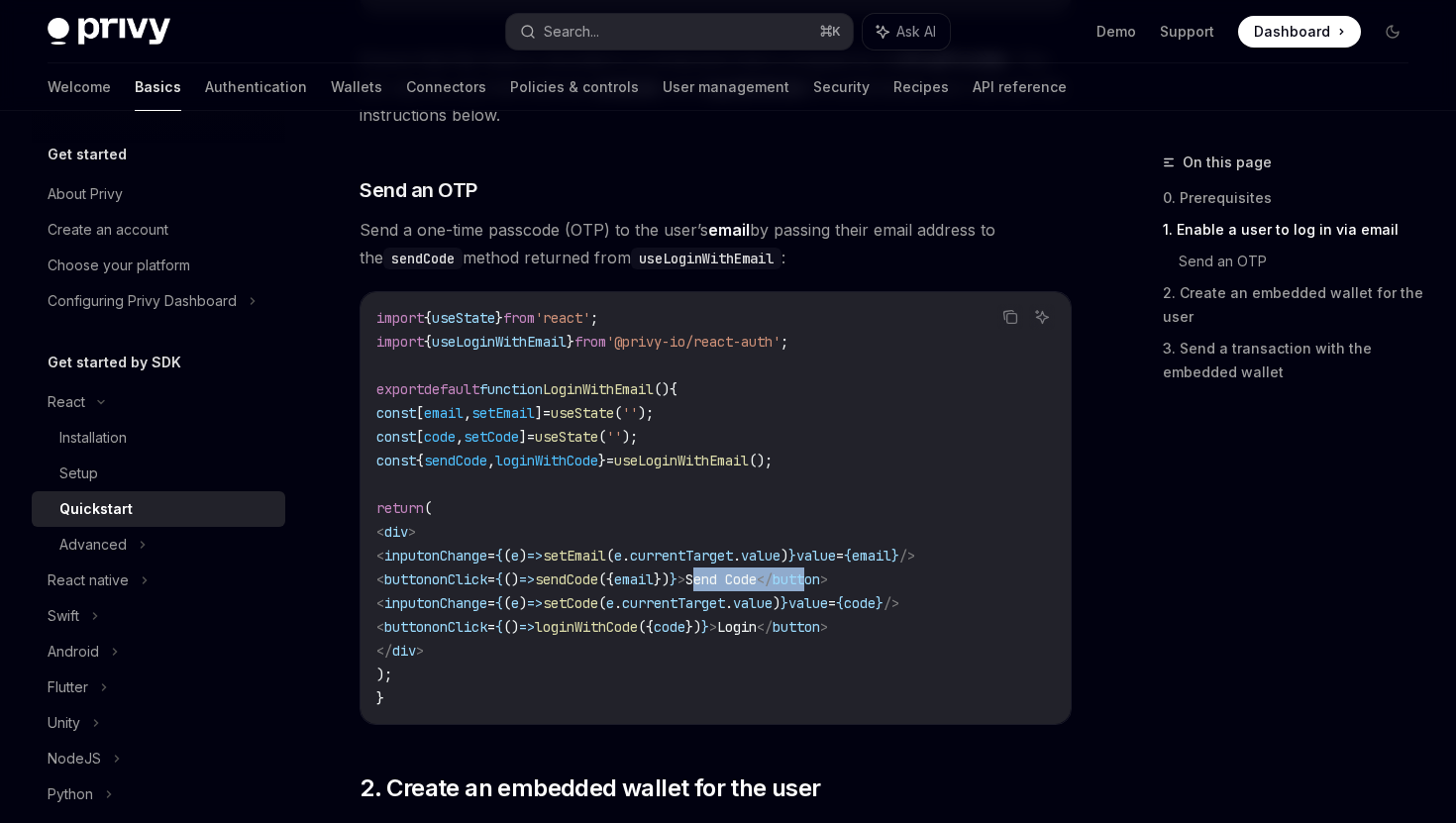 drag, startPoint x: 782, startPoint y: 580, endPoint x: 894, endPoint y: 580, distance: 112 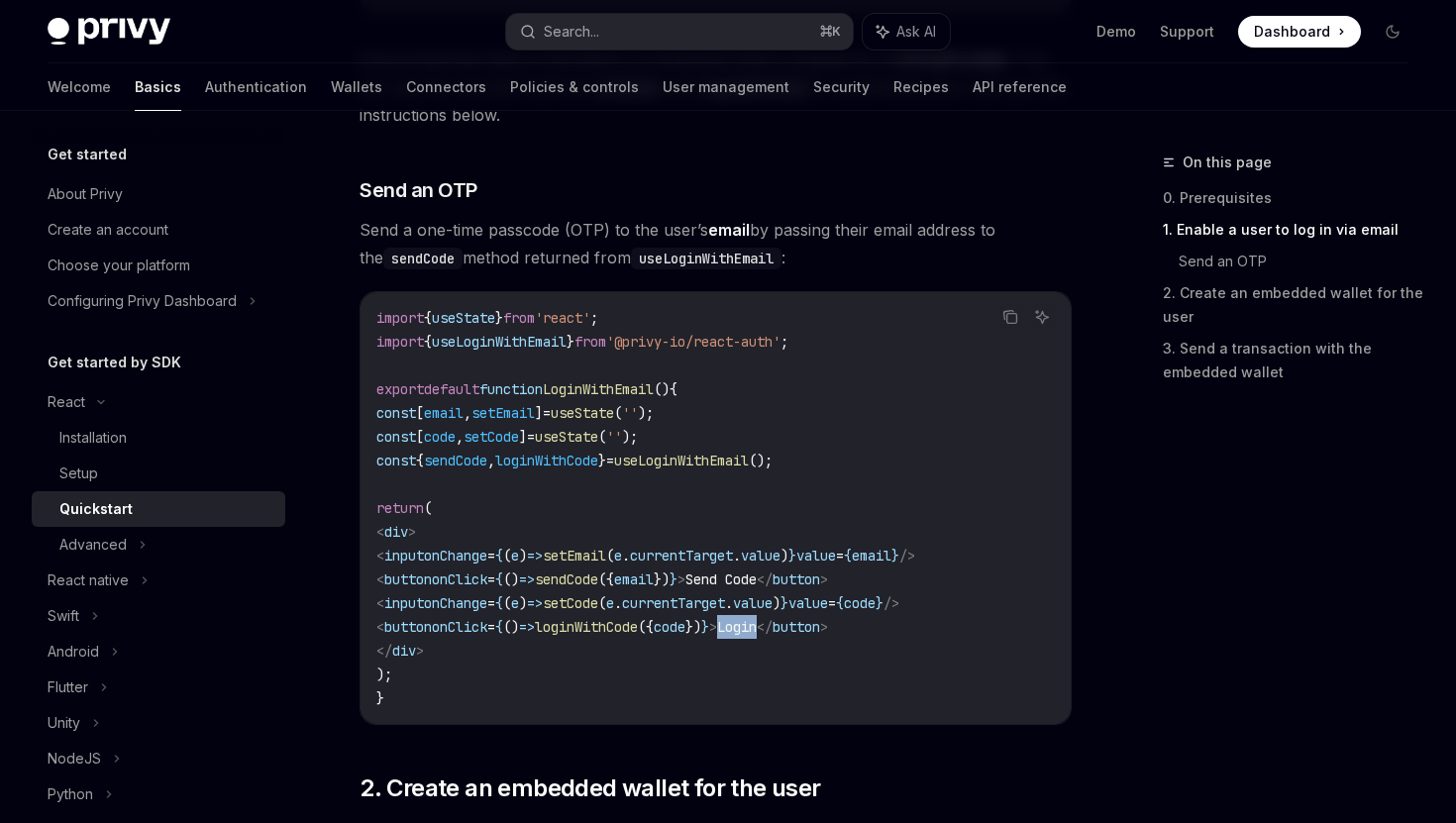 drag, startPoint x: 854, startPoint y: 624, endPoint x: 810, endPoint y: 624, distance: 44 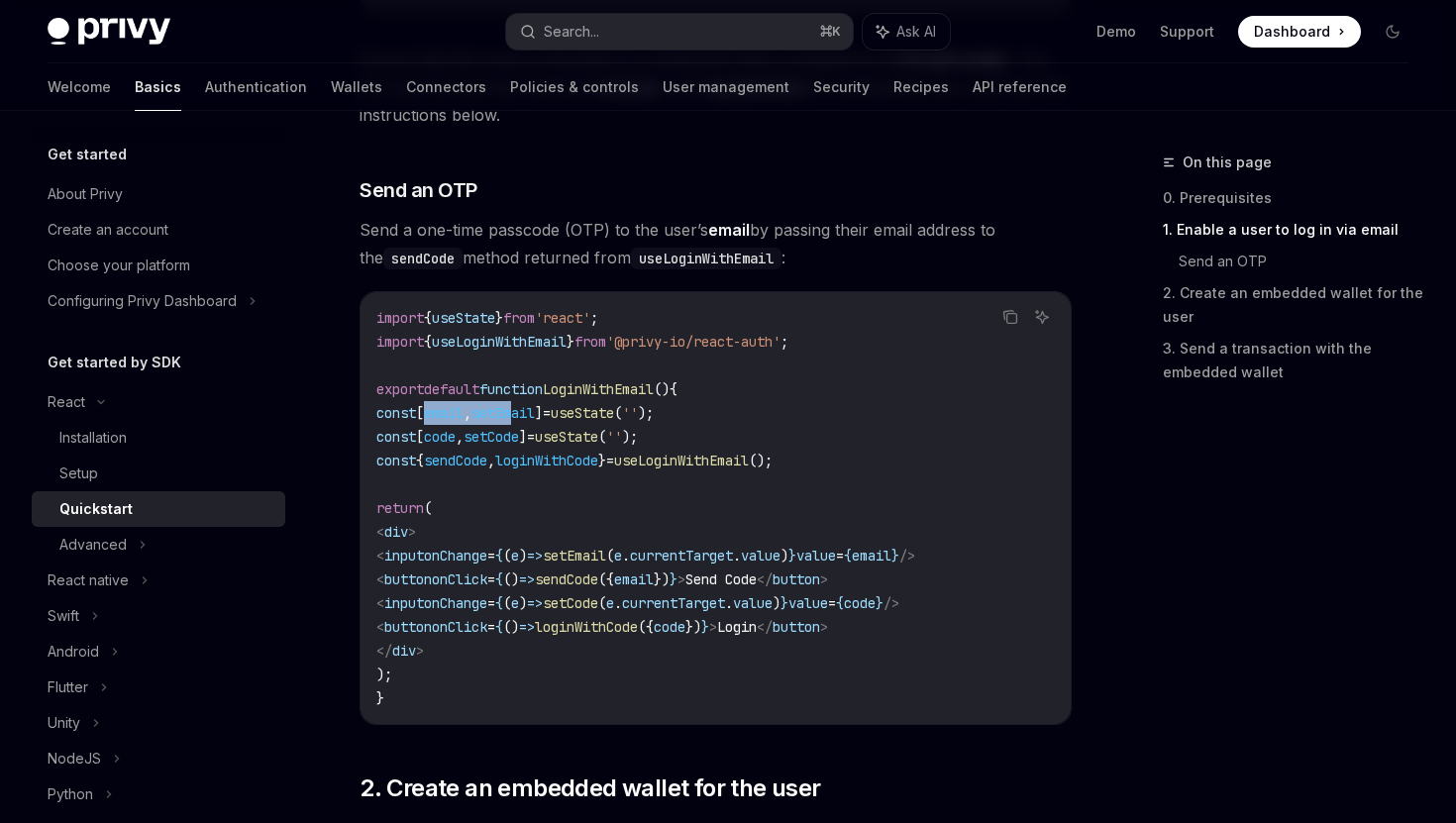 drag, startPoint x: 451, startPoint y: 418, endPoint x: 553, endPoint y: 418, distance: 102 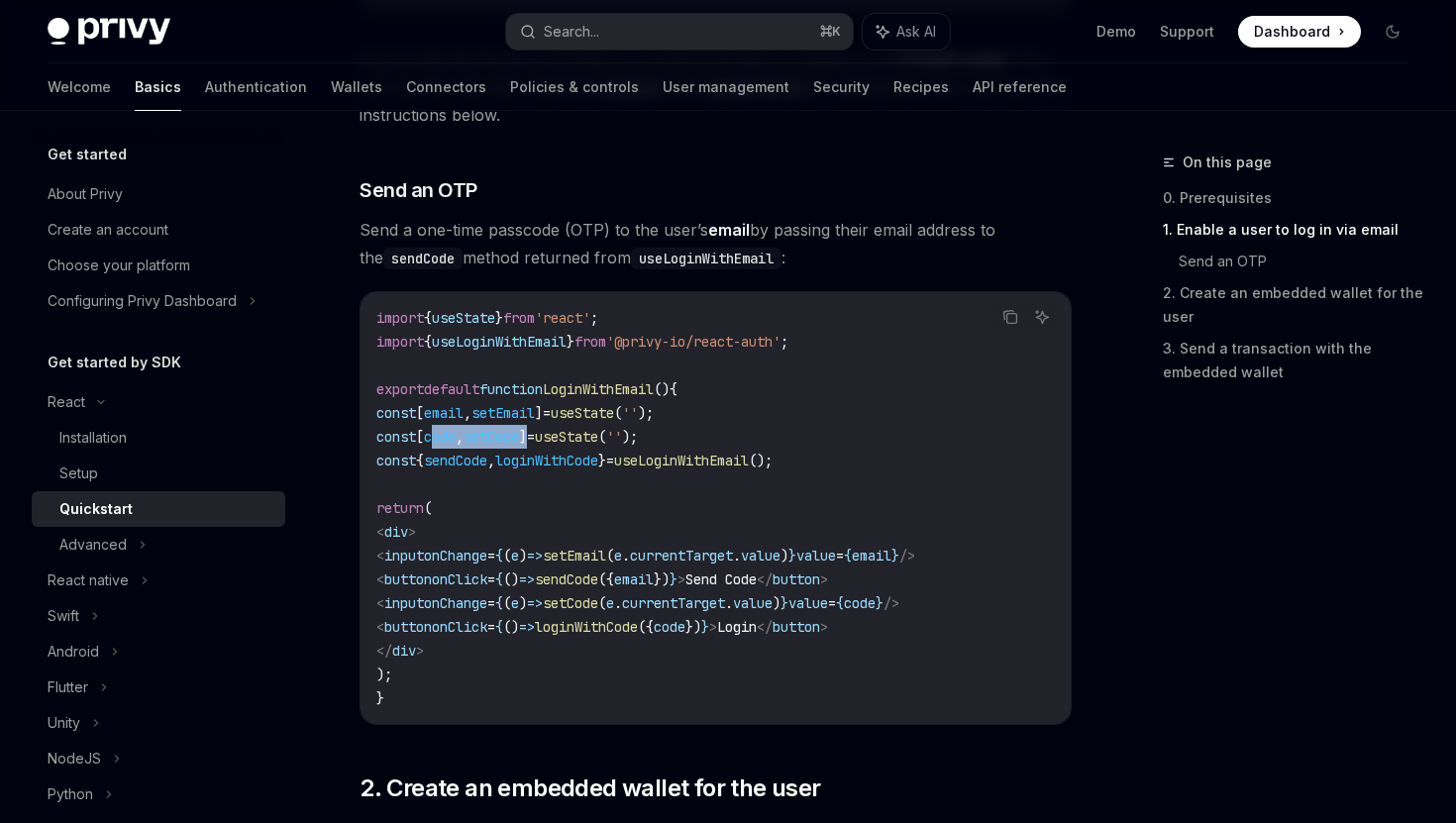 drag, startPoint x: 457, startPoint y: 435, endPoint x: 572, endPoint y: 435, distance: 115 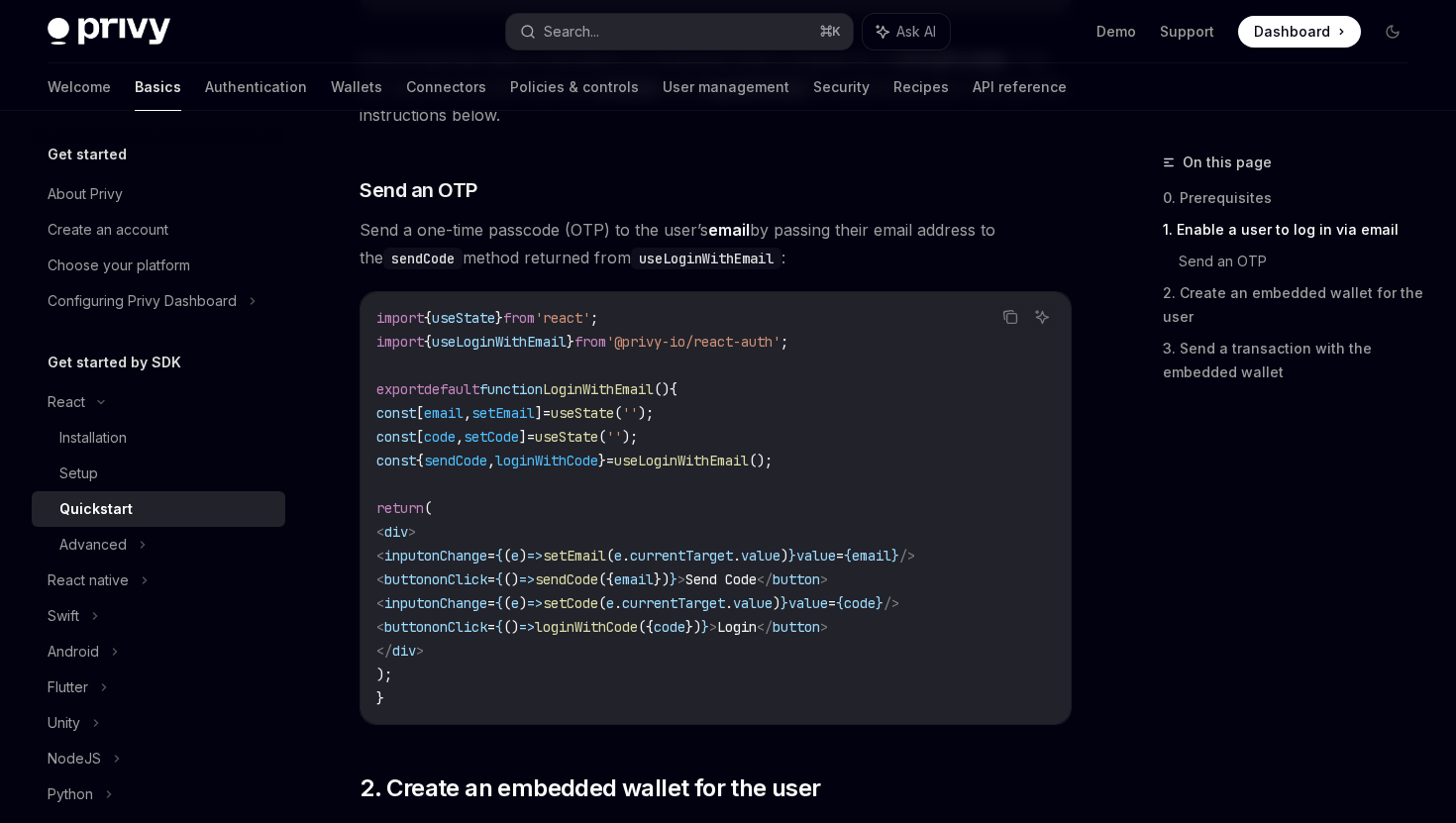 drag, startPoint x: 584, startPoint y: 472, endPoint x: 565, endPoint y: 472, distance: 19 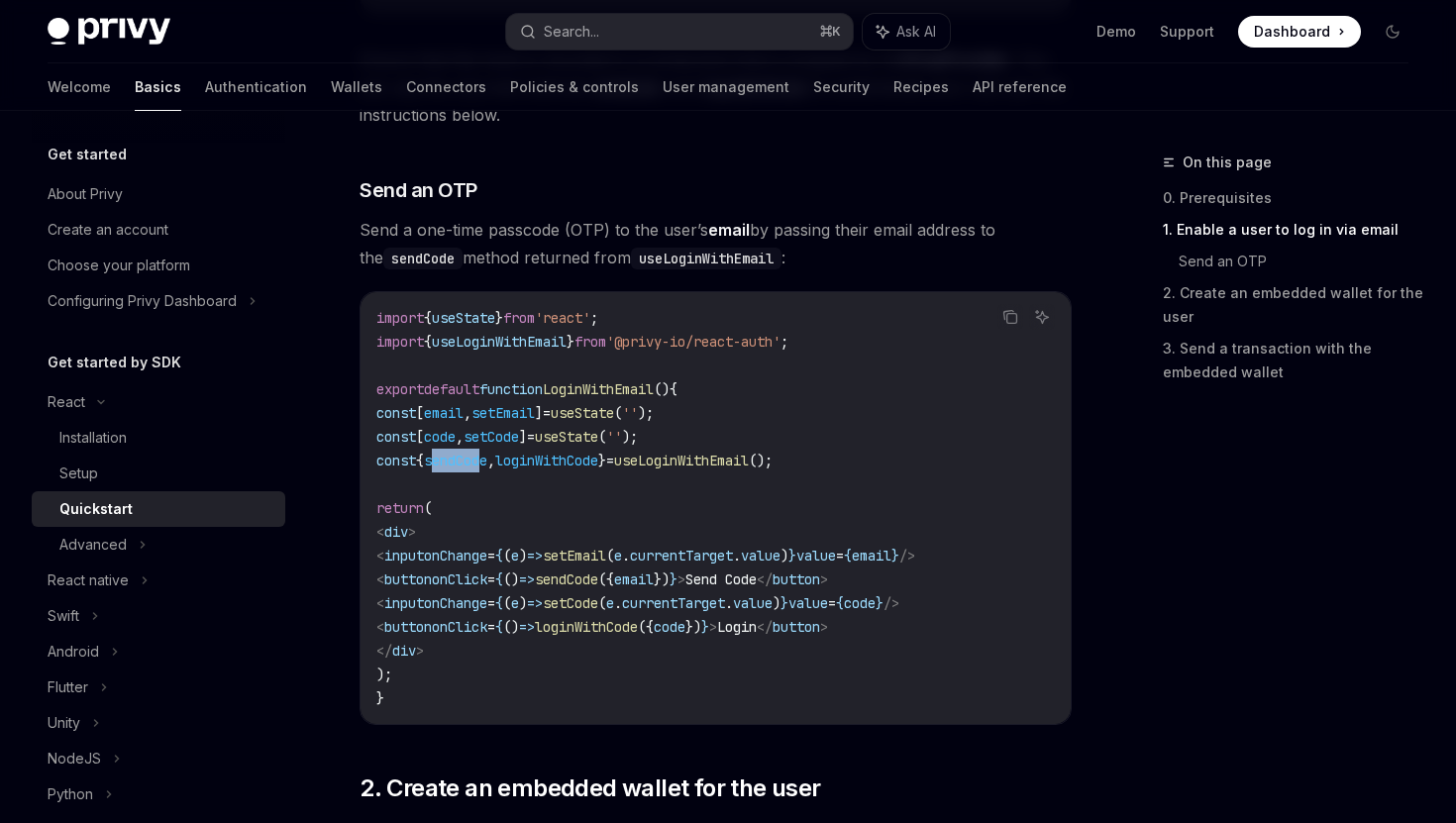 drag, startPoint x: 508, startPoint y: 459, endPoint x: 463, endPoint y: 459, distance: 45 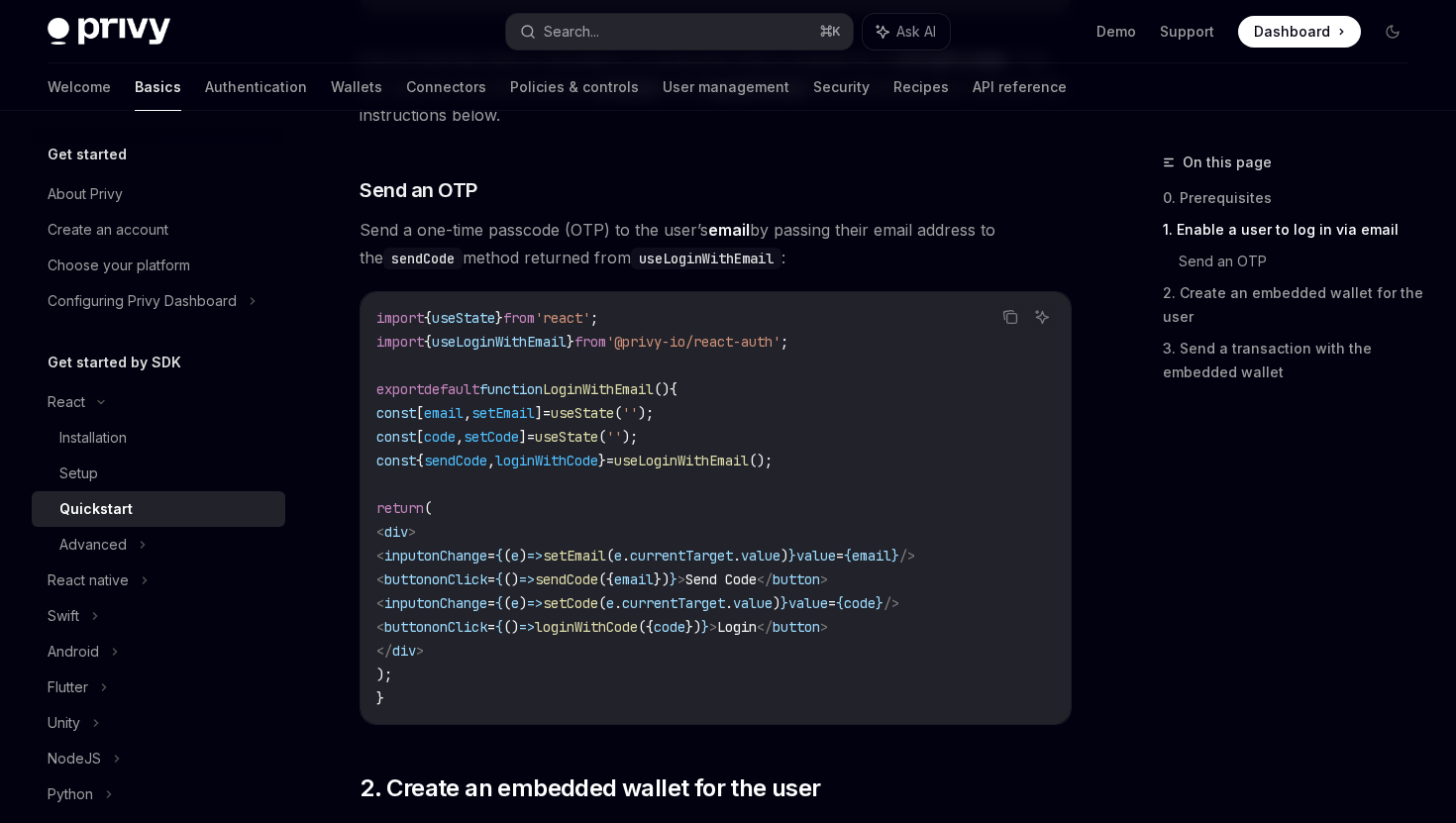 scroll, scrollTop: 794, scrollLeft: 0, axis: vertical 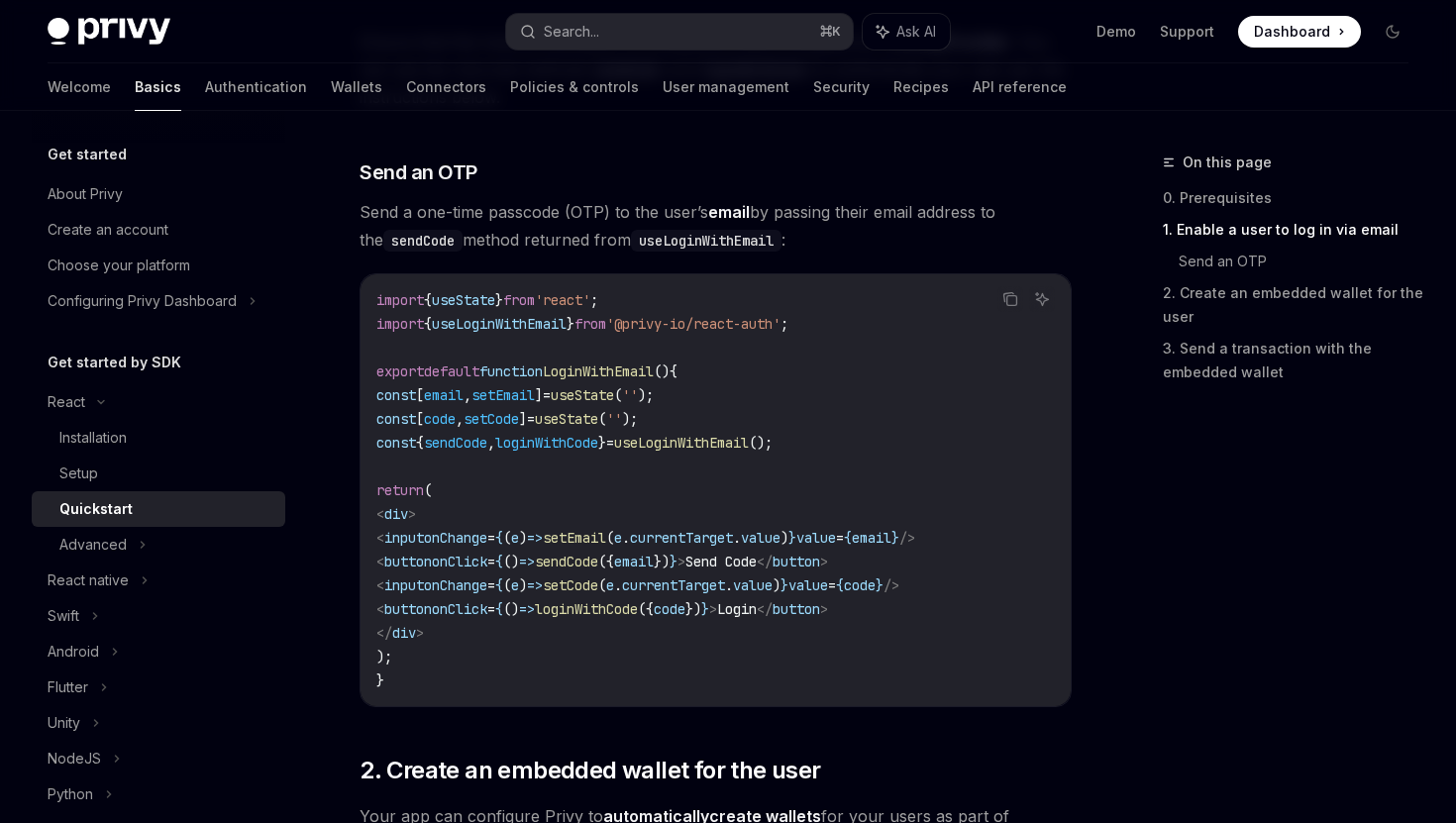 click on "email" at bounding box center (634, 562) 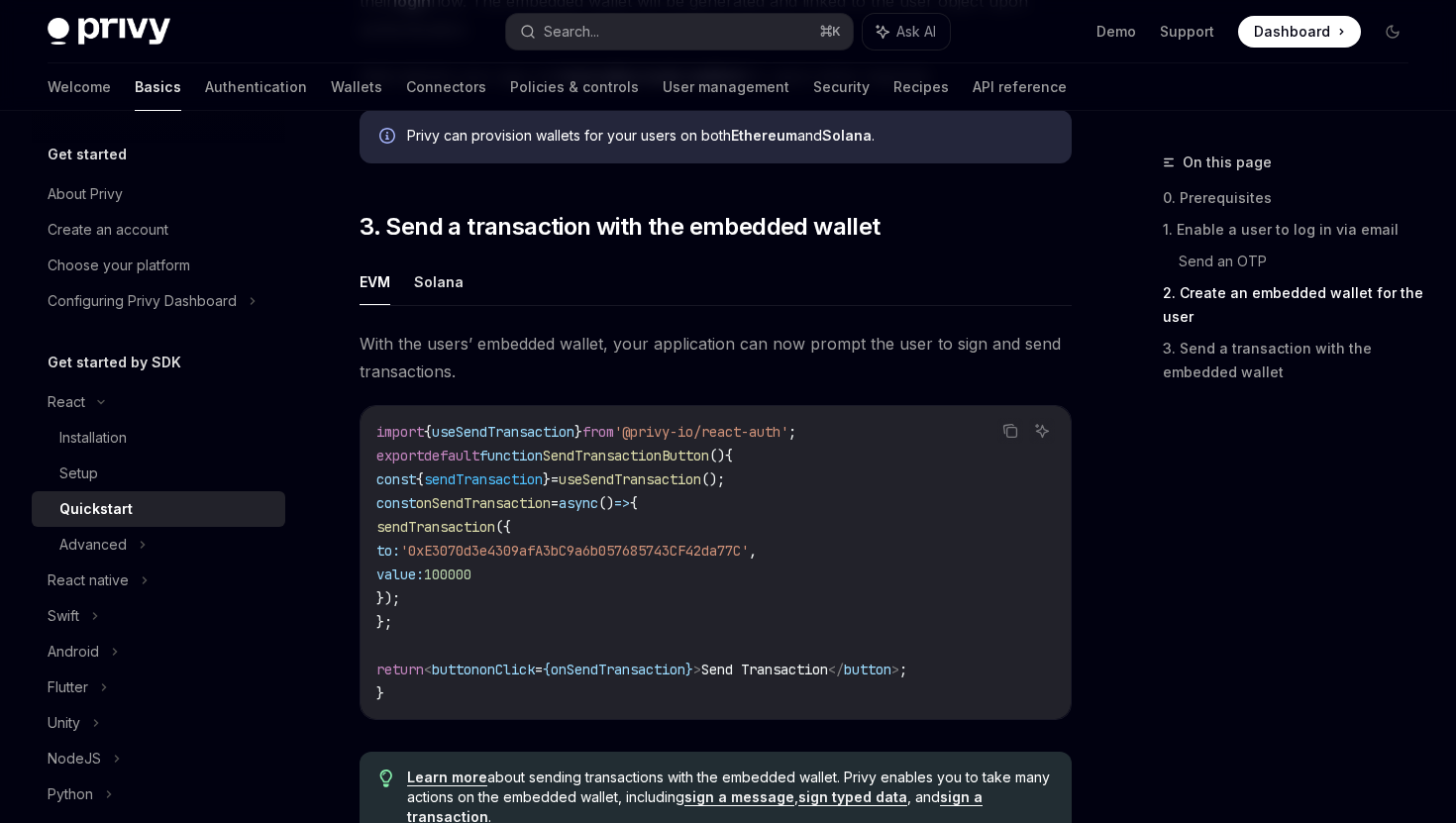 scroll, scrollTop: 1640, scrollLeft: 0, axis: vertical 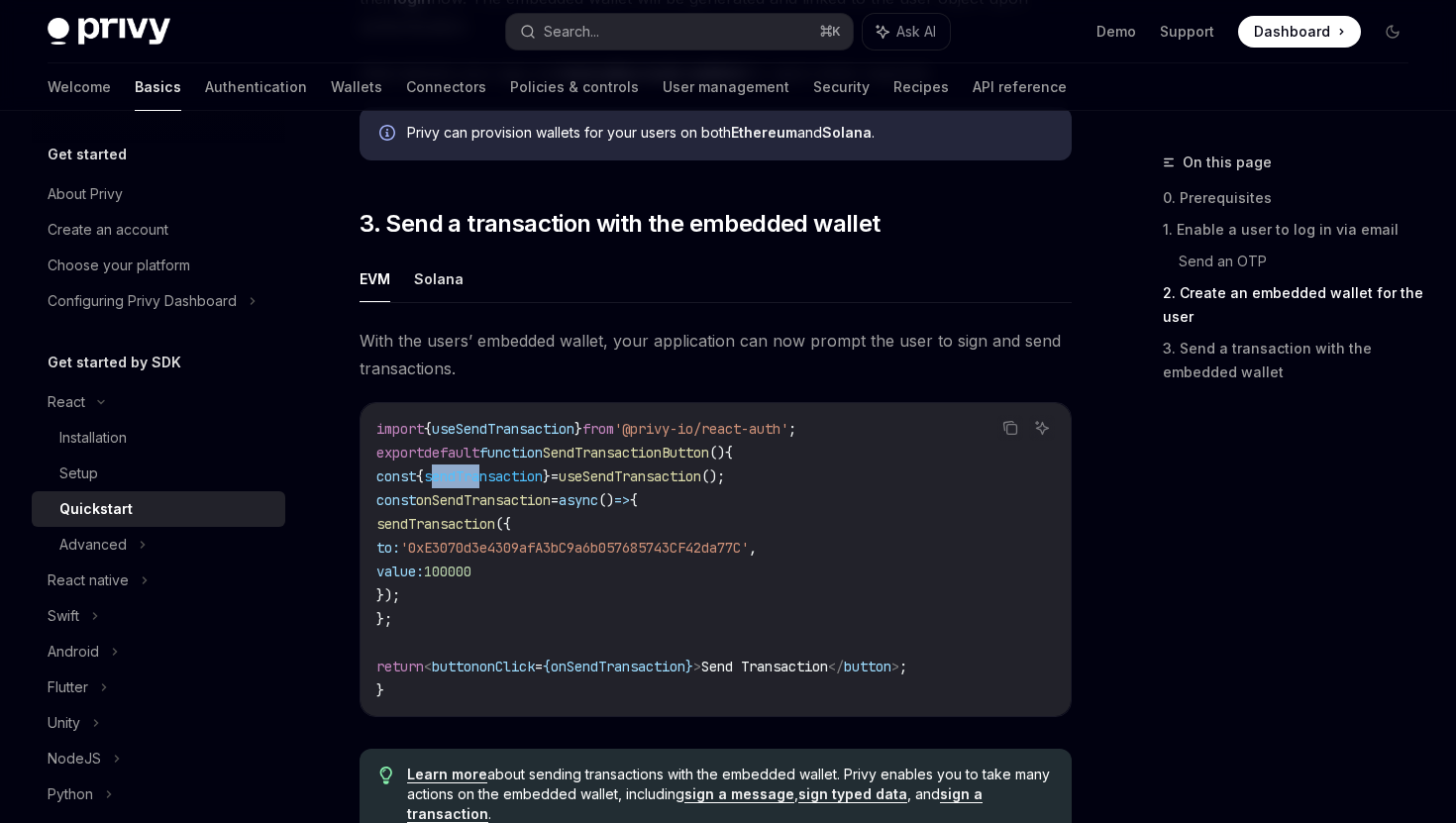 drag, startPoint x: 470, startPoint y: 483, endPoint x: 526, endPoint y: 483, distance: 56 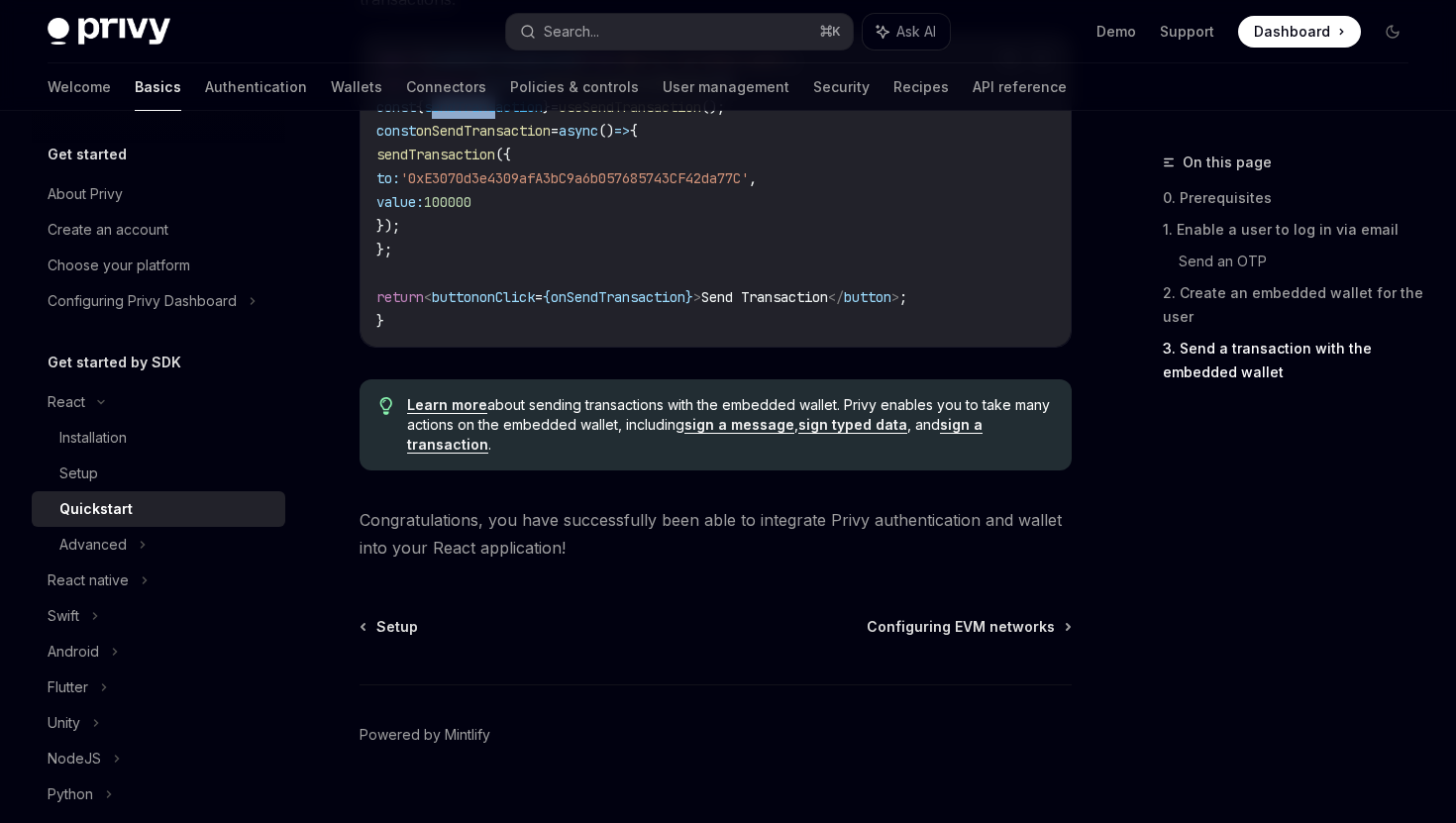 scroll, scrollTop: 2050, scrollLeft: 0, axis: vertical 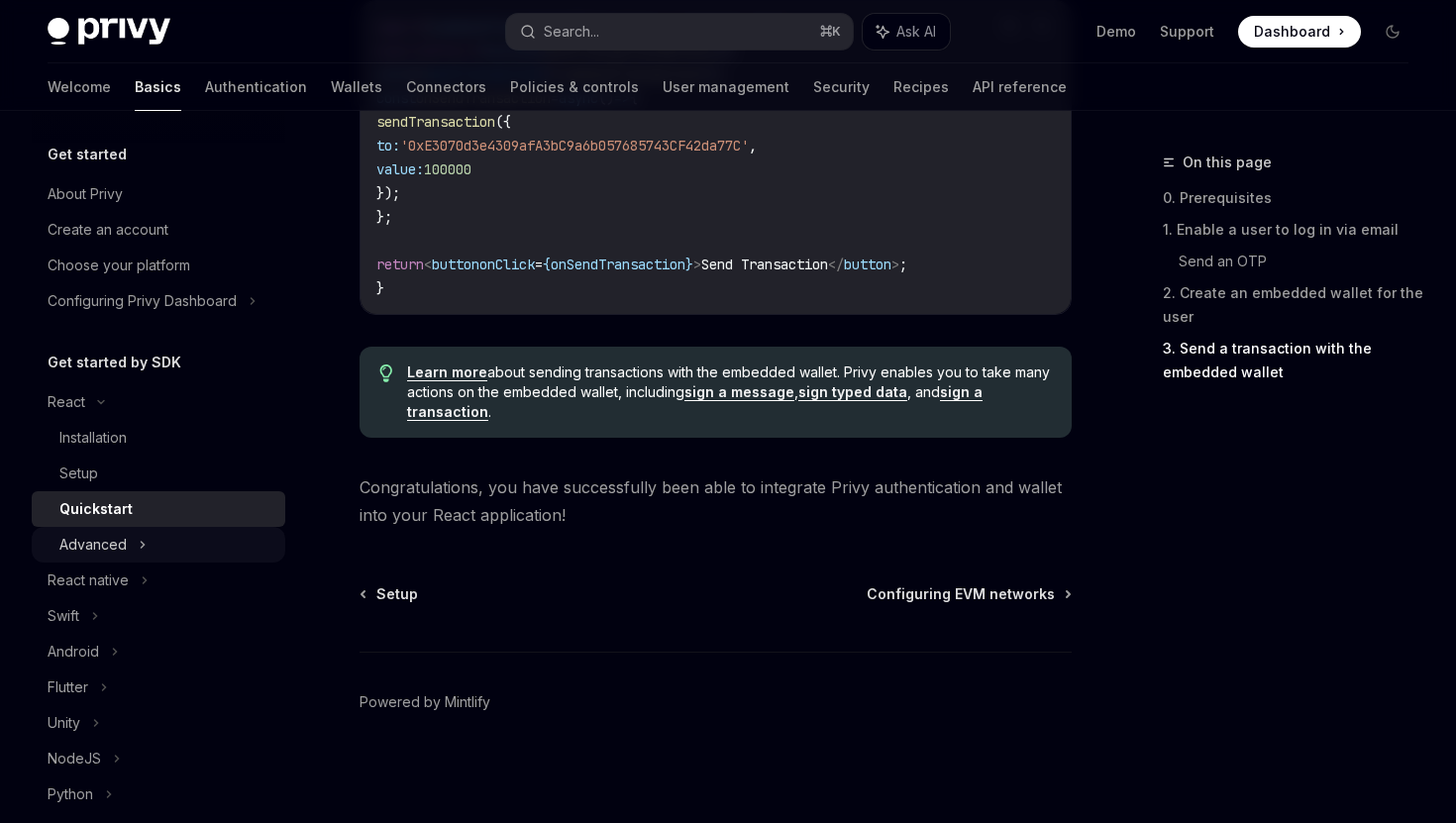 click on "Advanced" at bounding box center (93, 545) 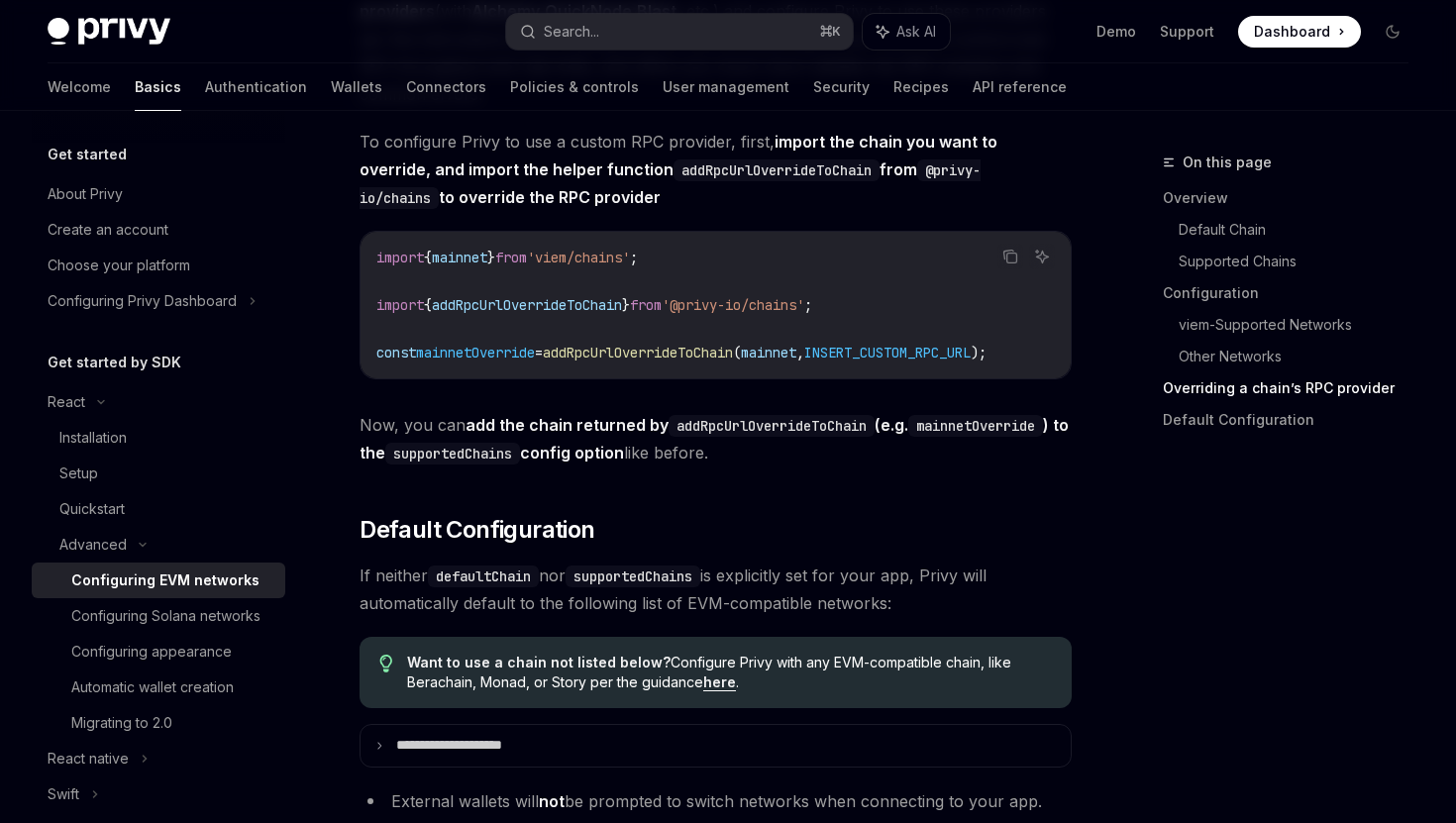 scroll, scrollTop: 4626, scrollLeft: 0, axis: vertical 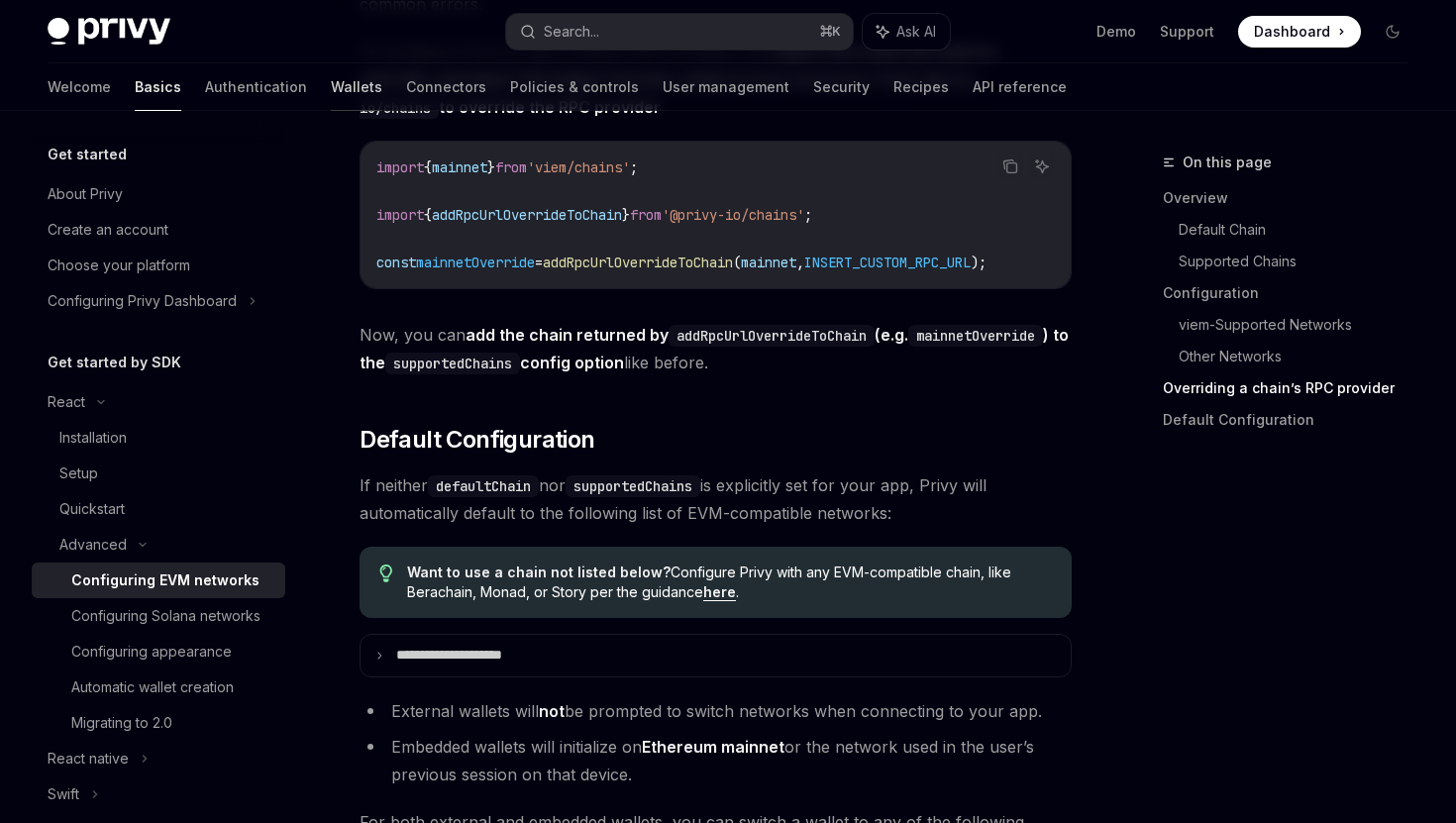 click on "Wallets" at bounding box center (357, 87) 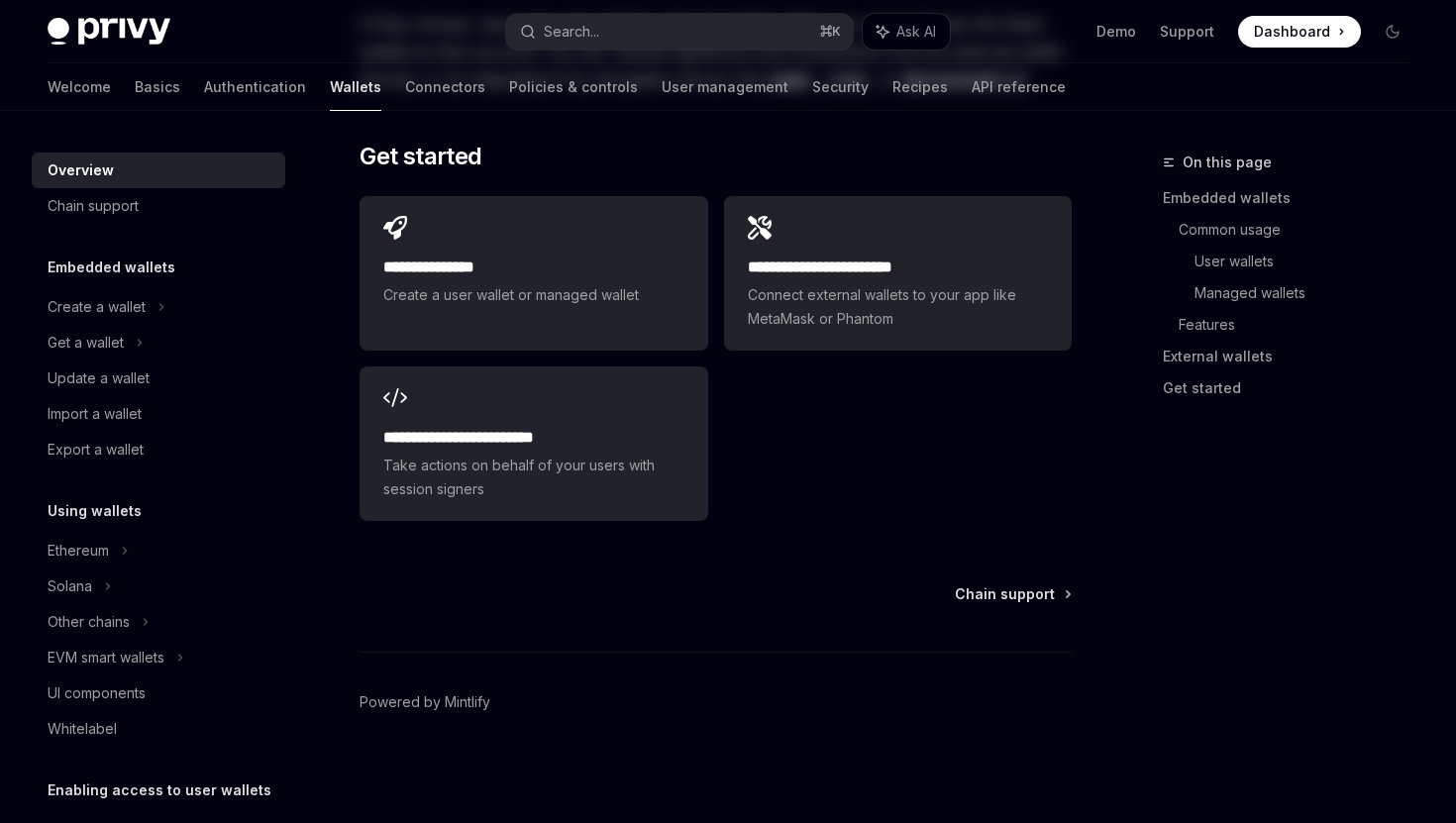 scroll, scrollTop: 0, scrollLeft: 0, axis: both 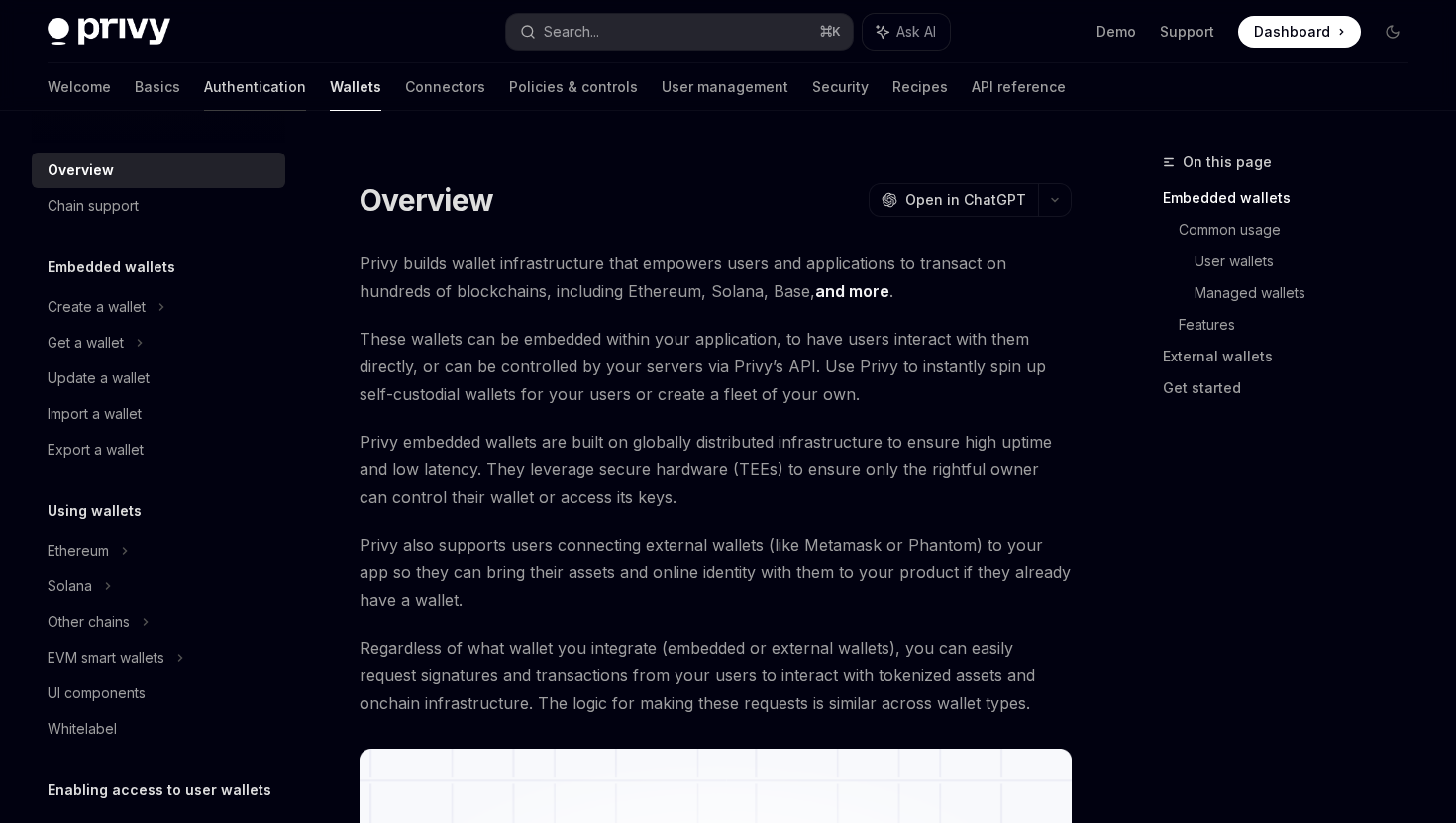 click on "Authentication" at bounding box center [255, 87] 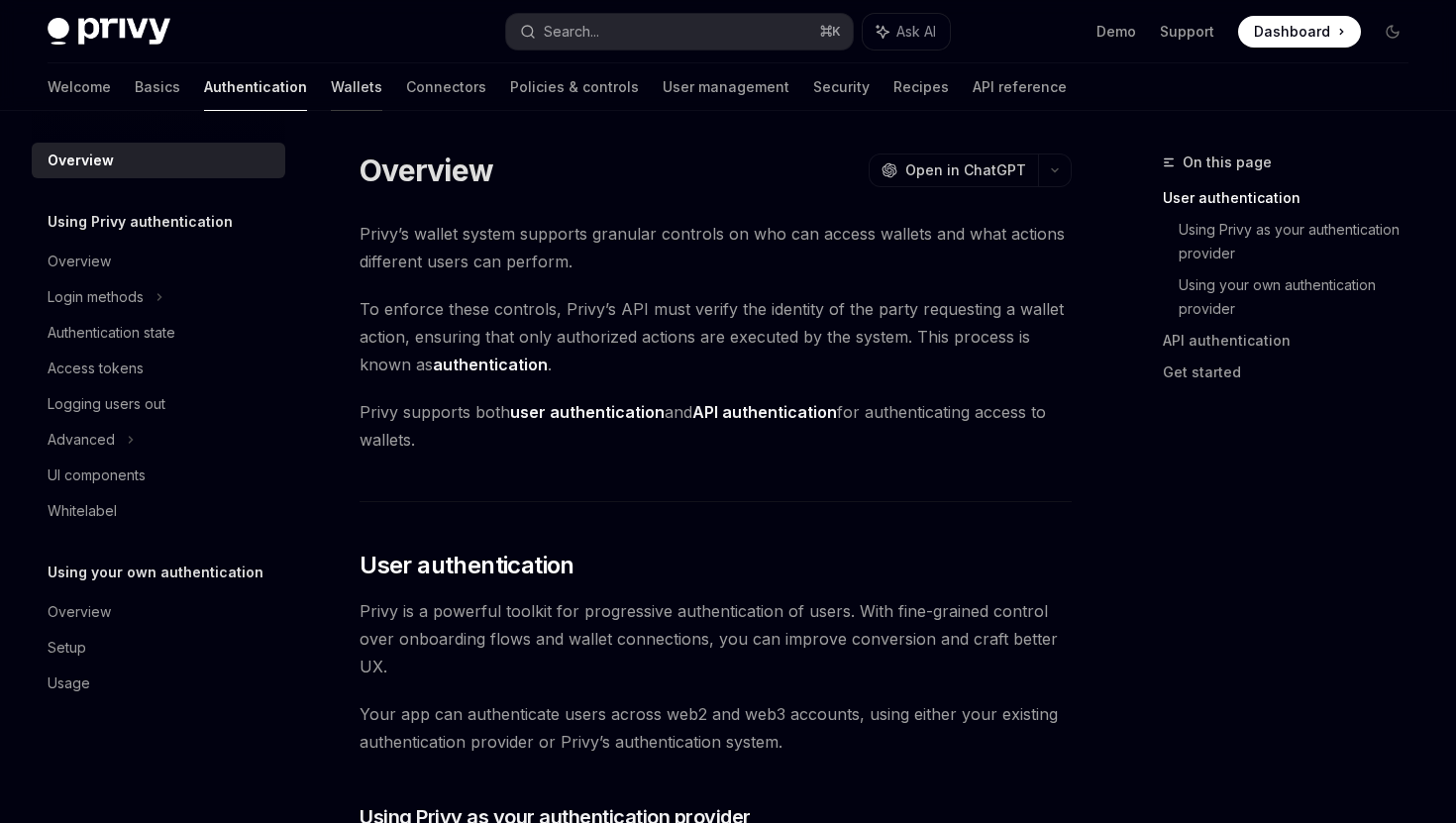 click on "Wallets" at bounding box center (357, 87) 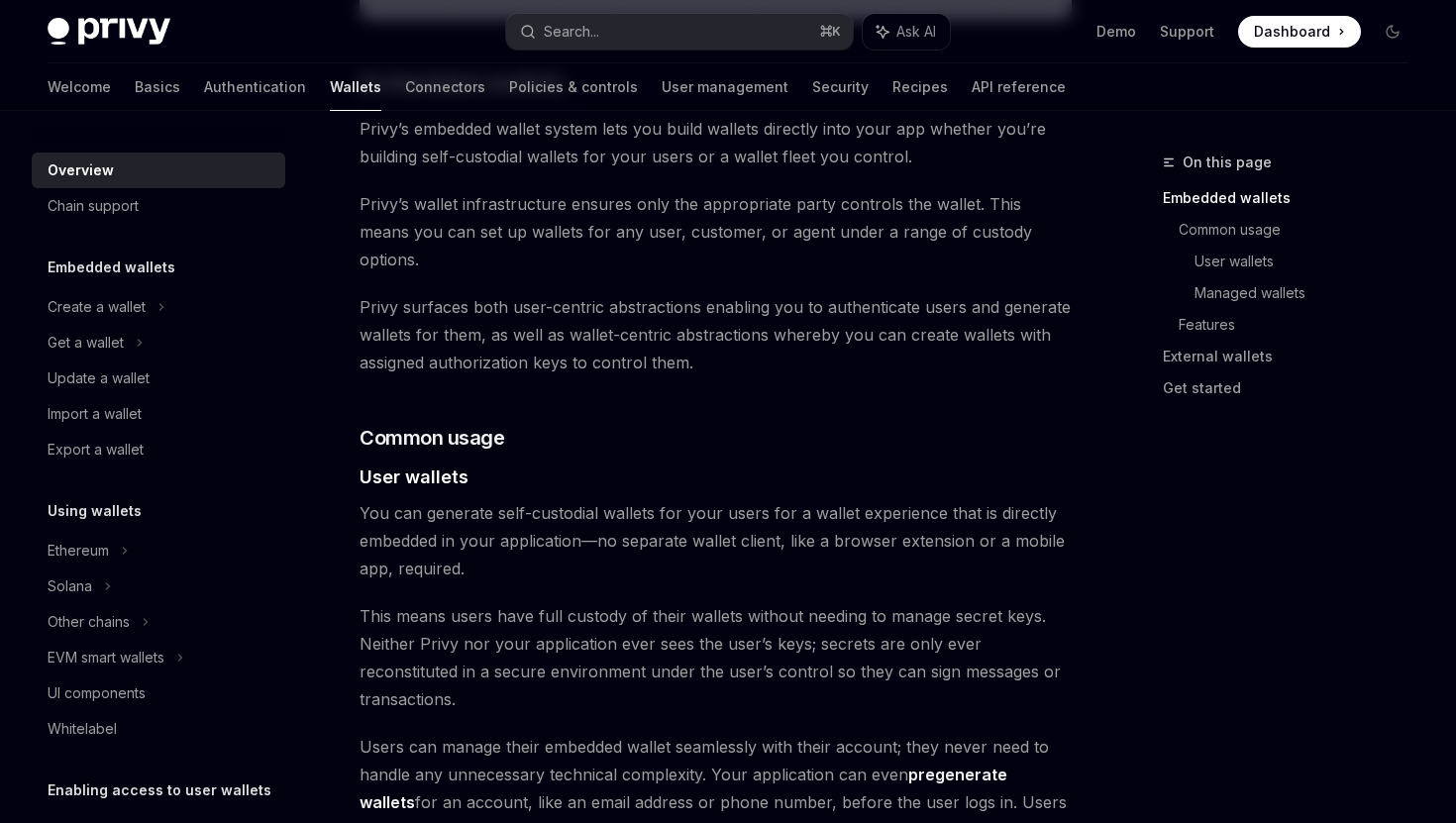 scroll, scrollTop: 930, scrollLeft: 0, axis: vertical 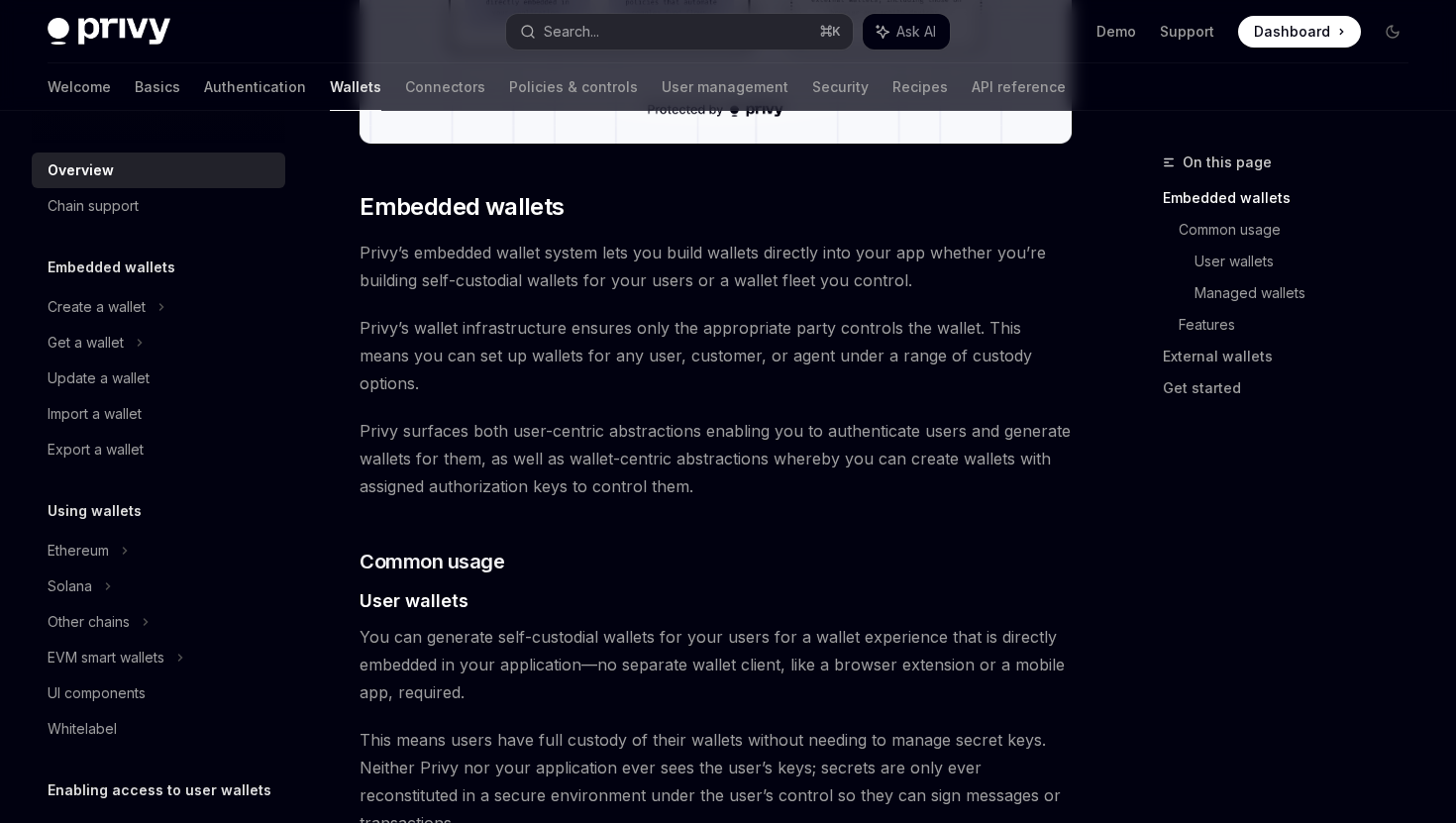 click 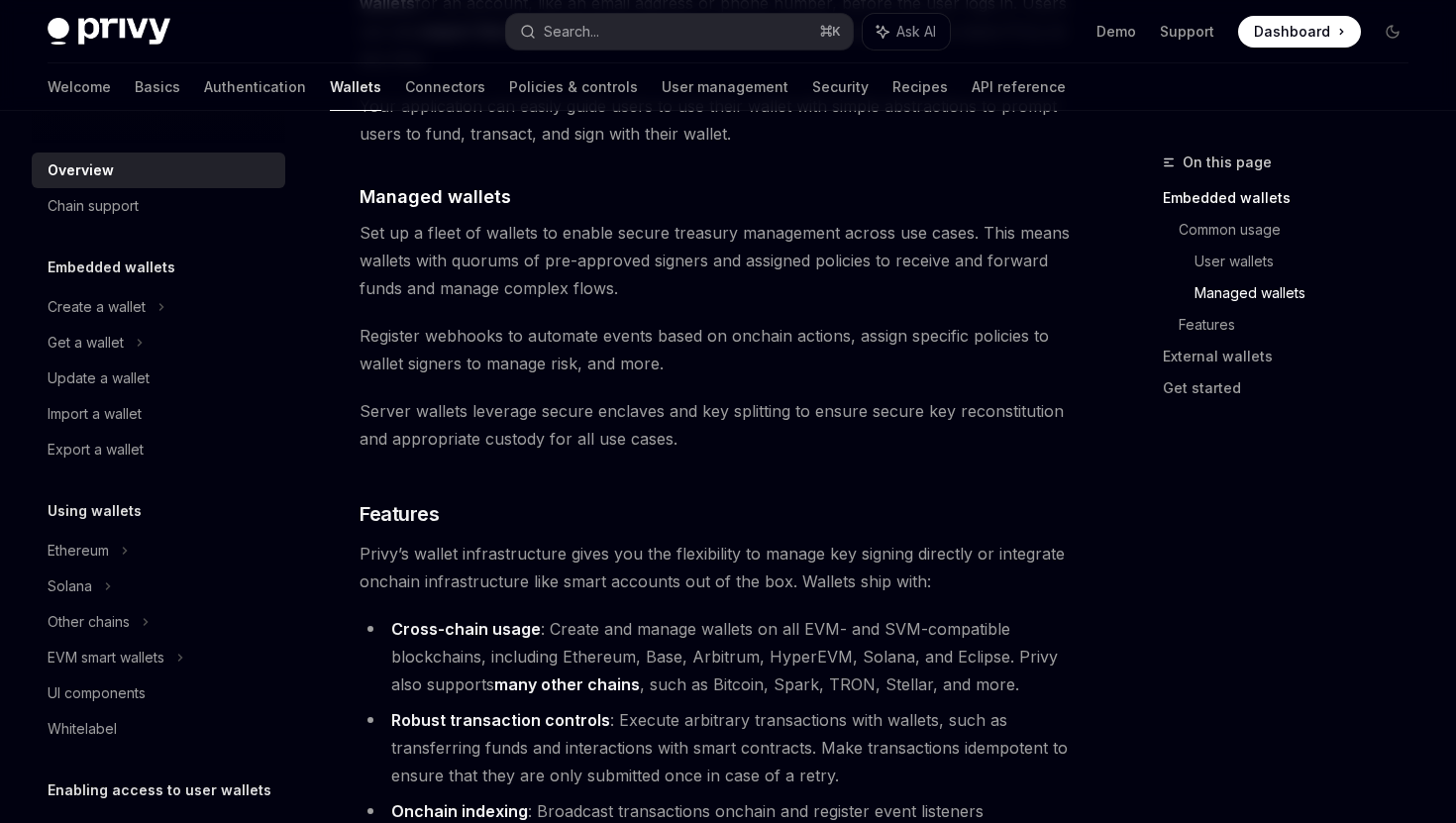 scroll, scrollTop: 1871, scrollLeft: 0, axis: vertical 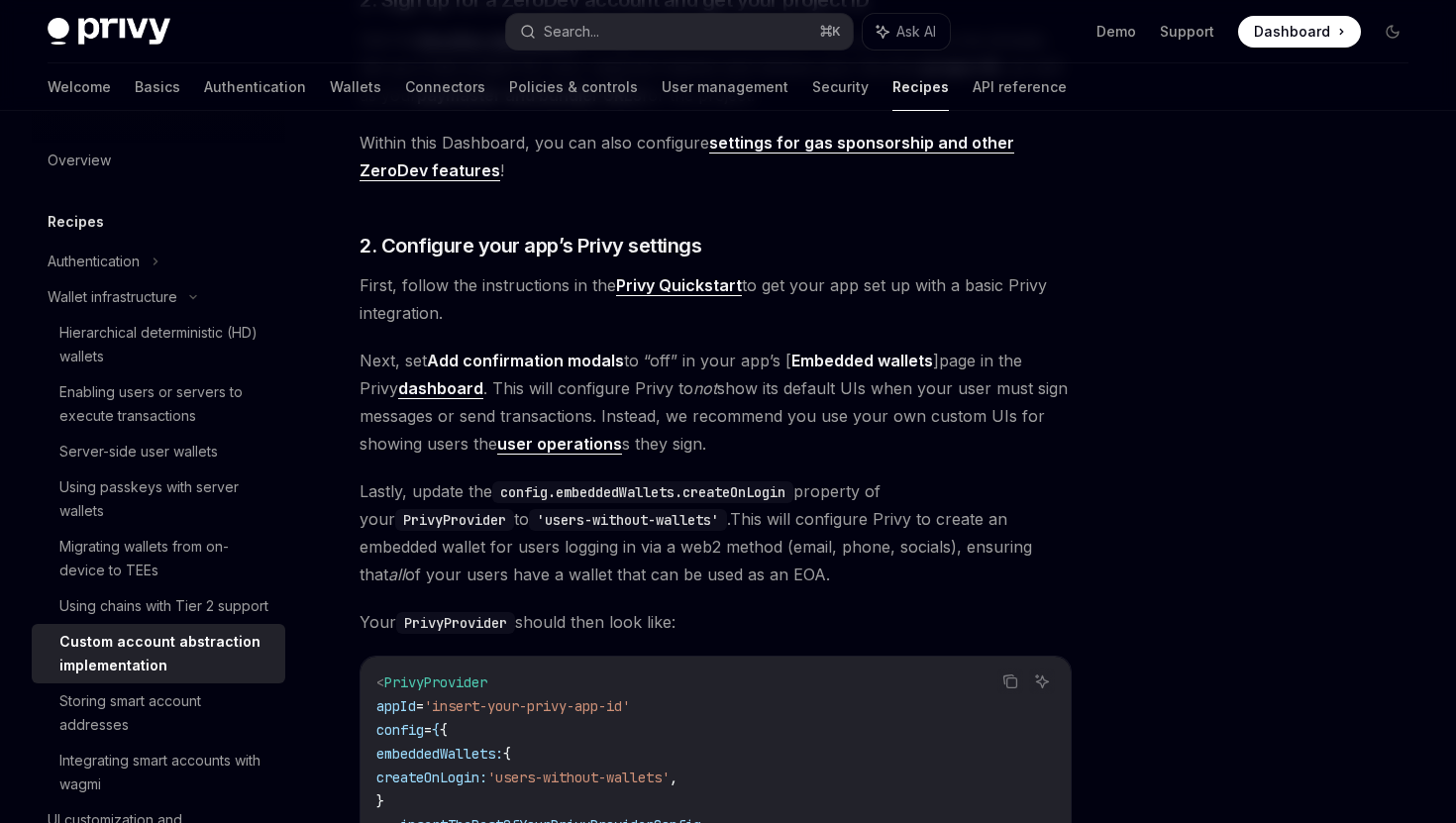 click on "Next, set  Add confirmation modals  to “off” in your app’s [ Embedded wallets ]   page in the Privy  dashboard . This will configure Privy to  not  show its default UIs when your user must sign messages or send transactions. Instead, we recommend you use your own custom UIs for showing users the  user operations s they sign." at bounding box center [715, 402] 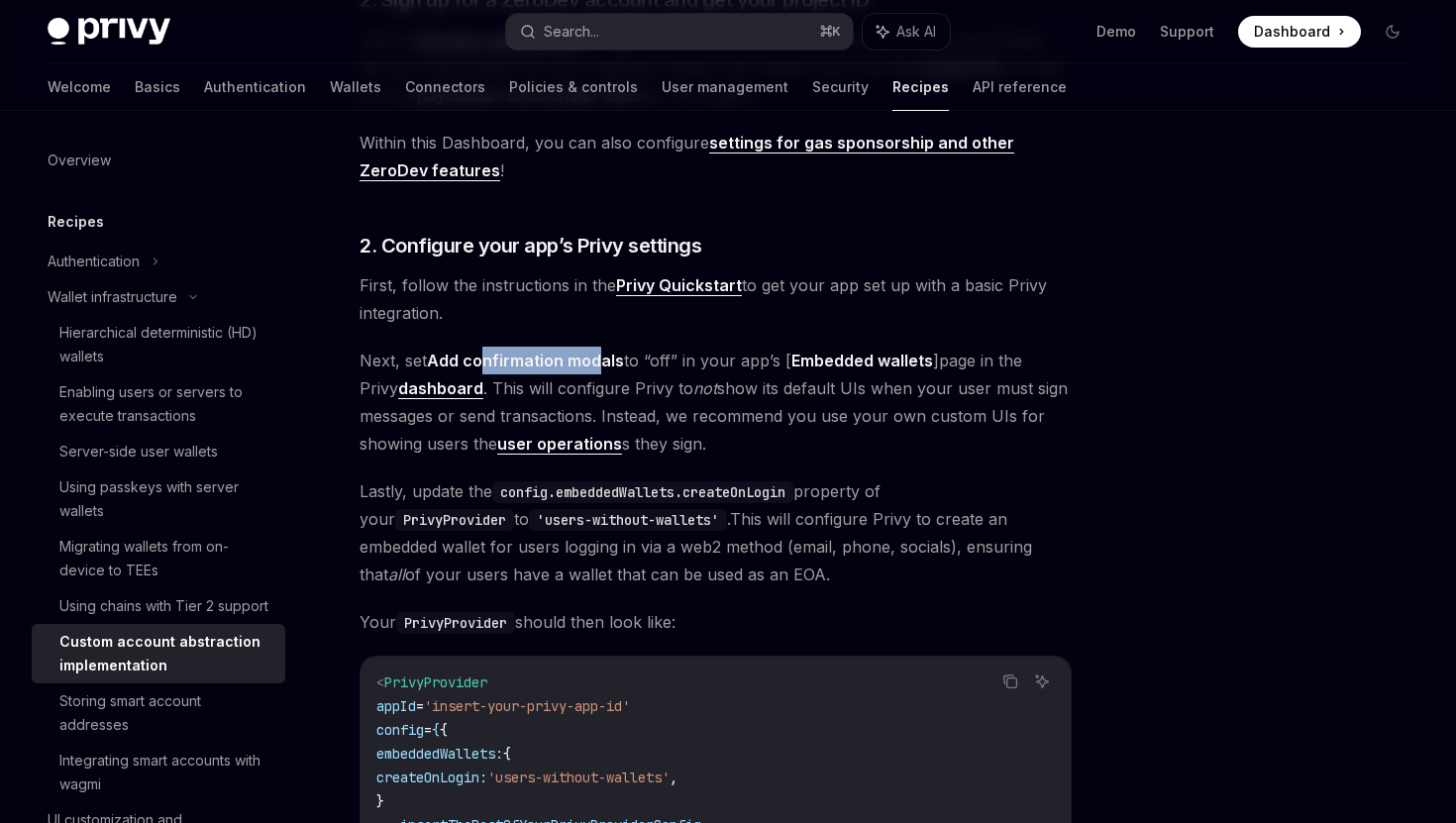 drag, startPoint x: 599, startPoint y: 369, endPoint x: 486, endPoint y: 367, distance: 113.0177 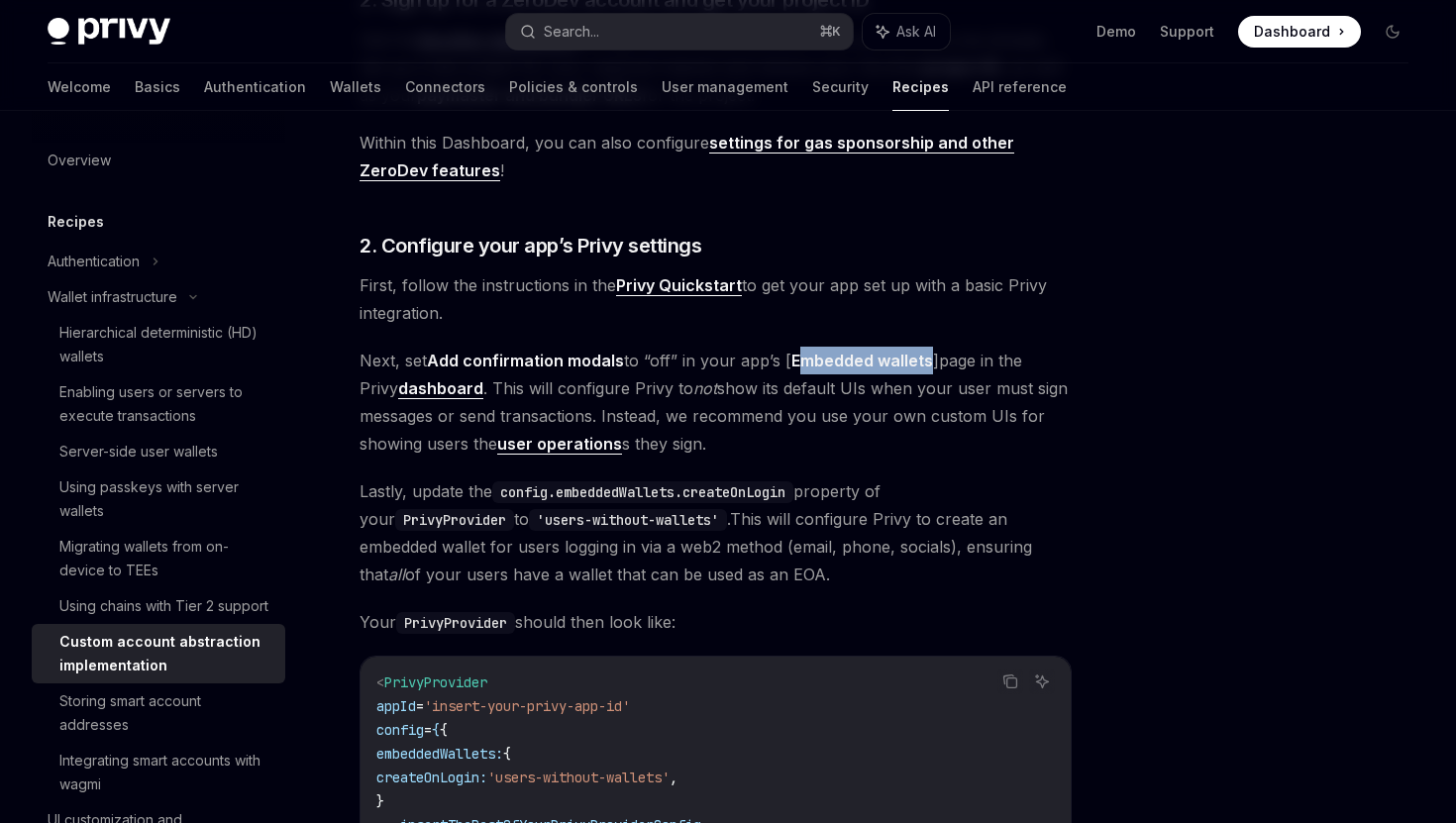 drag, startPoint x: 795, startPoint y: 367, endPoint x: 932, endPoint y: 367, distance: 137 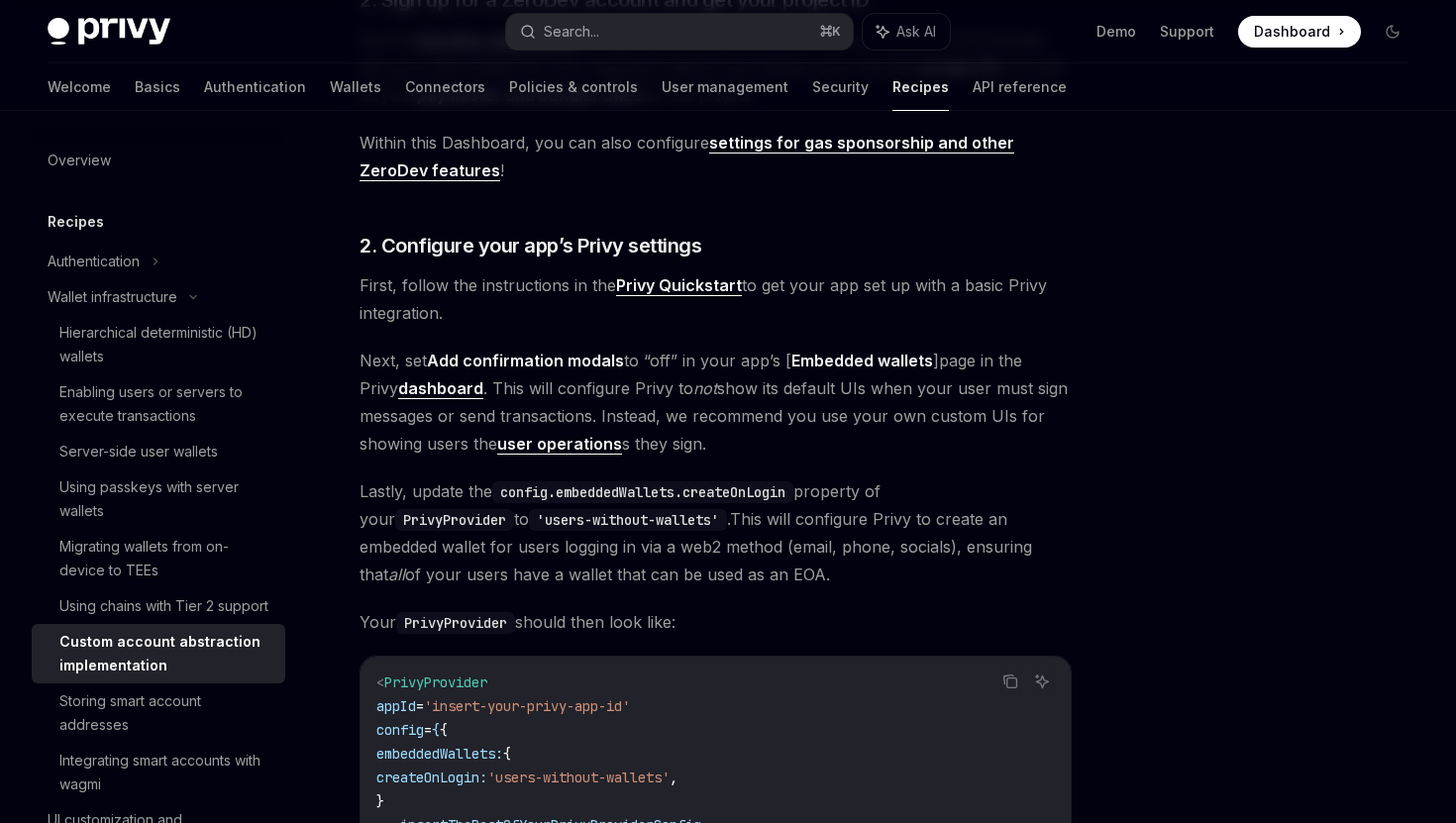 click on "Next, set  Add confirmation modals  to “off” in your app’s [ Embedded wallets ]   page in the Privy  dashboard . This will configure Privy to  not  show its default UIs when your user must sign messages or send transactions. Instead, we recommend you use your own custom UIs for showing users the  user operations s they sign." at bounding box center [715, 402] 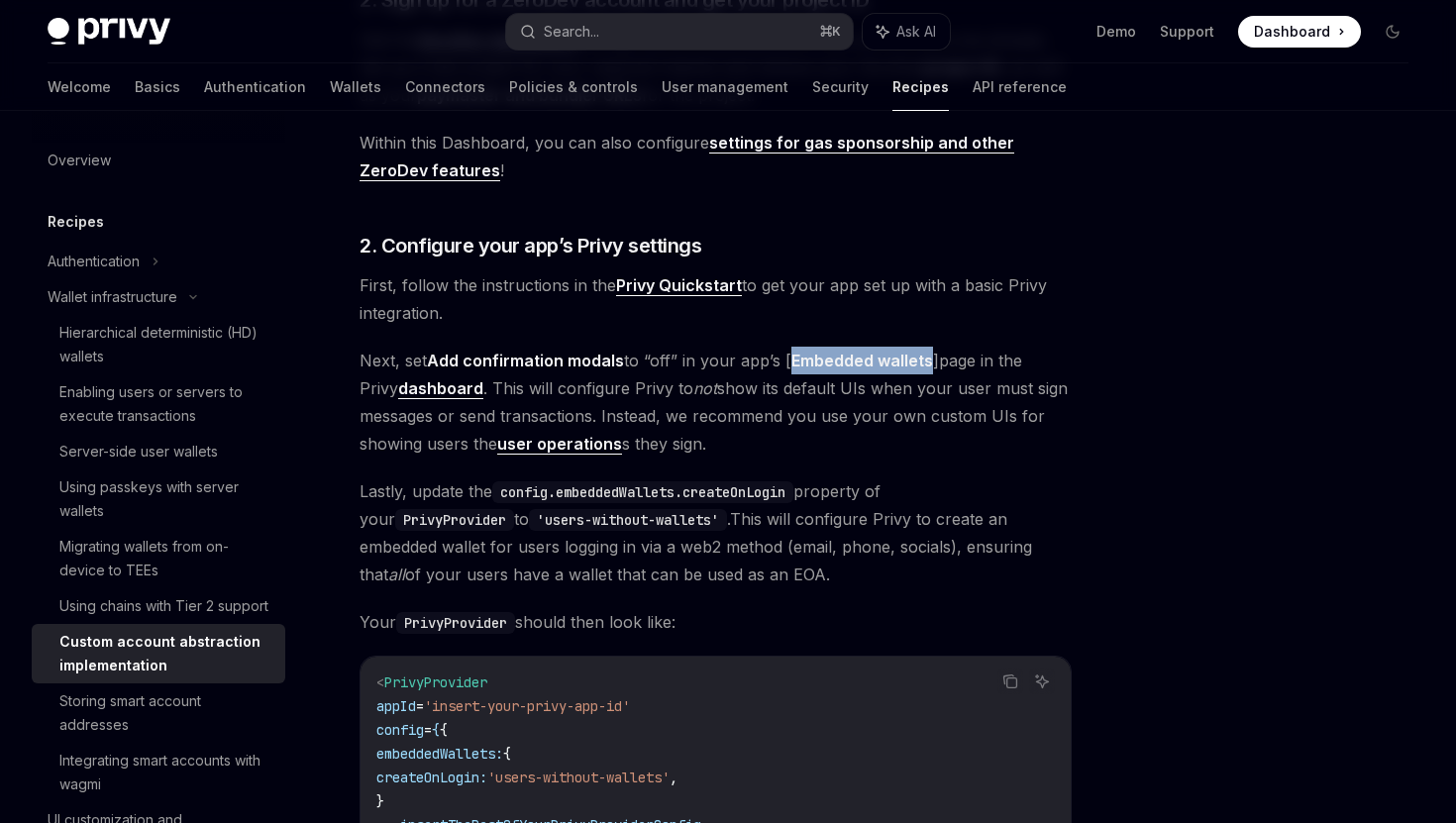 drag, startPoint x: 932, startPoint y: 367, endPoint x: 788, endPoint y: 365, distance: 144.0139 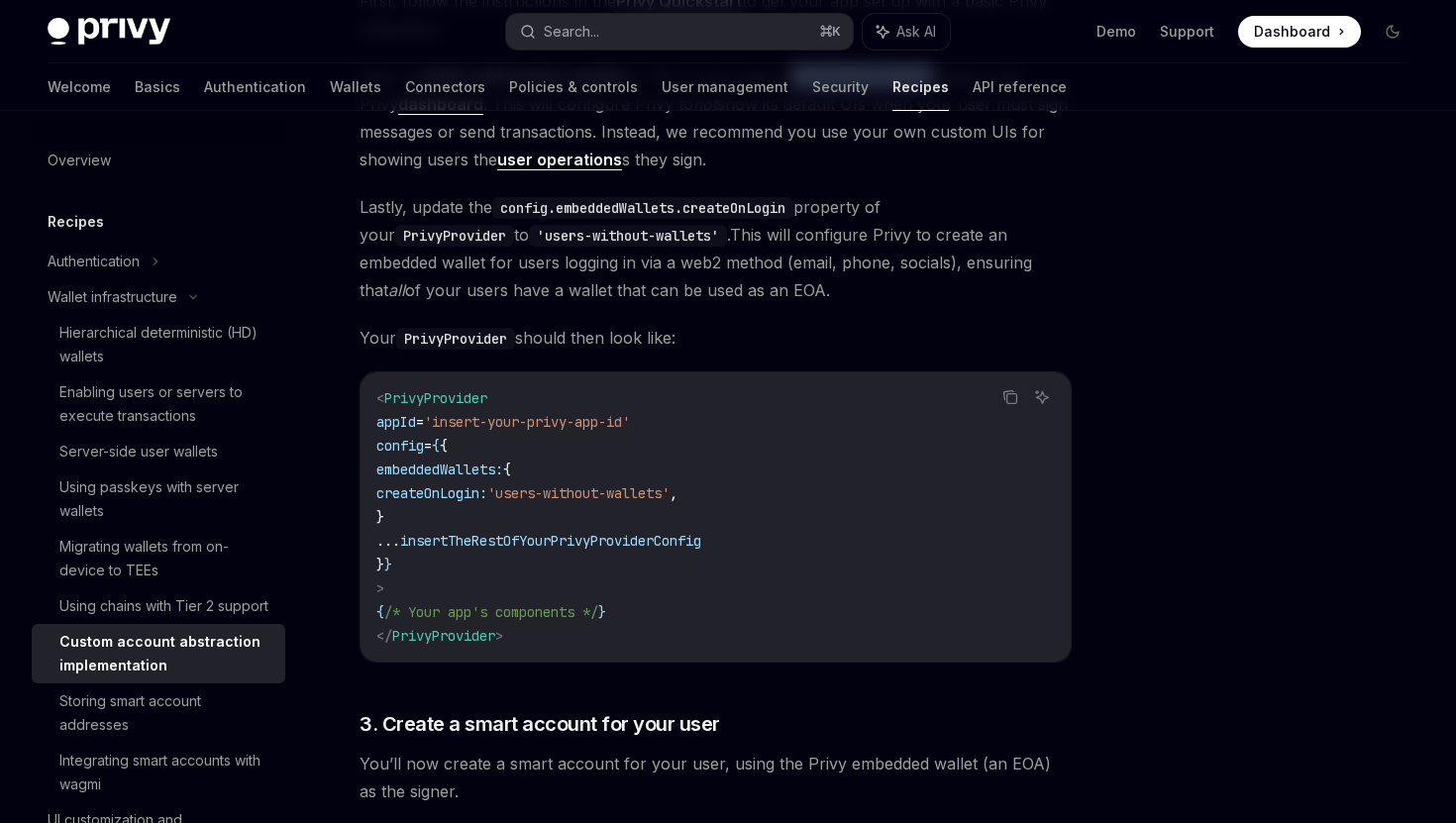 scroll, scrollTop: 1289, scrollLeft: 0, axis: vertical 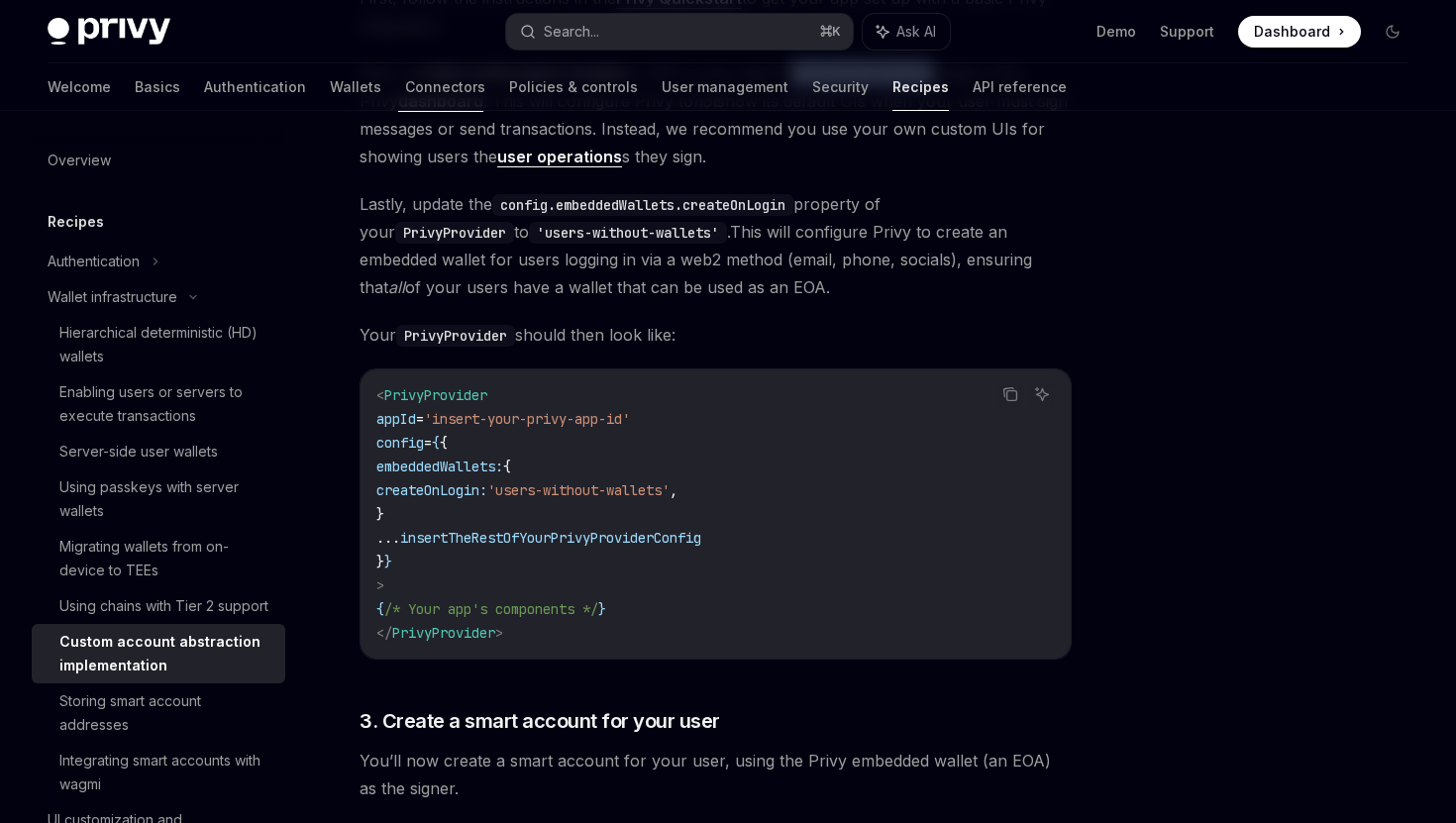 drag, startPoint x: 790, startPoint y: 498, endPoint x: 613, endPoint y: 497, distance: 177.00282 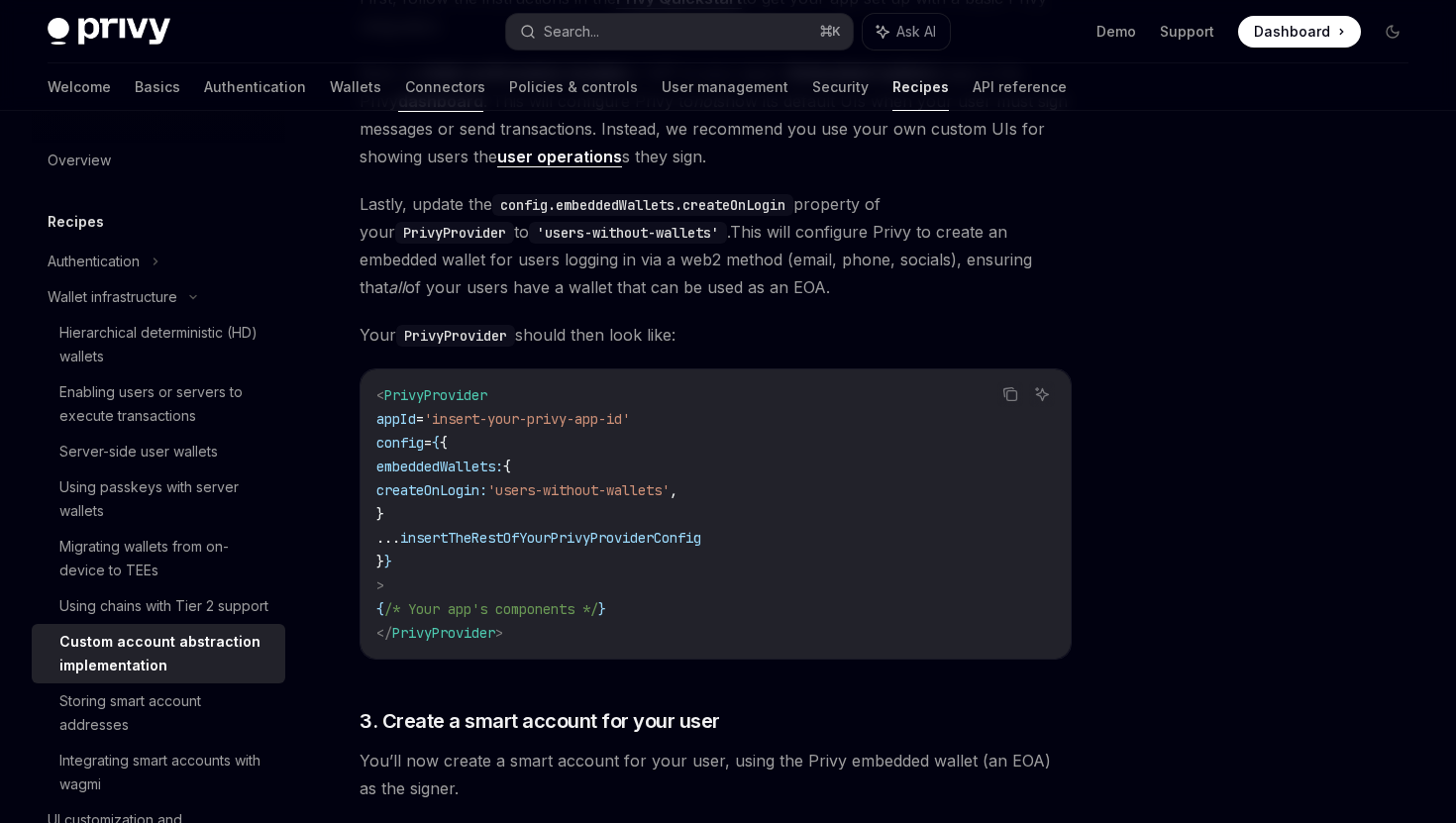 click on "'users-without-wallets'" at bounding box center [578, 490] 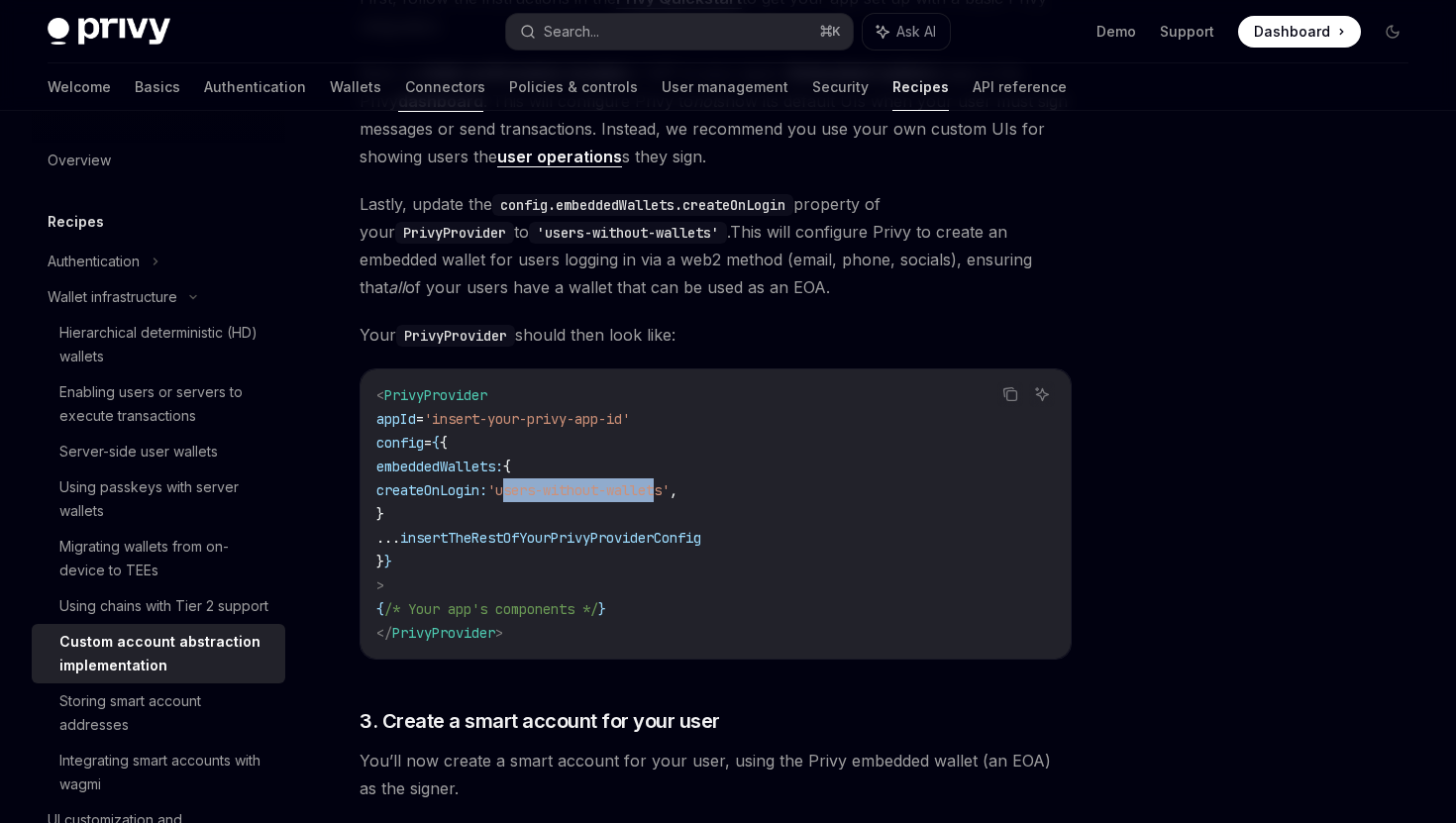 drag, startPoint x: 612, startPoint y: 494, endPoint x: 767, endPoint y: 494, distance: 155 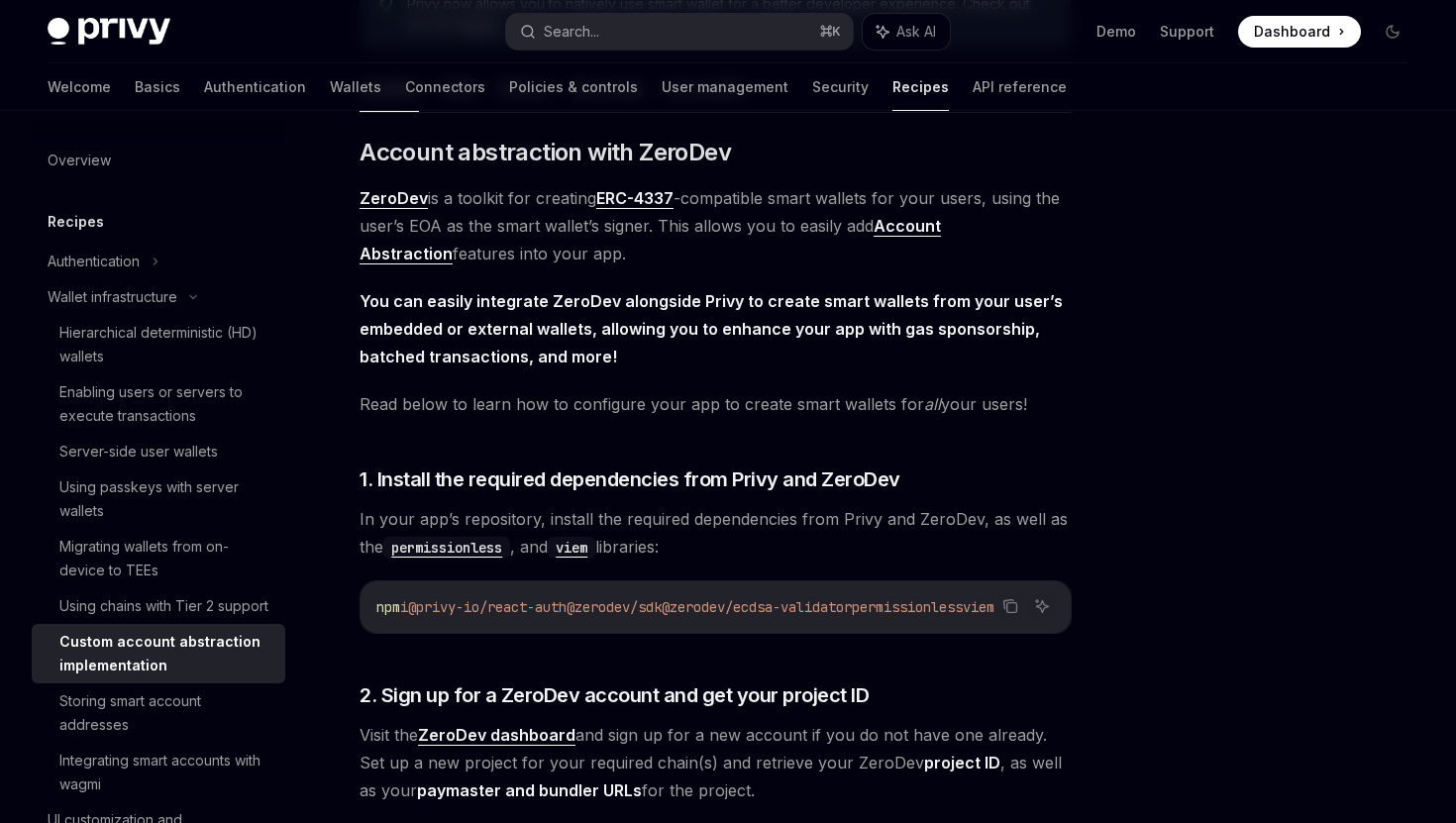 scroll, scrollTop: 317, scrollLeft: 0, axis: vertical 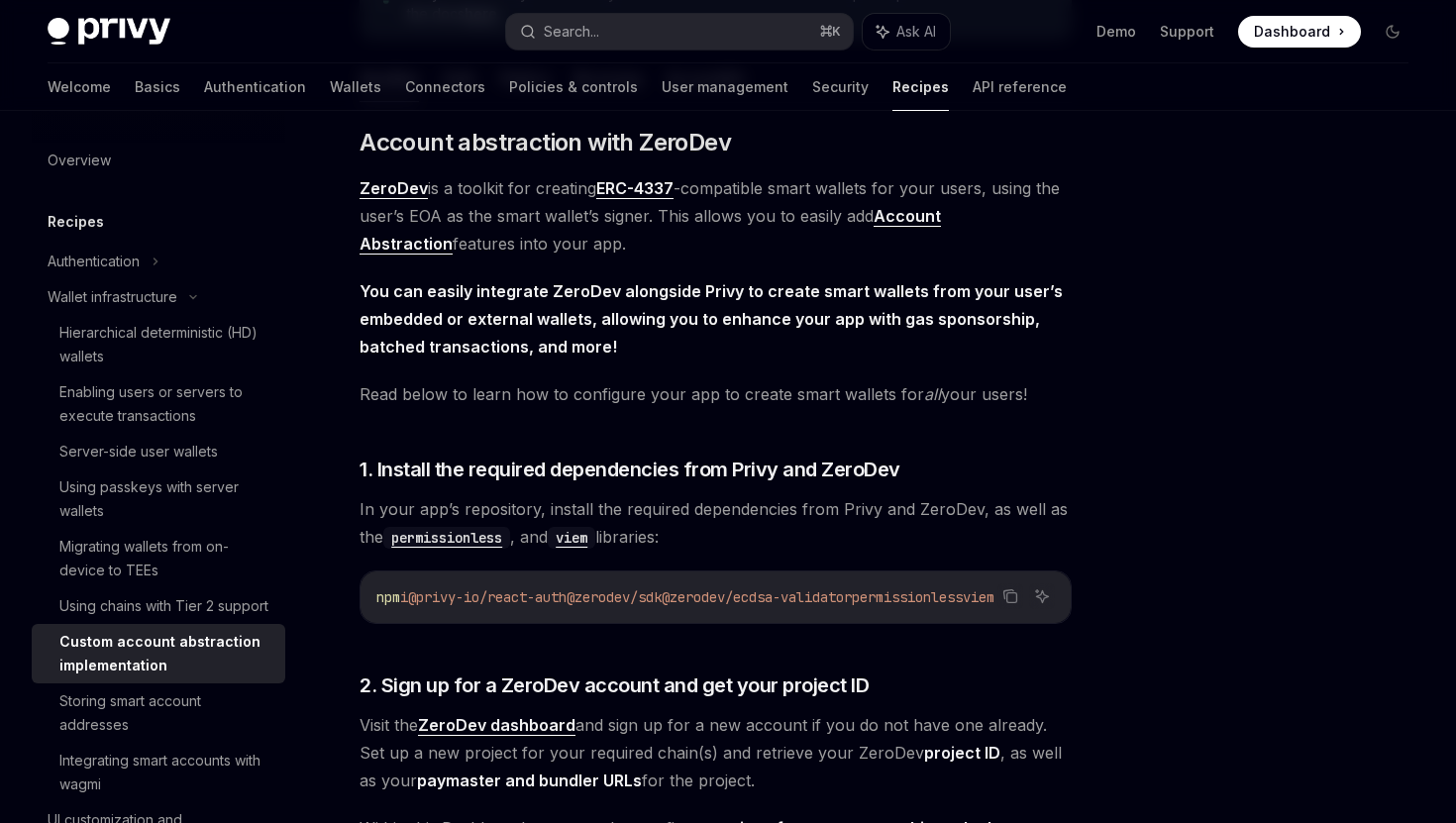 drag, startPoint x: 589, startPoint y: 596, endPoint x: 422, endPoint y: 605, distance: 167.24234 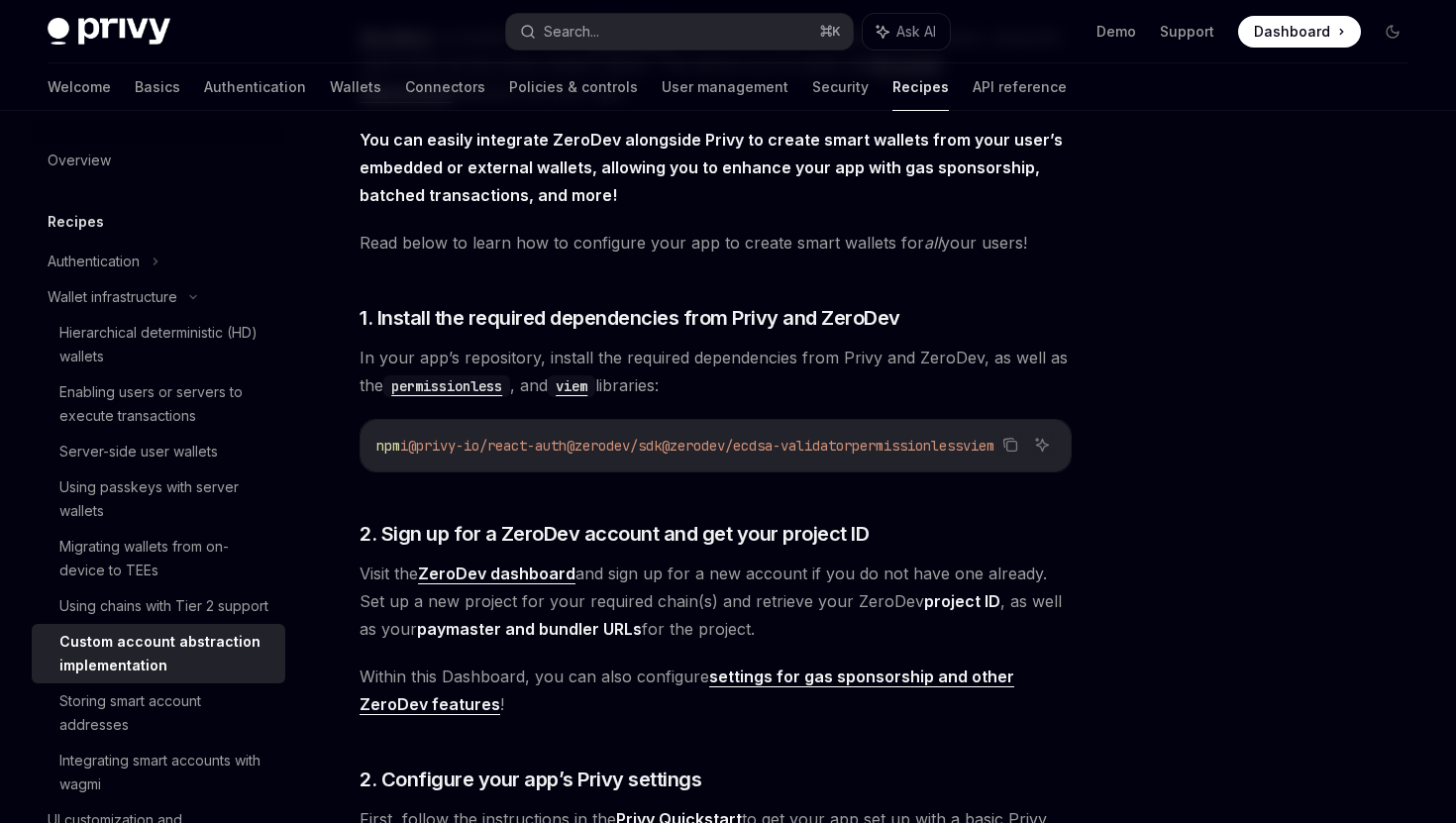 scroll, scrollTop: 465, scrollLeft: 0, axis: vertical 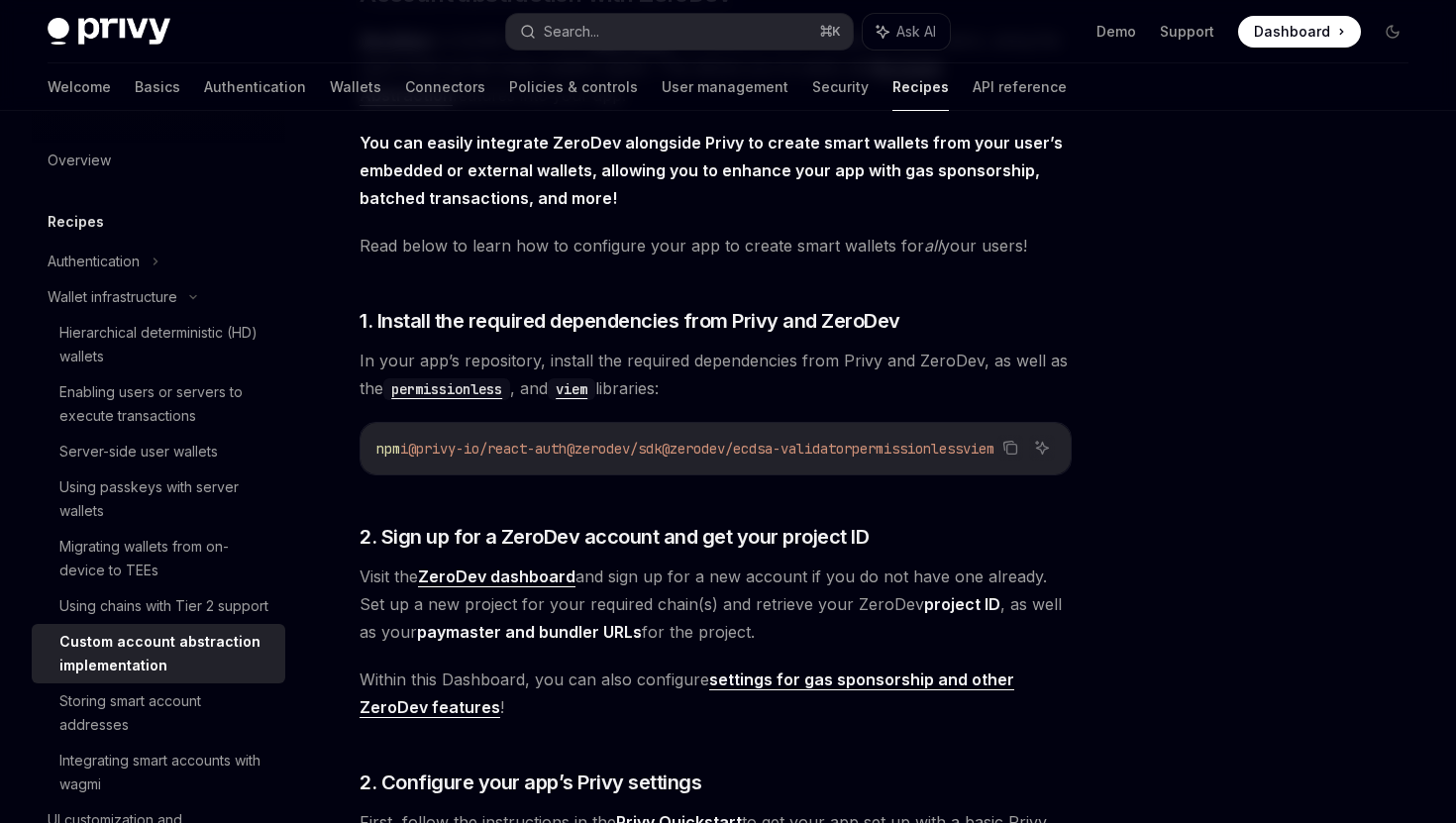 click on "@zerodev/sdk" at bounding box center (614, 449) 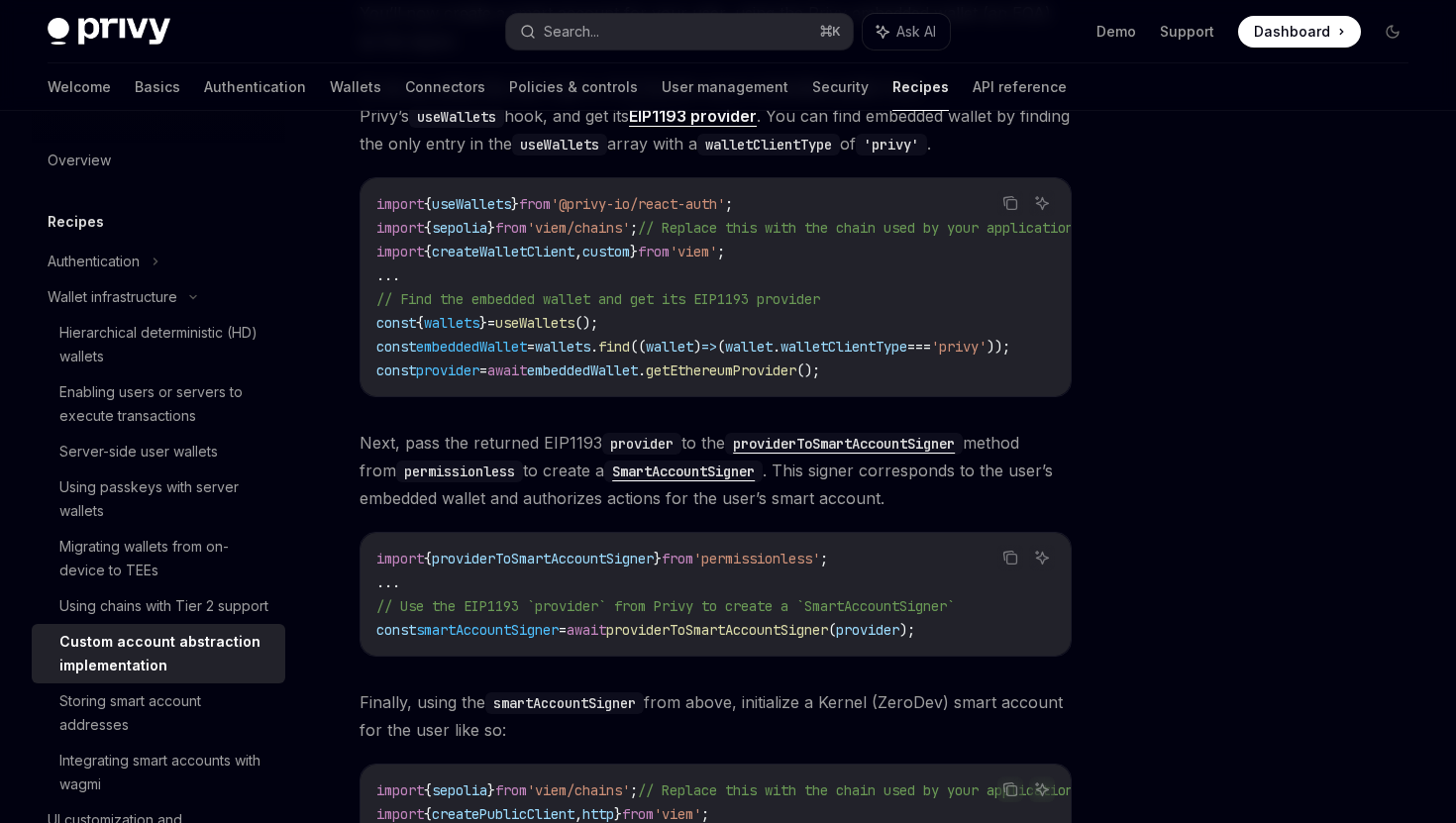 scroll, scrollTop: 2029, scrollLeft: 0, axis: vertical 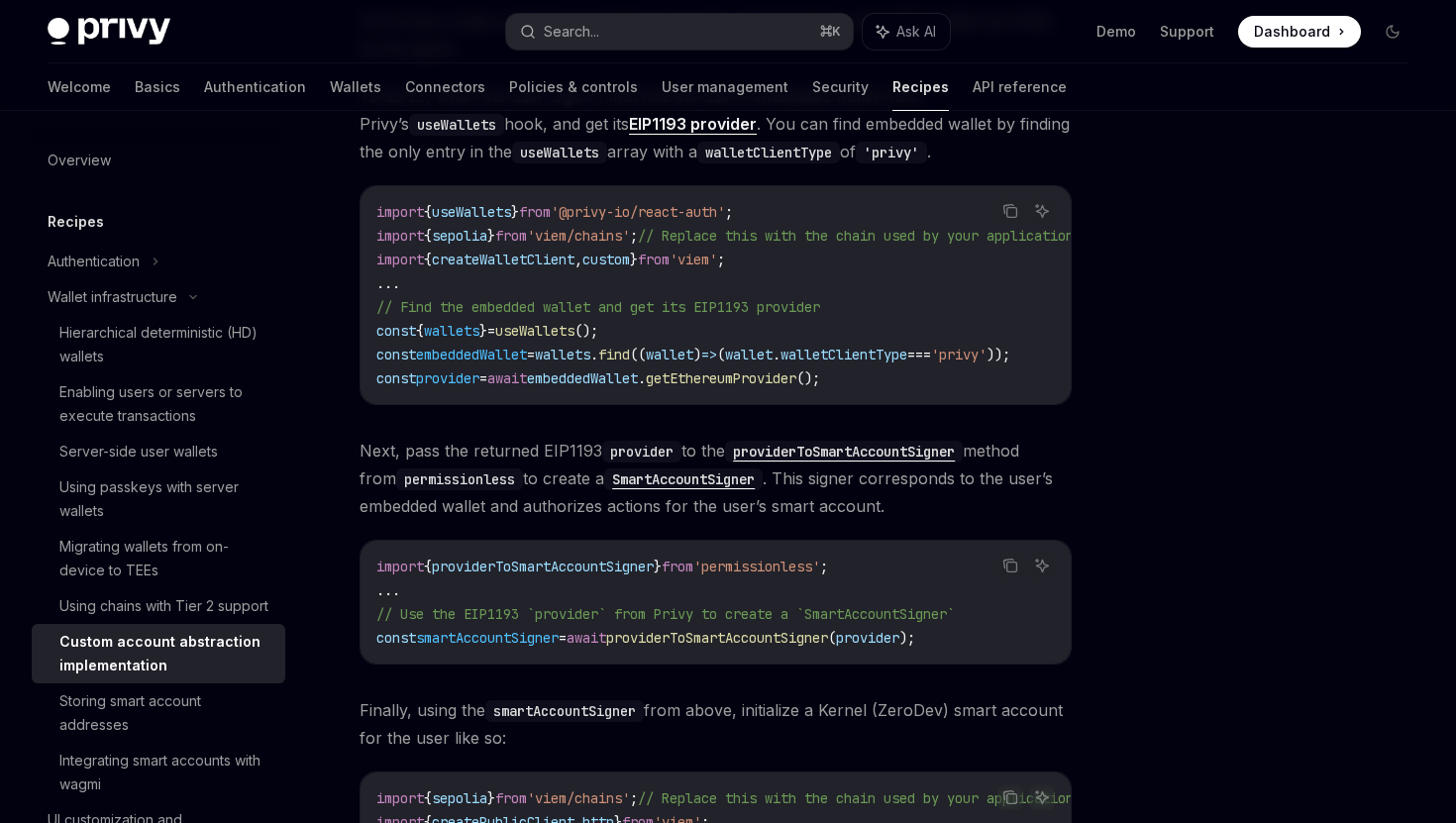 click on "wallets" at bounding box center (452, 331) 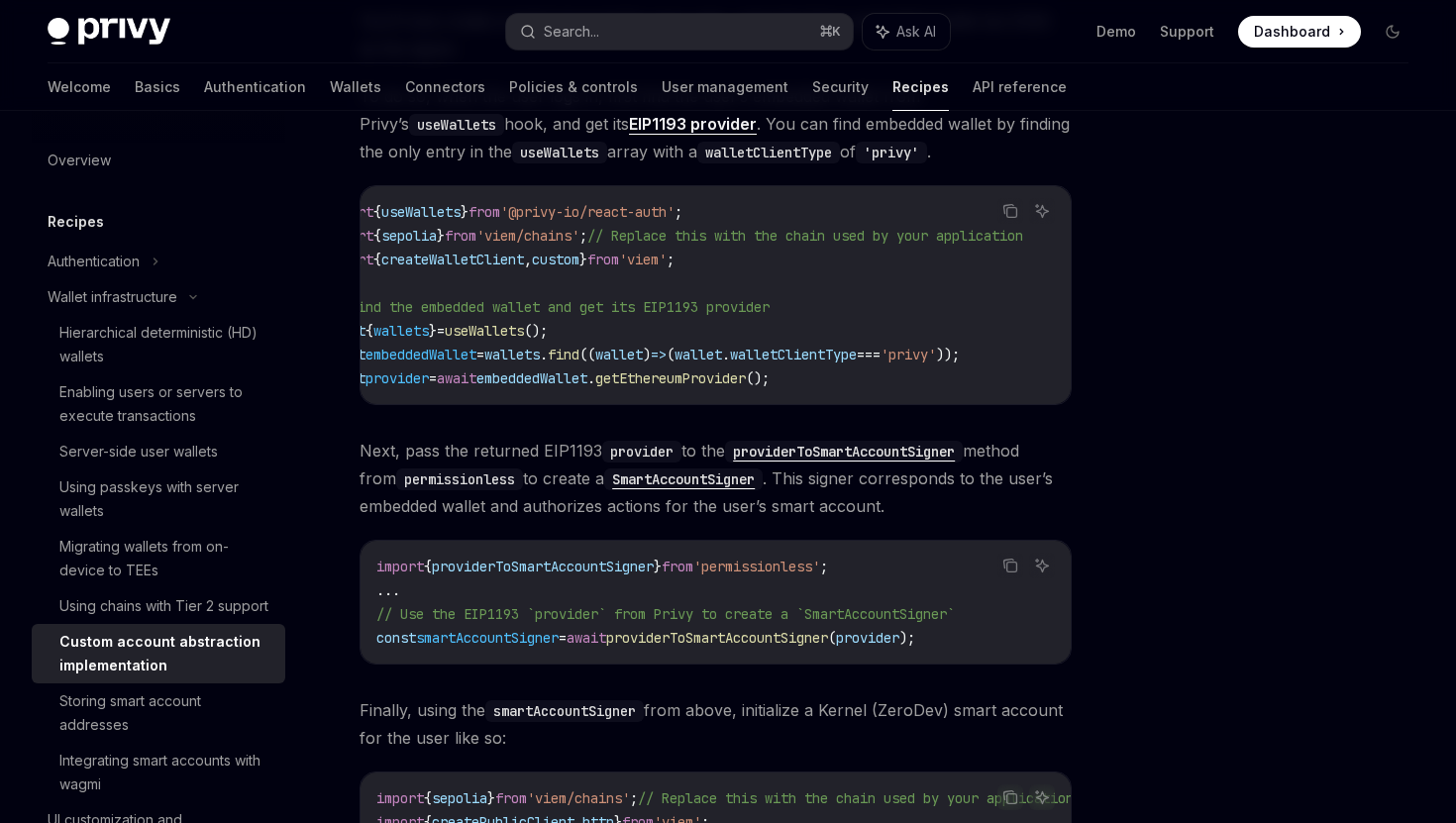 scroll, scrollTop: 0, scrollLeft: 0, axis: both 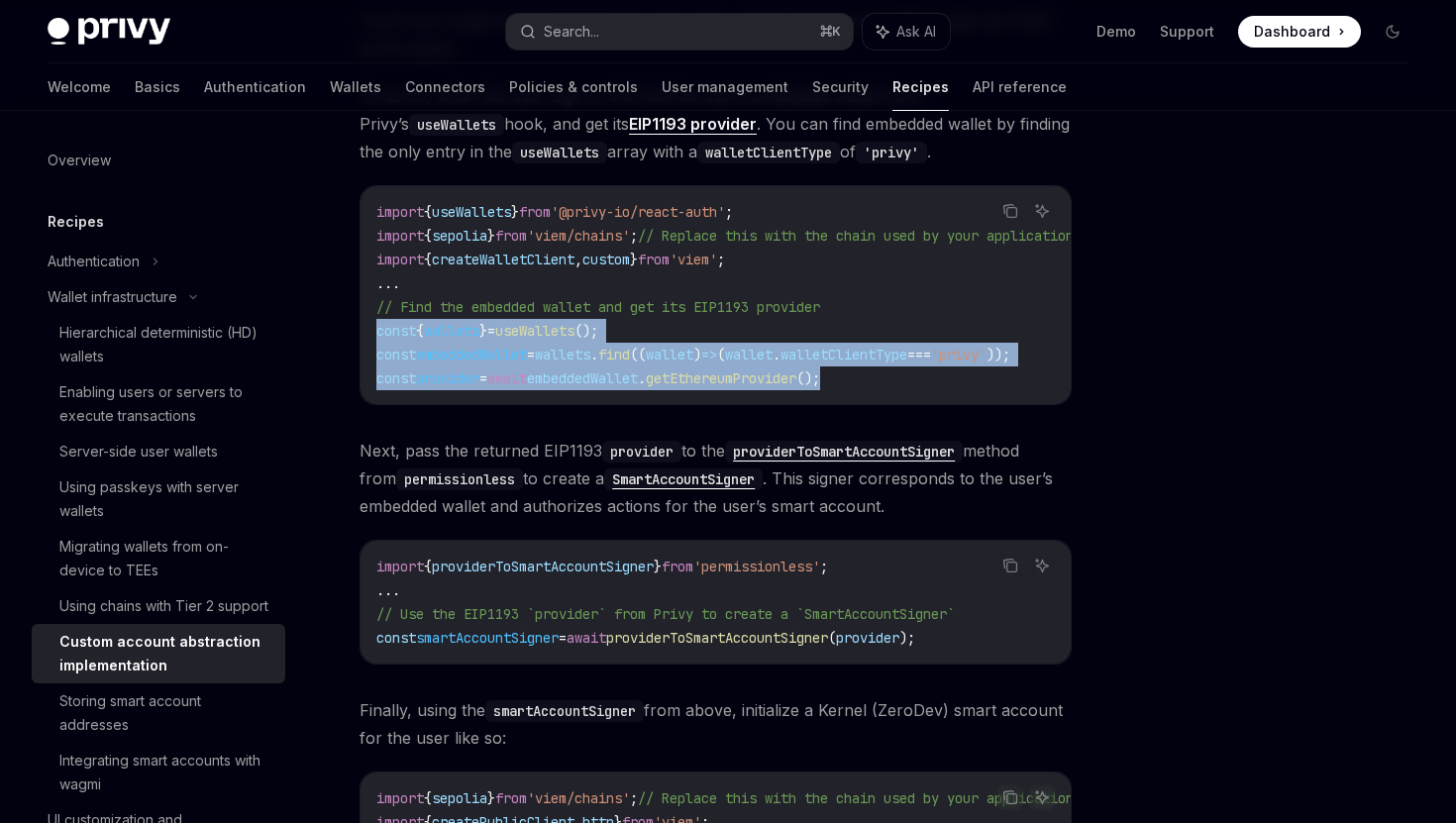drag, startPoint x: 888, startPoint y: 381, endPoint x: 371, endPoint y: 338, distance: 518.78512 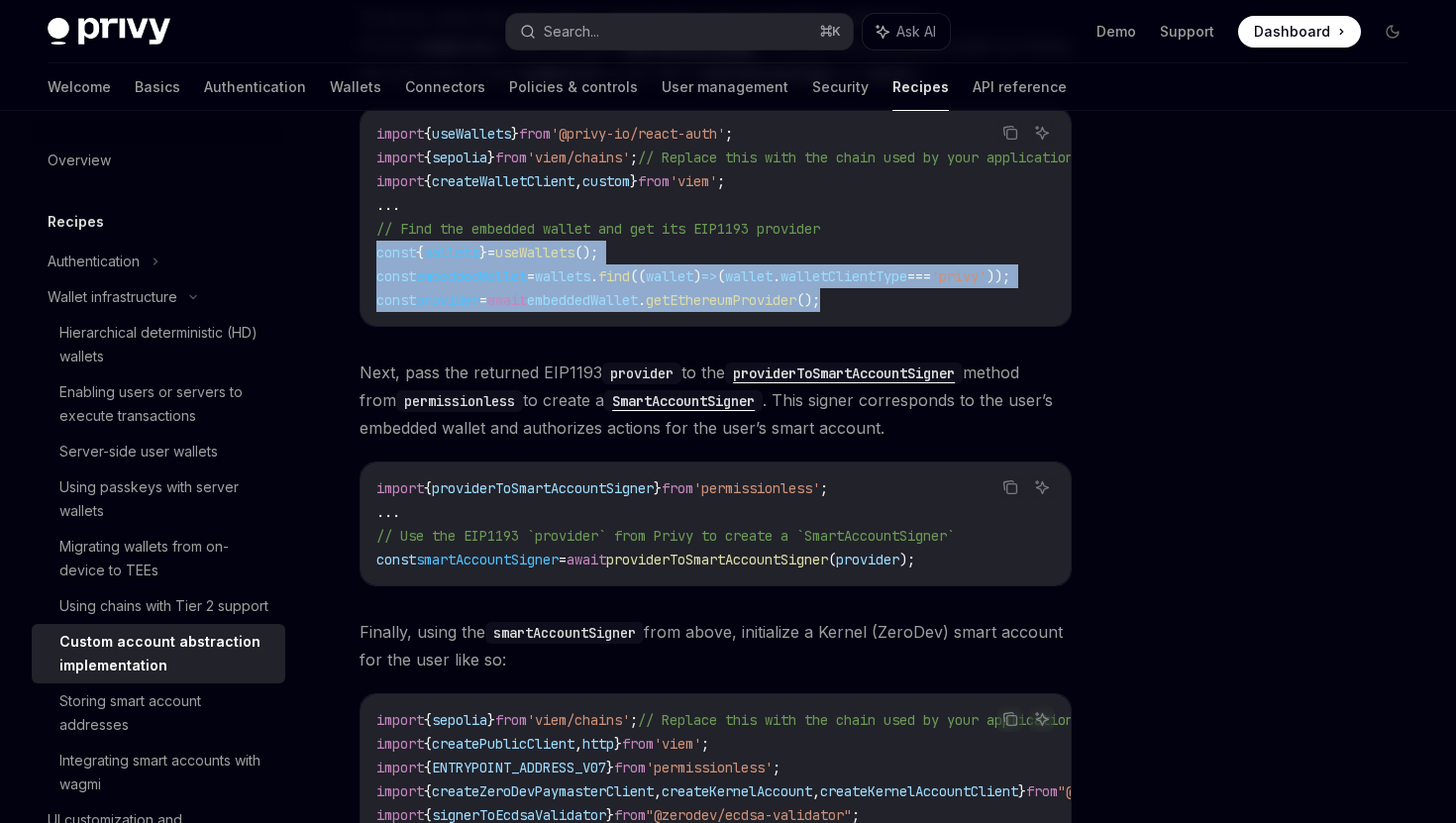 scroll, scrollTop: 2110, scrollLeft: 0, axis: vertical 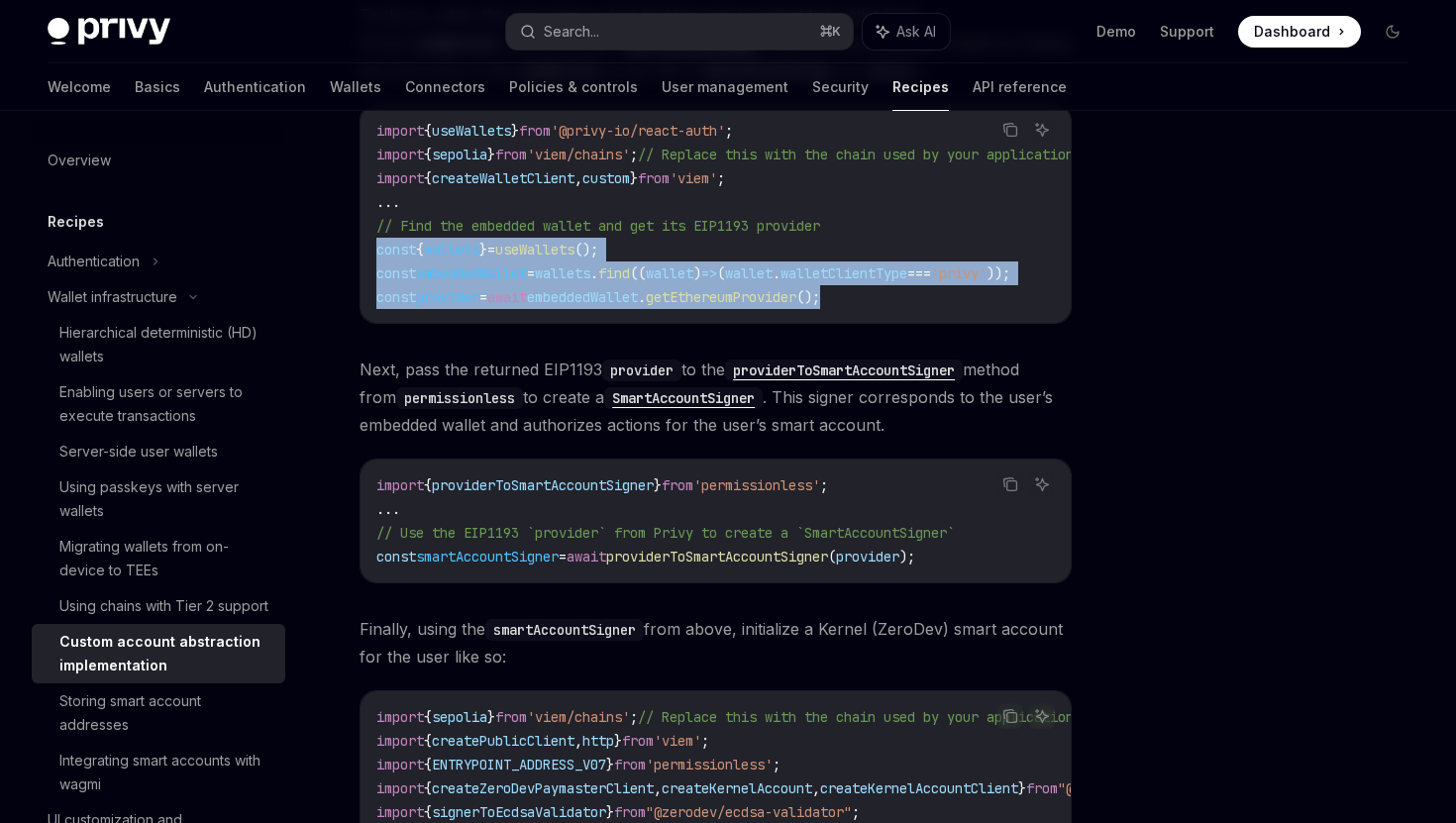 drag, startPoint x: 579, startPoint y: 574, endPoint x: 445, endPoint y: 574, distance: 134 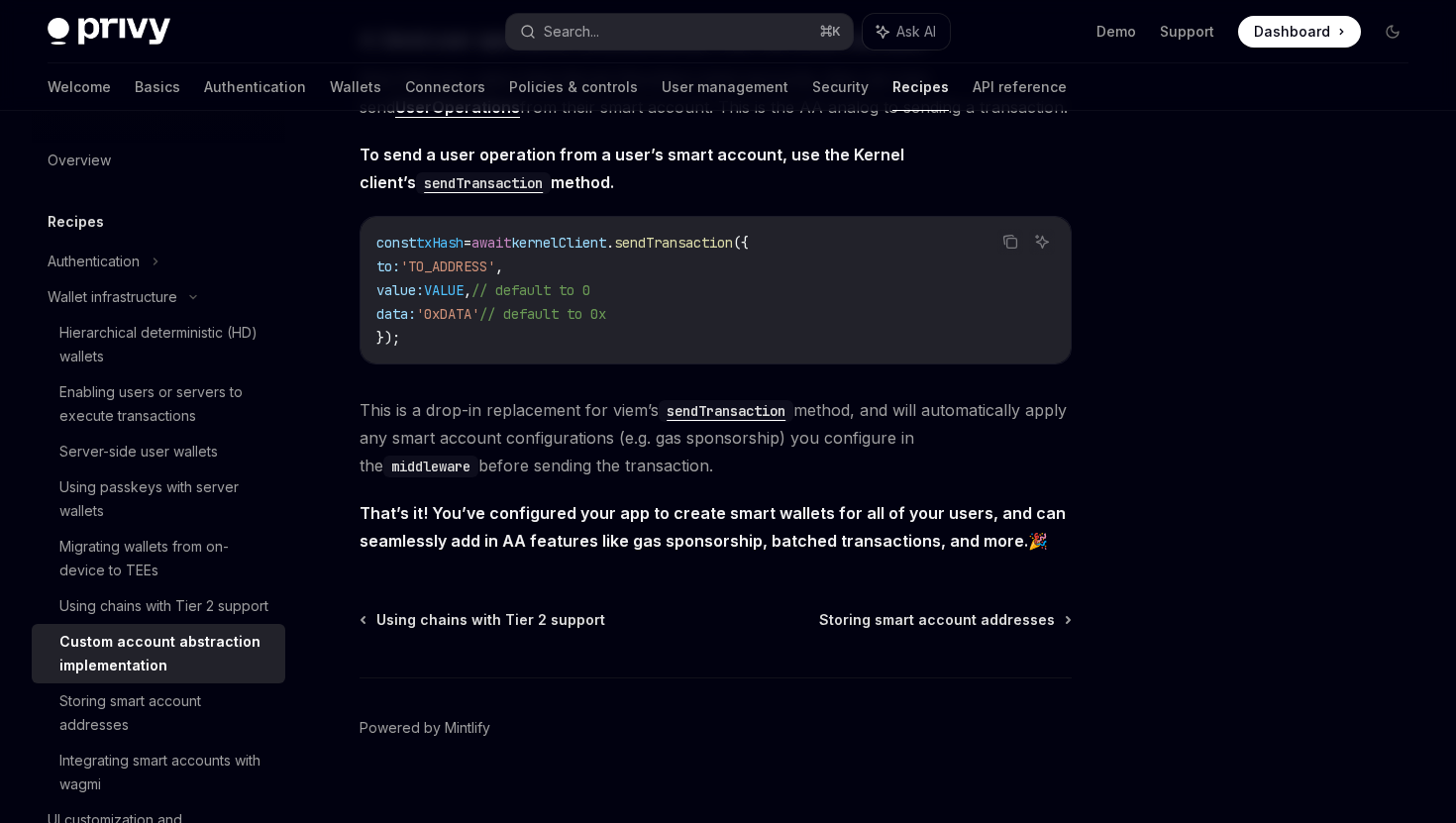 scroll, scrollTop: 4197, scrollLeft: 0, axis: vertical 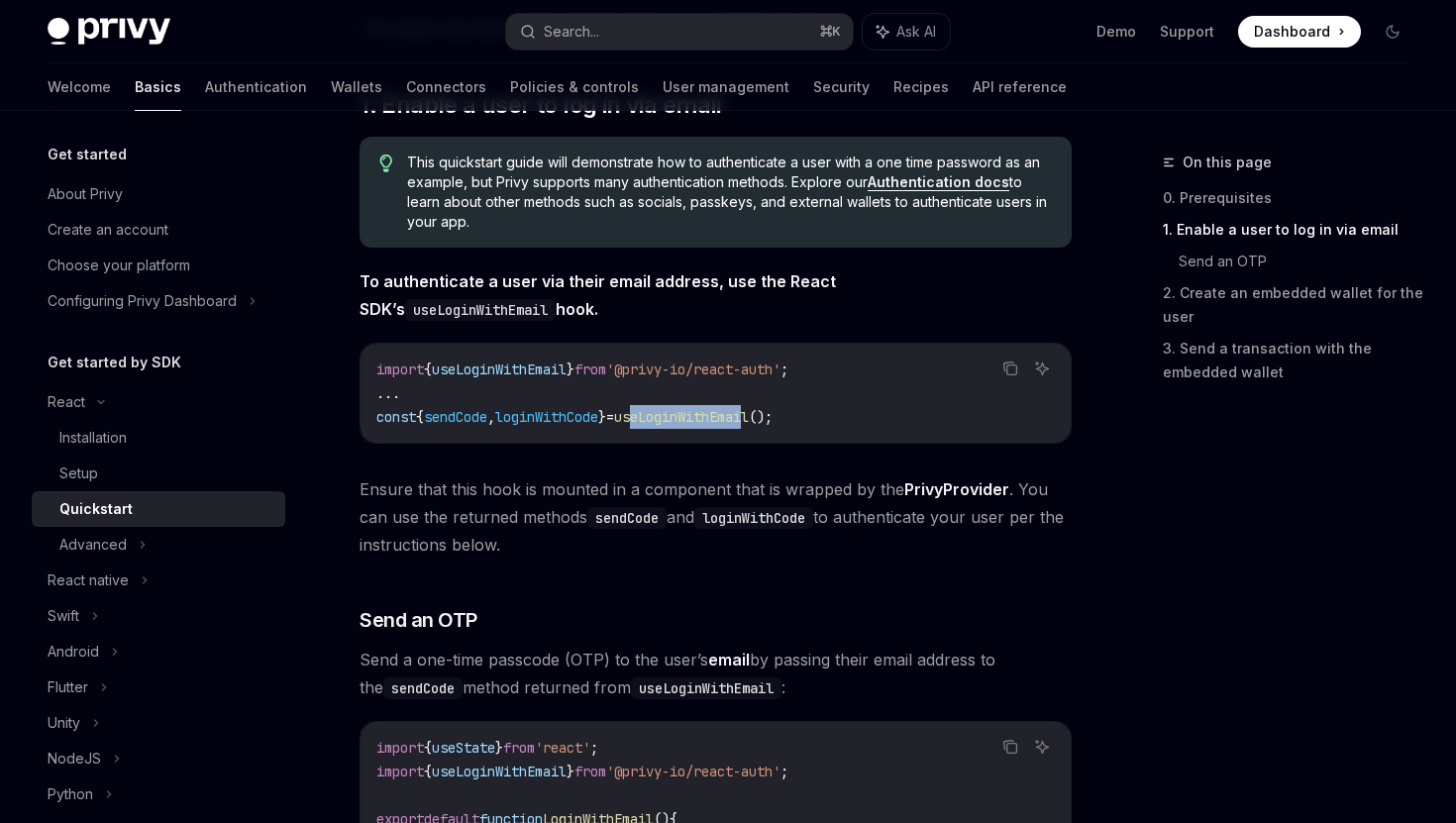 drag, startPoint x: 667, startPoint y: 419, endPoint x: 783, endPoint y: 419, distance: 116 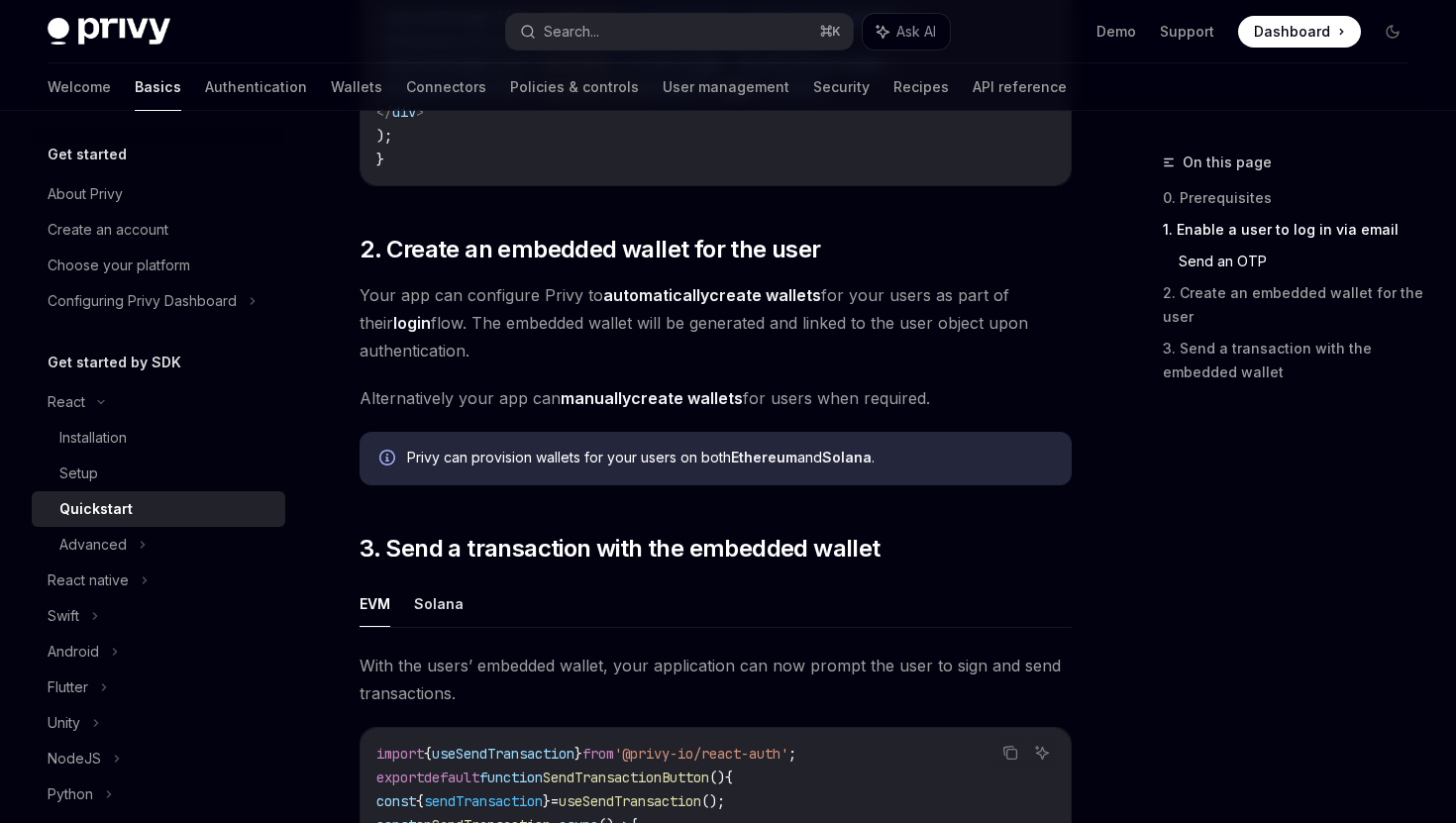 scroll, scrollTop: 1324, scrollLeft: 0, axis: vertical 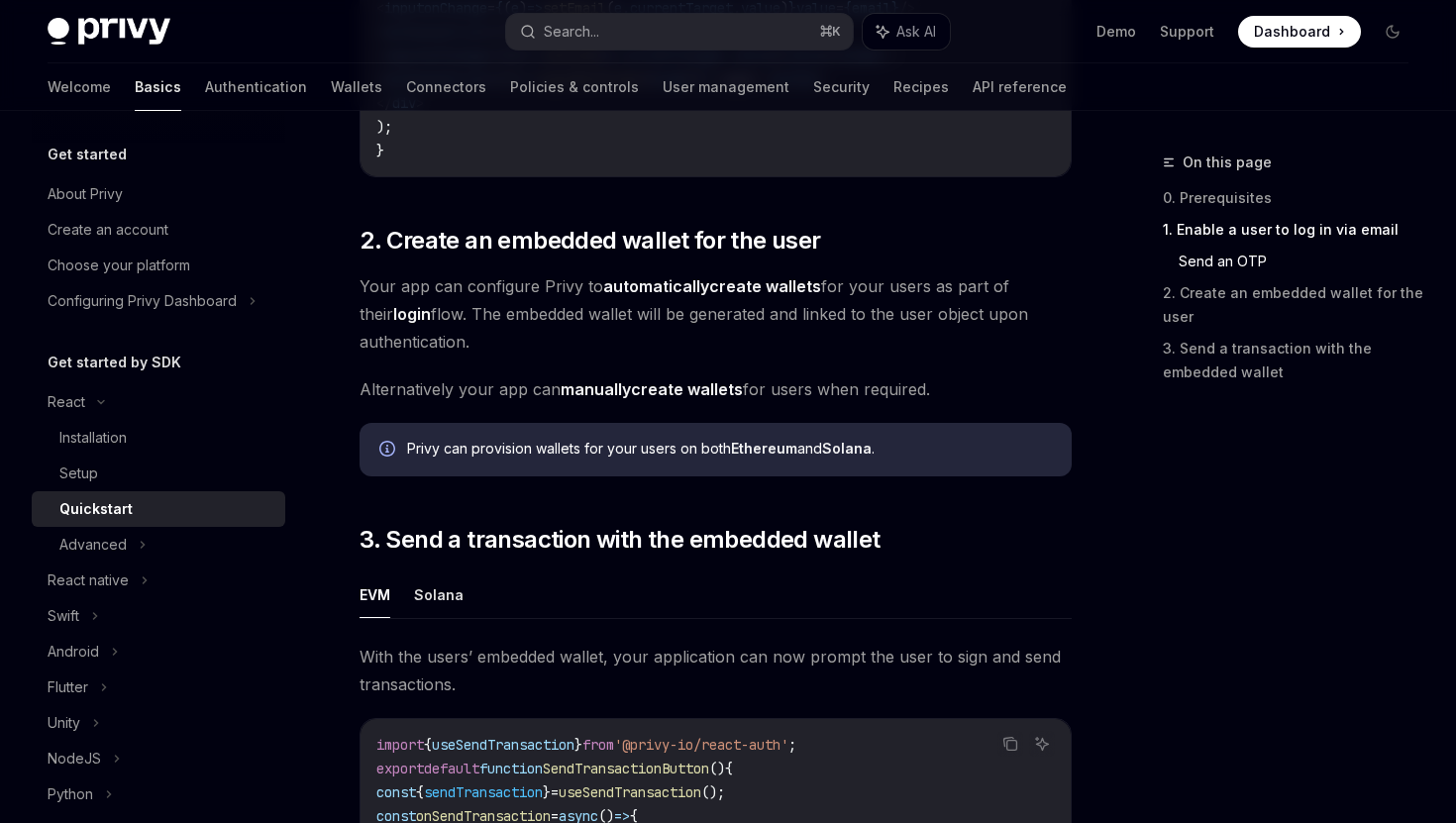 click on "manually  create wallets" at bounding box center (652, 389) 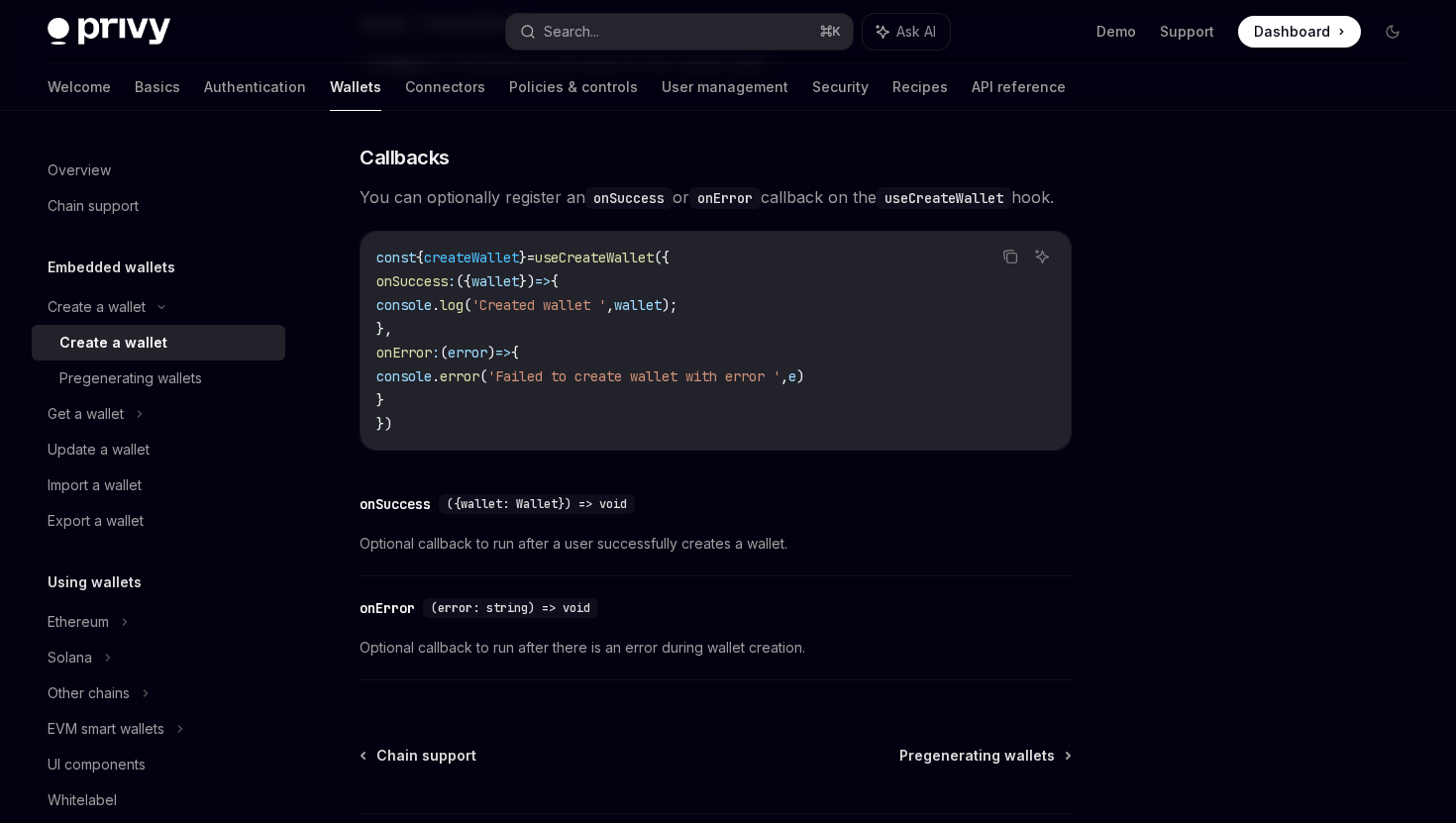 scroll, scrollTop: 1357, scrollLeft: 0, axis: vertical 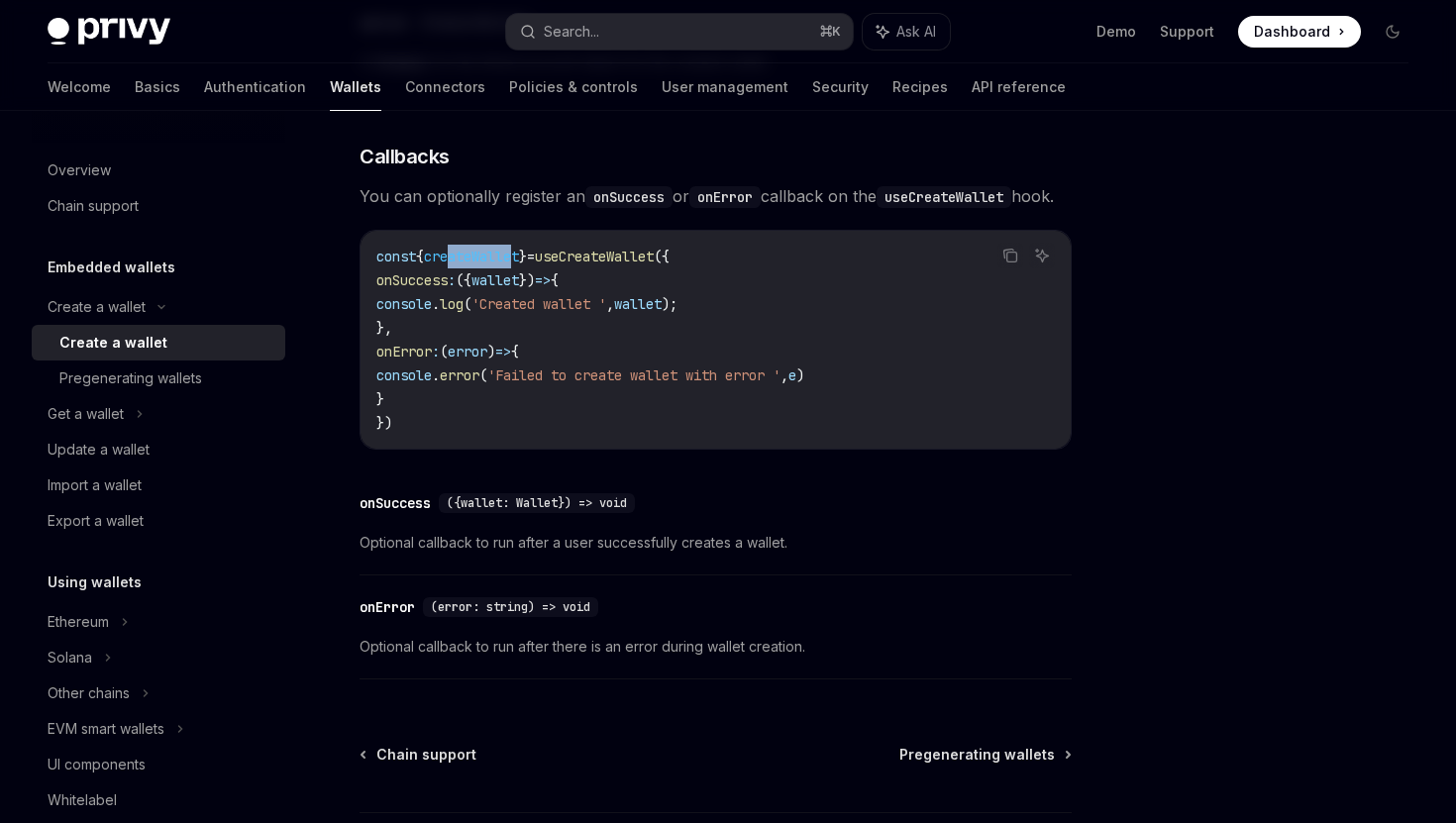 drag, startPoint x: 460, startPoint y: 284, endPoint x: 522, endPoint y: 284, distance: 62 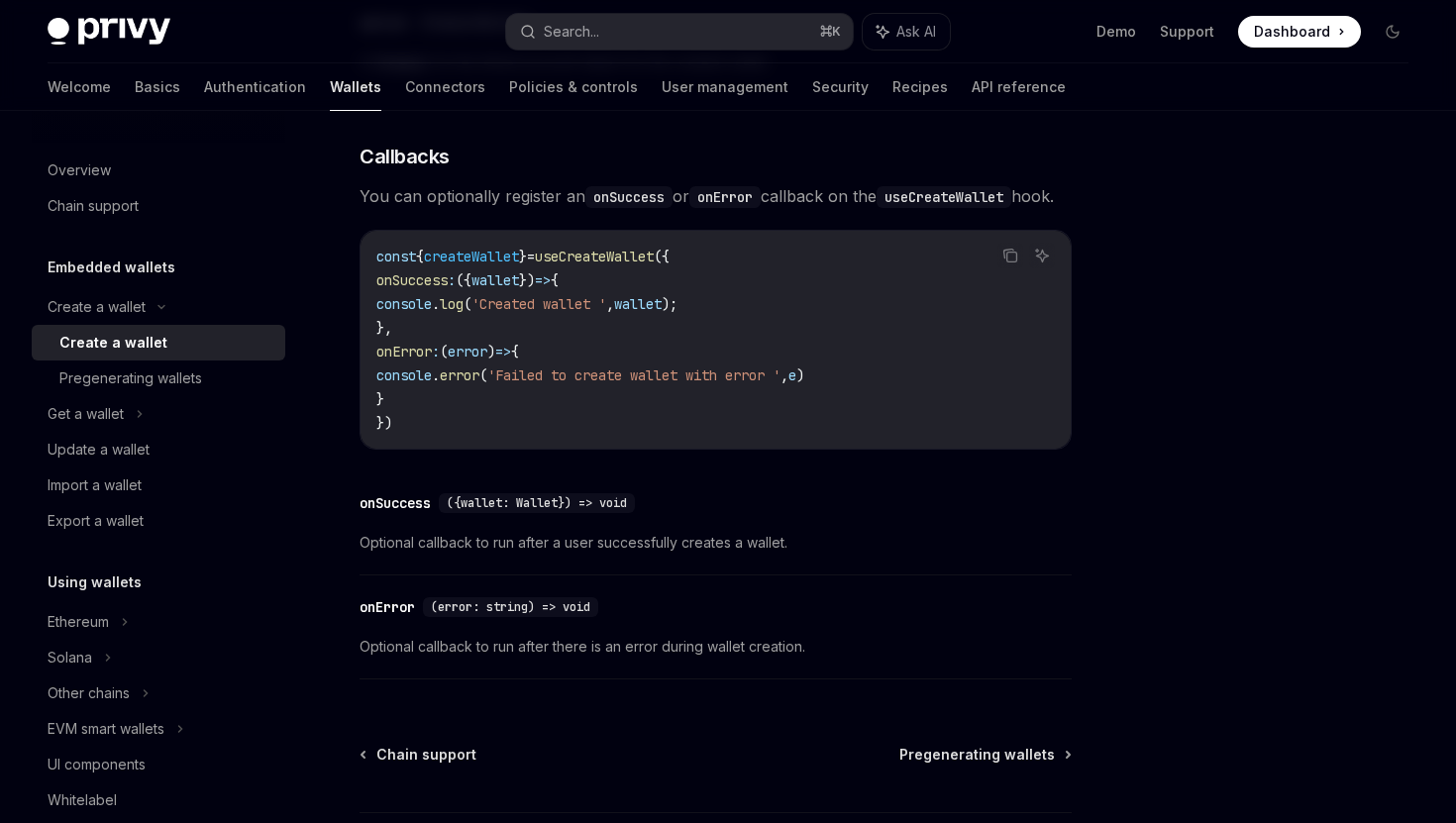 click on "const  { createWallet }  =  useCreateWallet ({
onSuccess :  ({ wallet })  =>  {
console . log ( 'Created wallet ' ,  wallet );
},
onError :  ( error )  =>  {
console . error ( 'Failed to create wallet with error ' ,  e )
}
})" at bounding box center (715, 340) 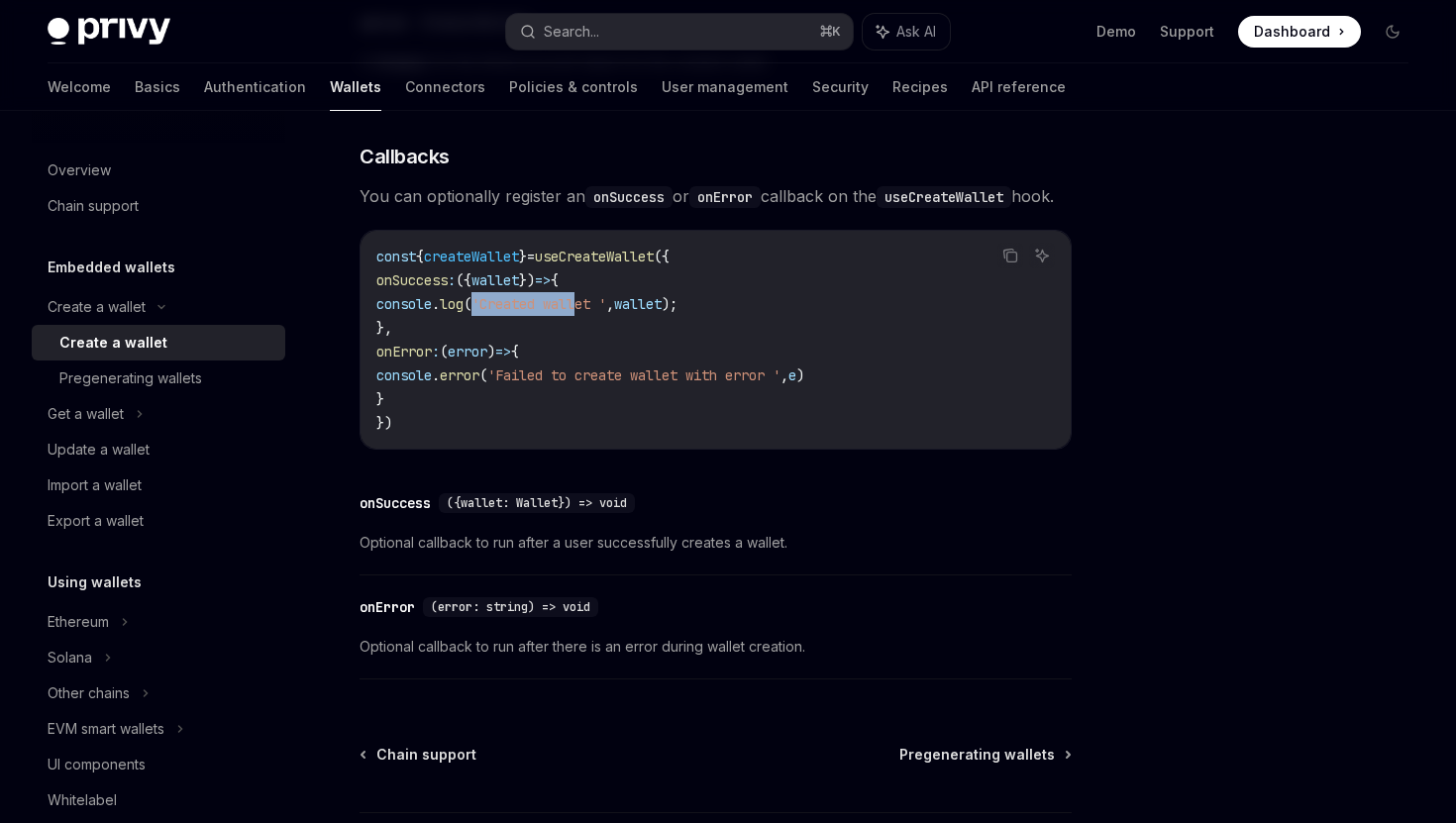 drag, startPoint x: 541, startPoint y: 332, endPoint x: 647, endPoint y: 332, distance: 106 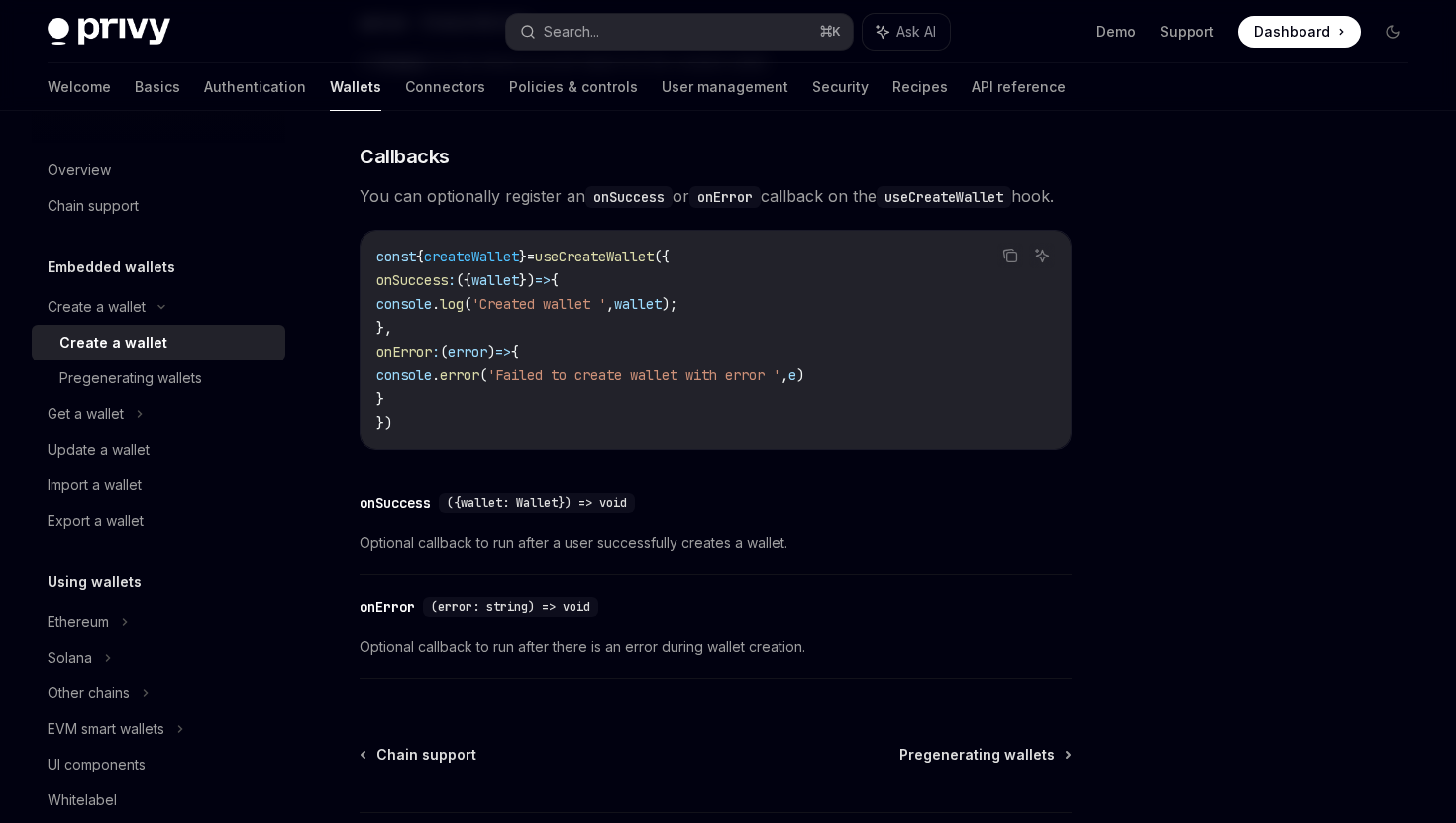 drag, startPoint x: 433, startPoint y: 299, endPoint x: 472, endPoint y: 299, distance: 39 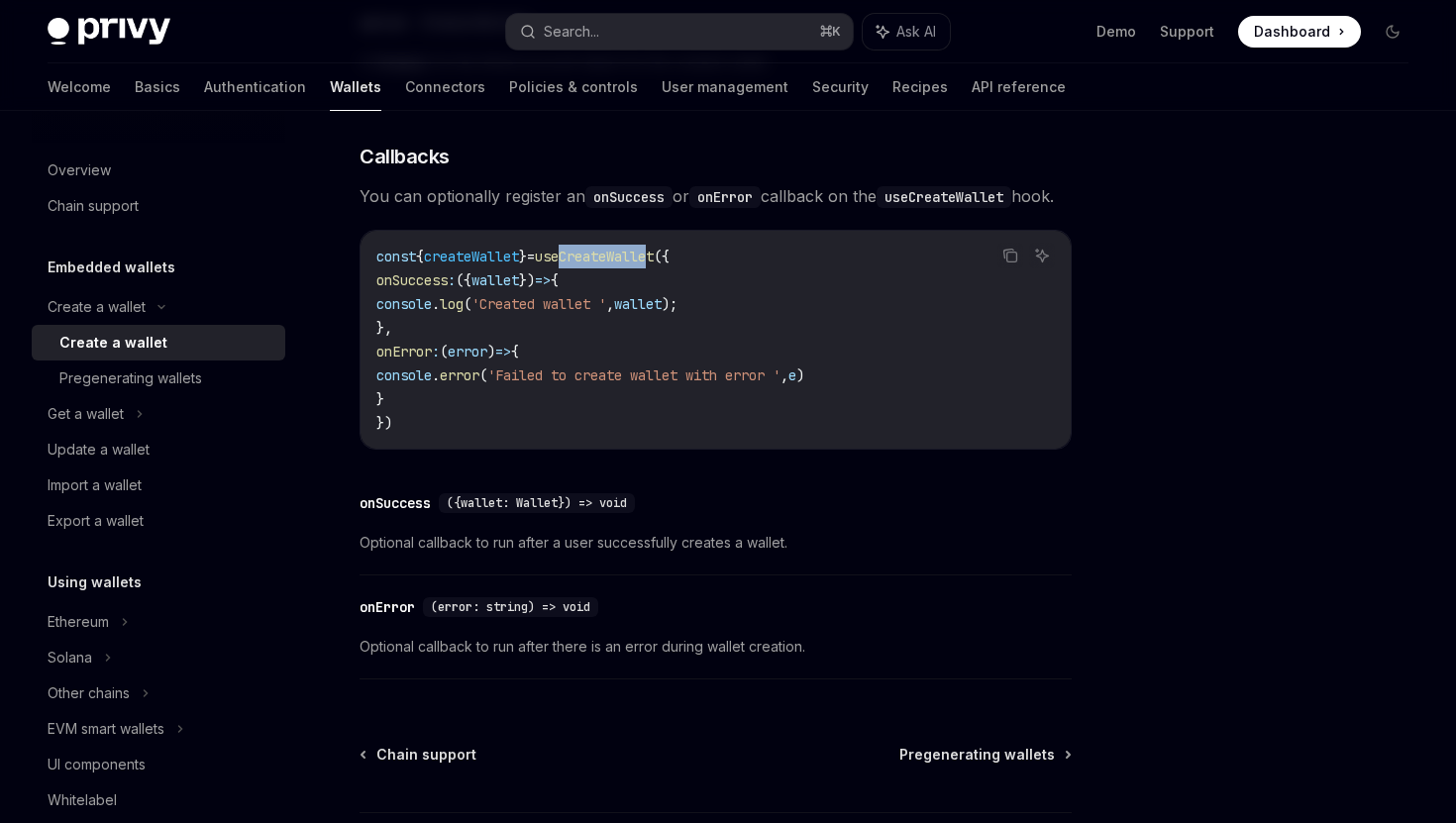 drag, startPoint x: 676, startPoint y: 292, endPoint x: 584, endPoint y: 292, distance: 92 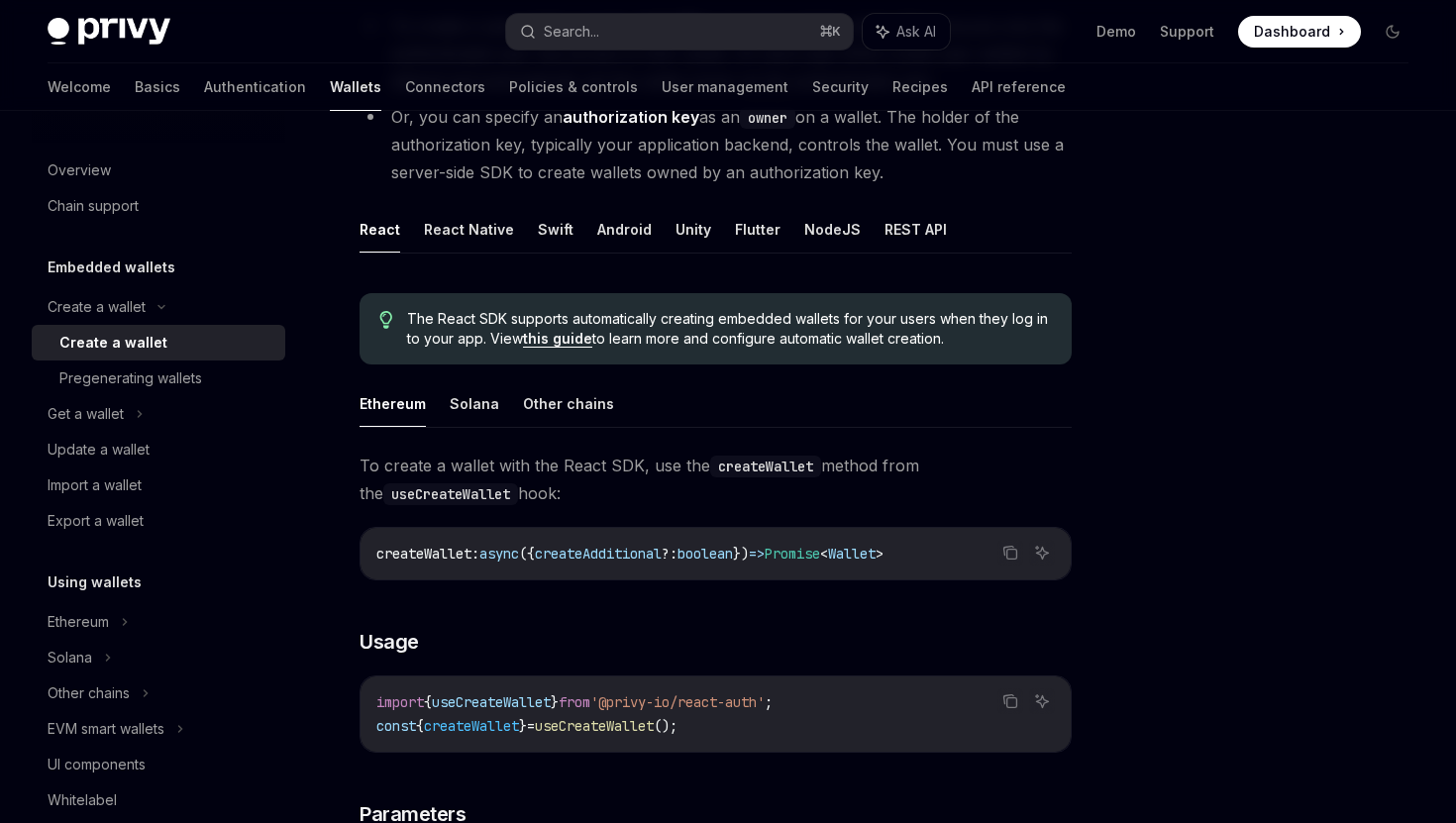 scroll, scrollTop: 0, scrollLeft: 0, axis: both 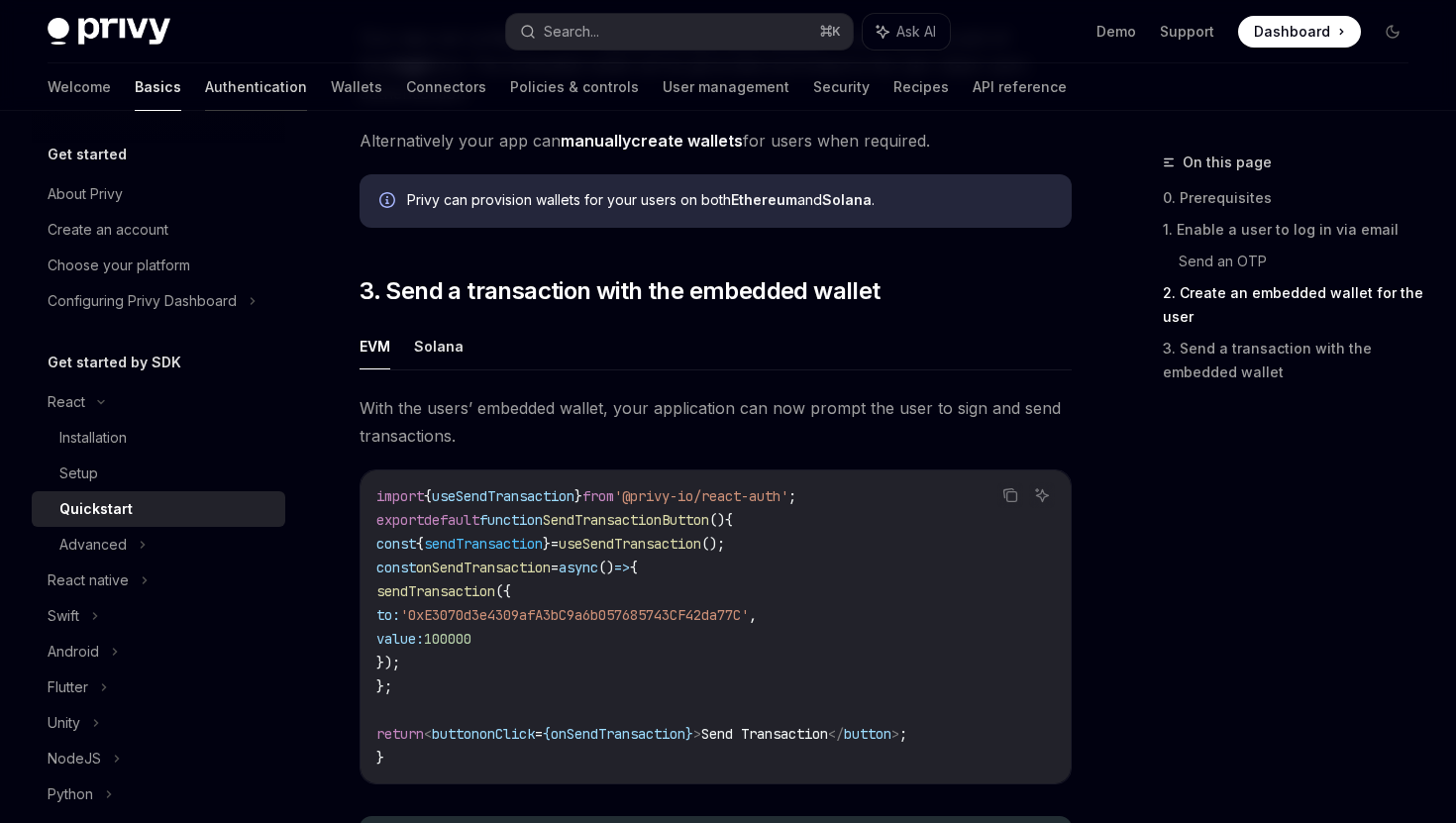 click on "Authentication" at bounding box center [256, 87] 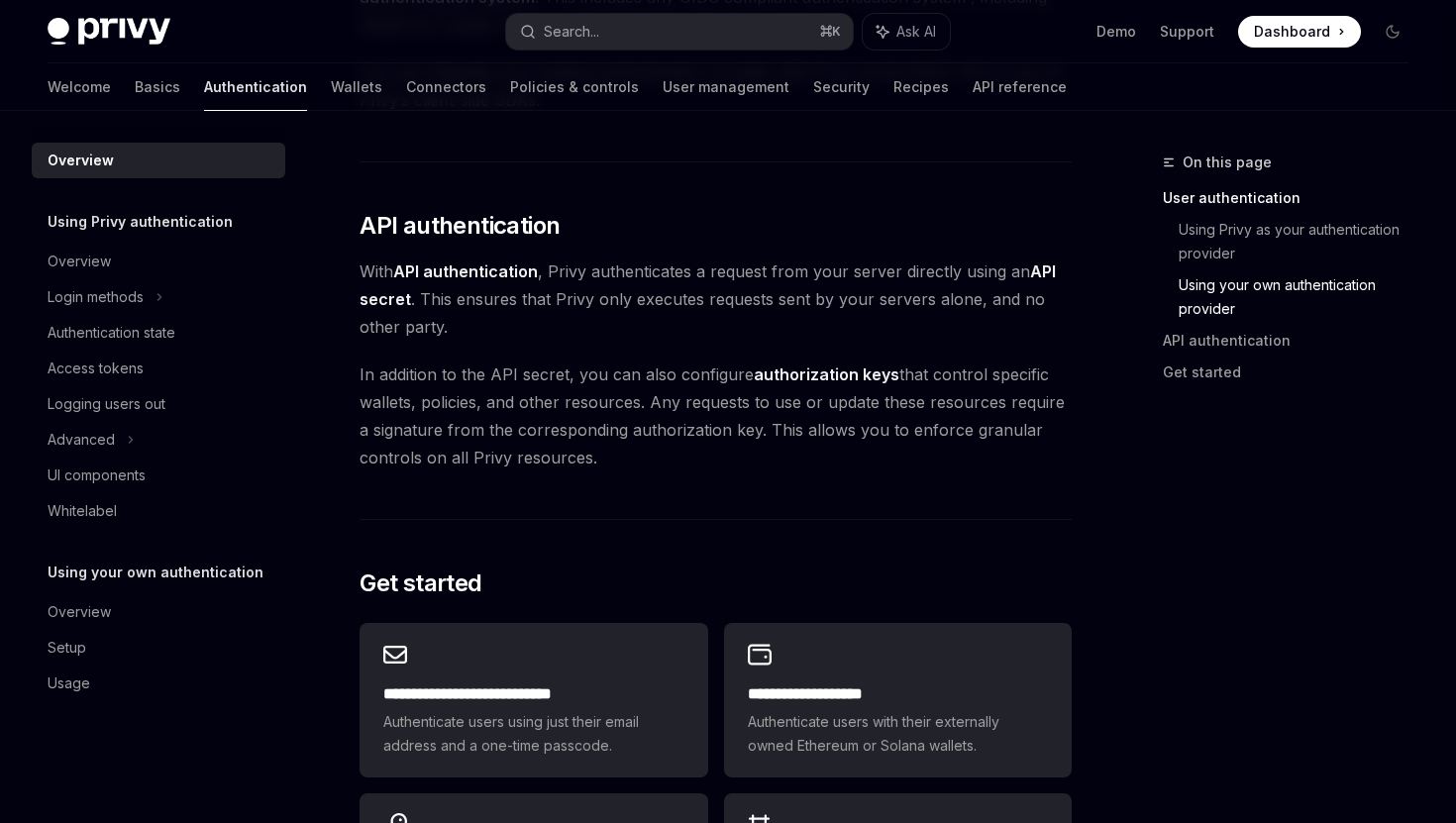 scroll, scrollTop: 1663, scrollLeft: 0, axis: vertical 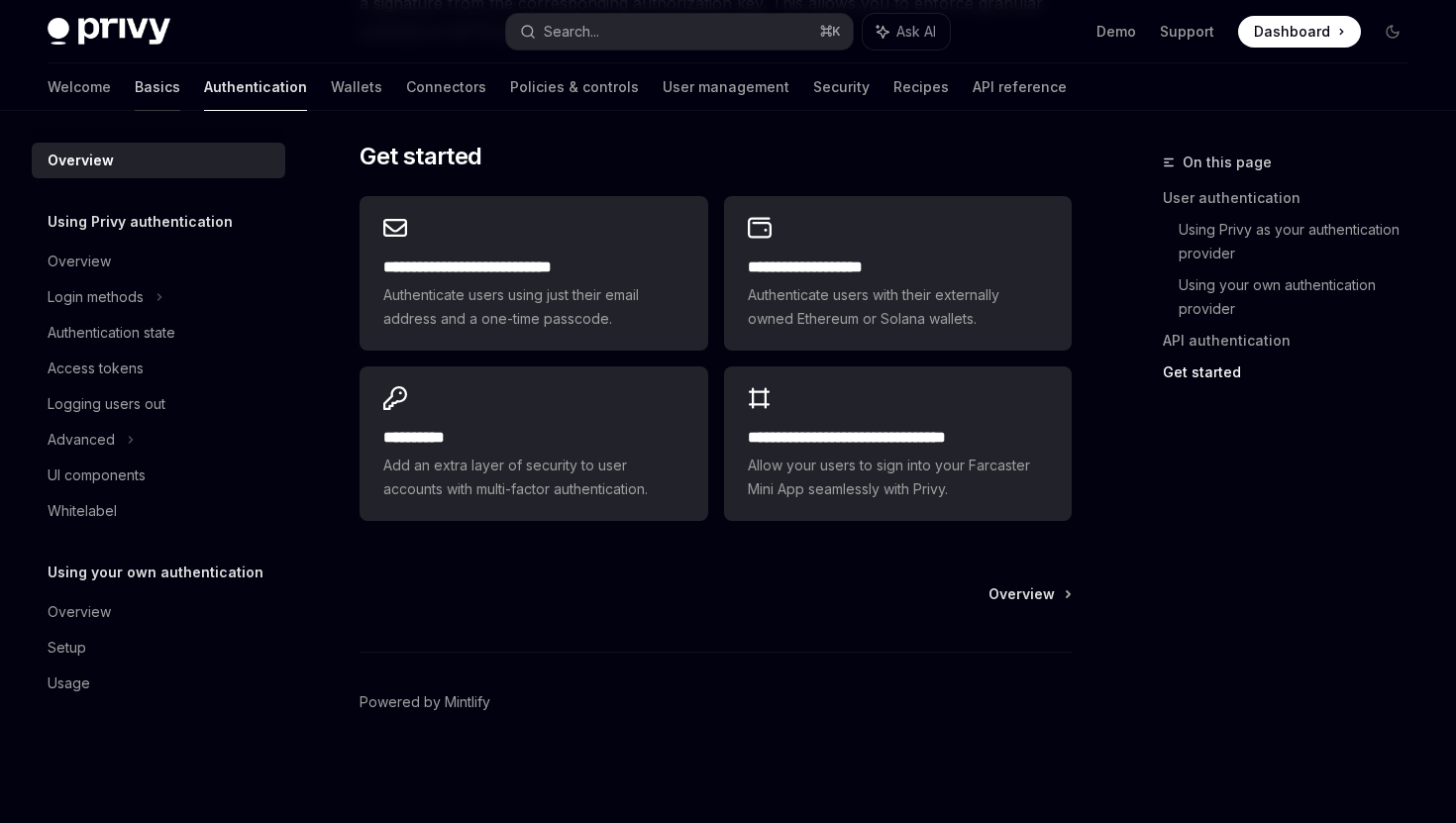 click on "Basics" at bounding box center (157, 87) 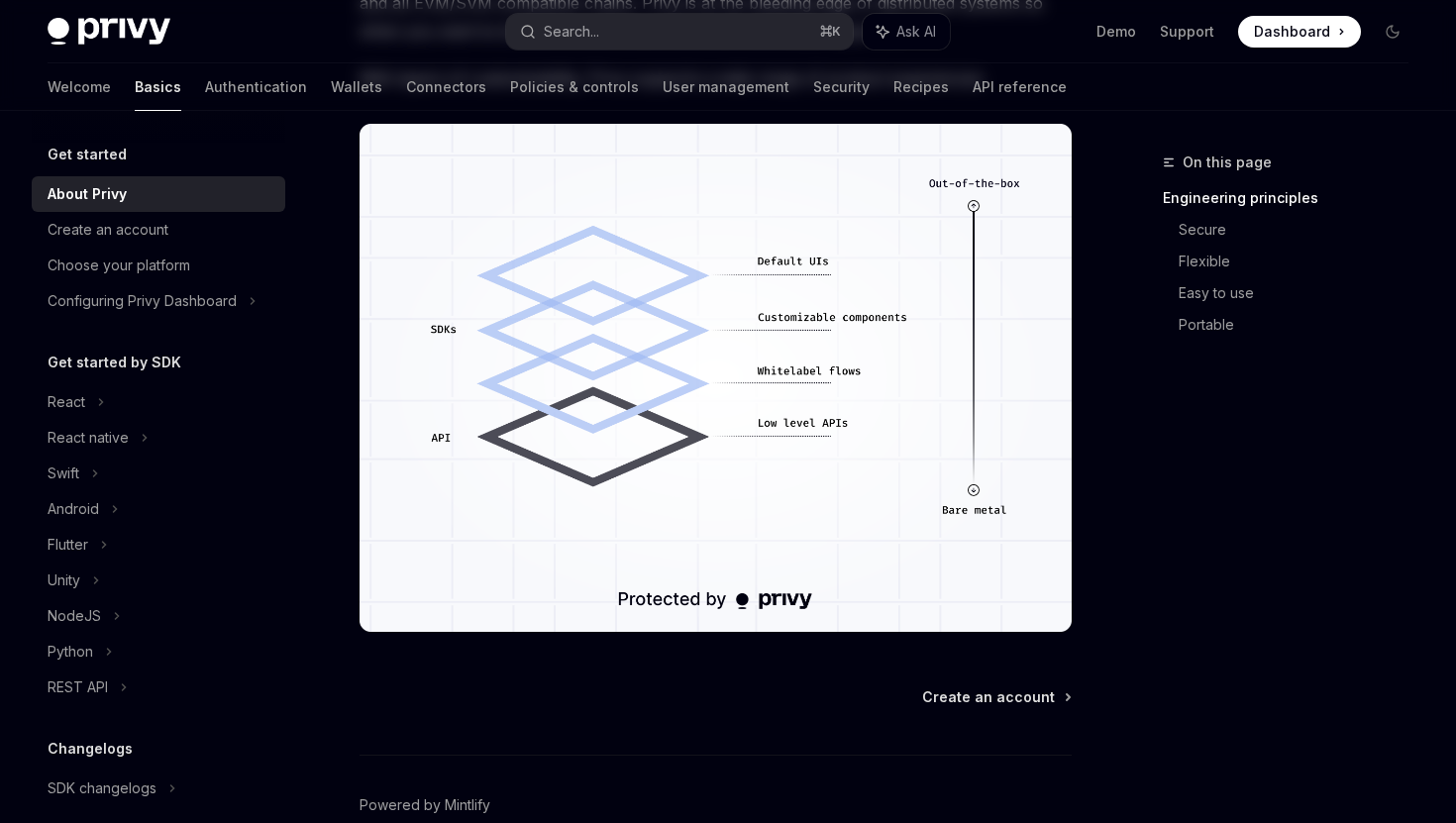 scroll, scrollTop: 0, scrollLeft: 0, axis: both 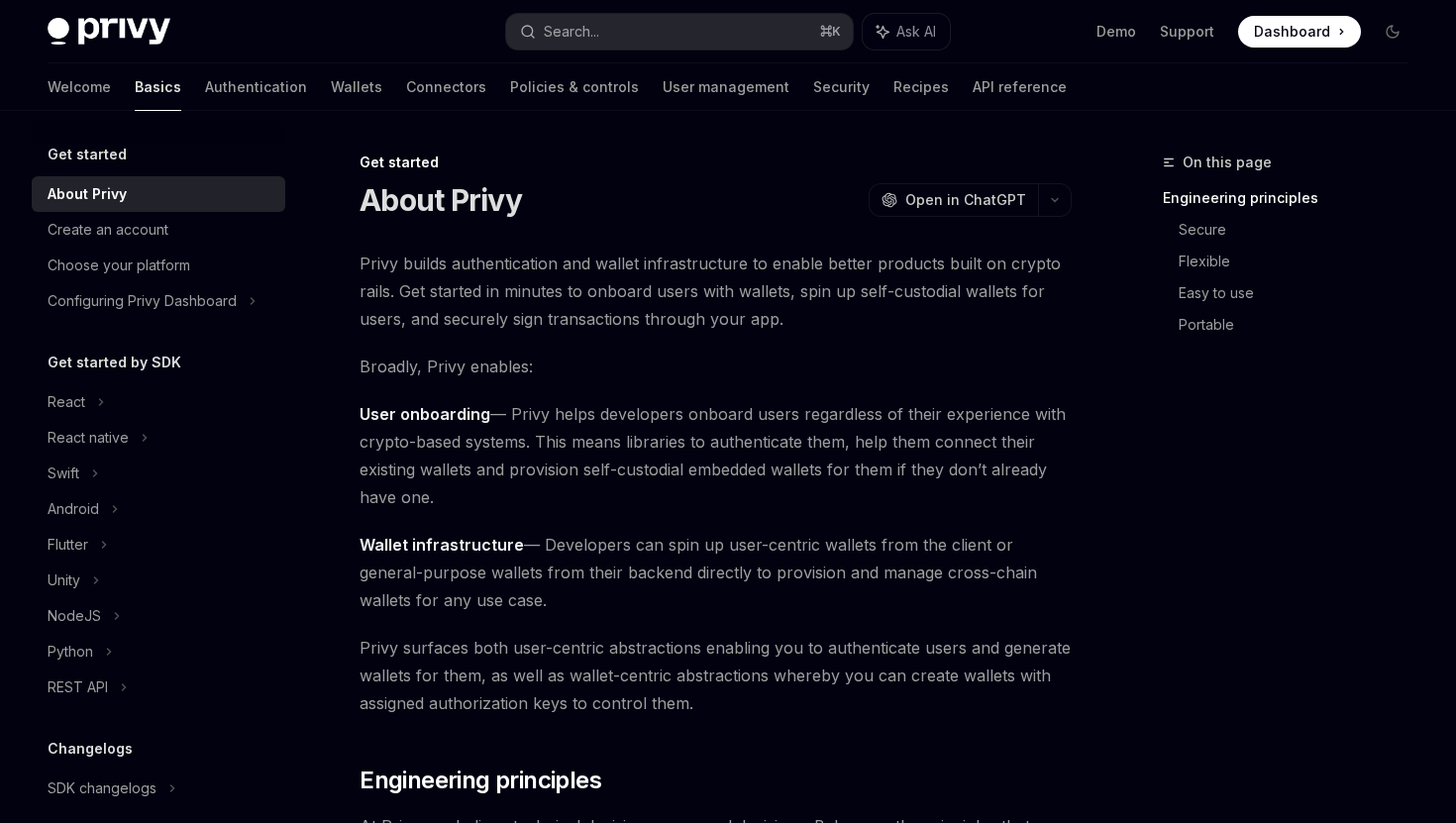 click on "Welcome Basics Authentication Wallets Connectors Policies & controls User management Security Recipes API reference" at bounding box center (557, 87) 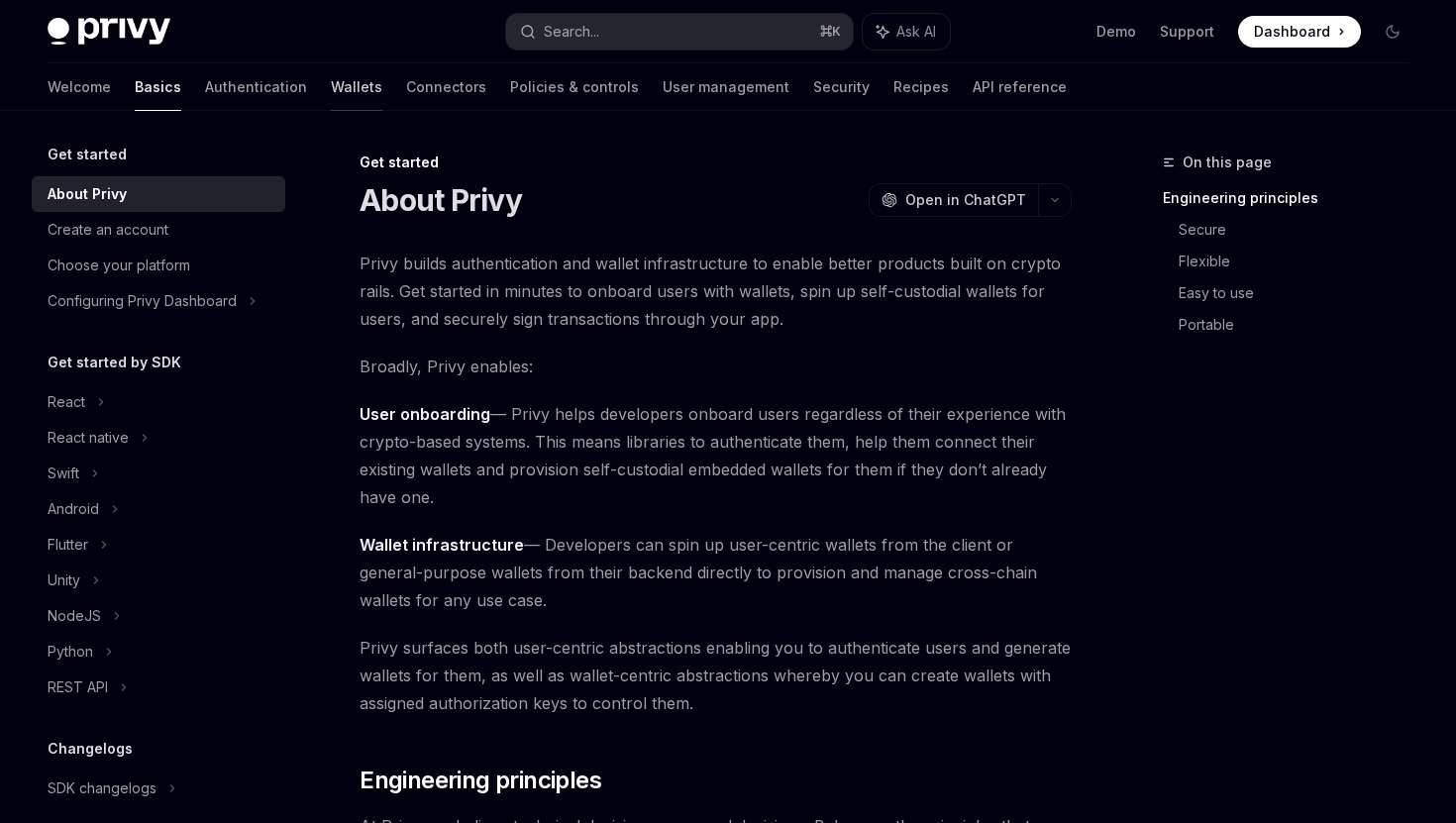 click on "Wallets" at bounding box center (357, 87) 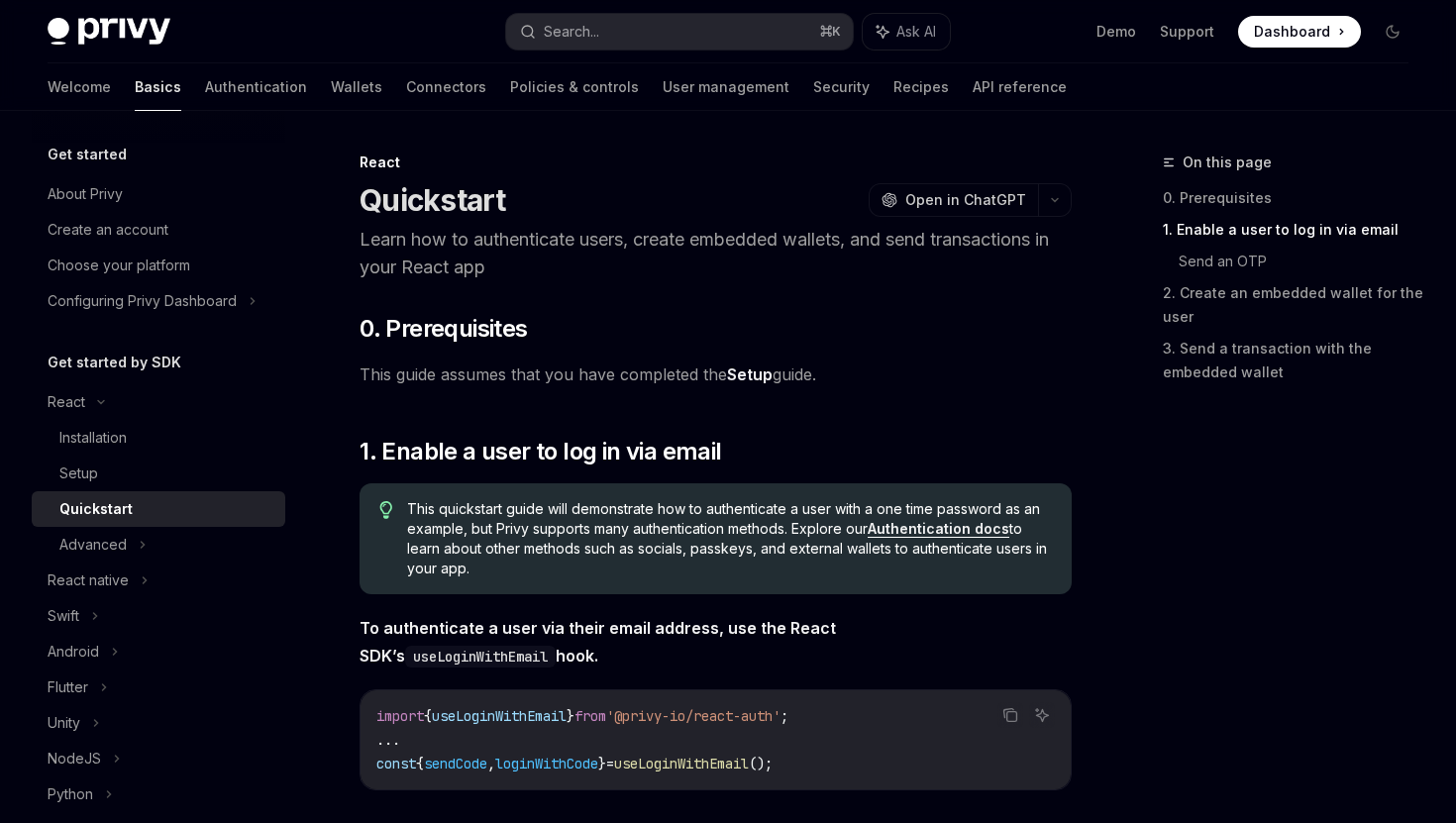 scroll, scrollTop: 576, scrollLeft: 0, axis: vertical 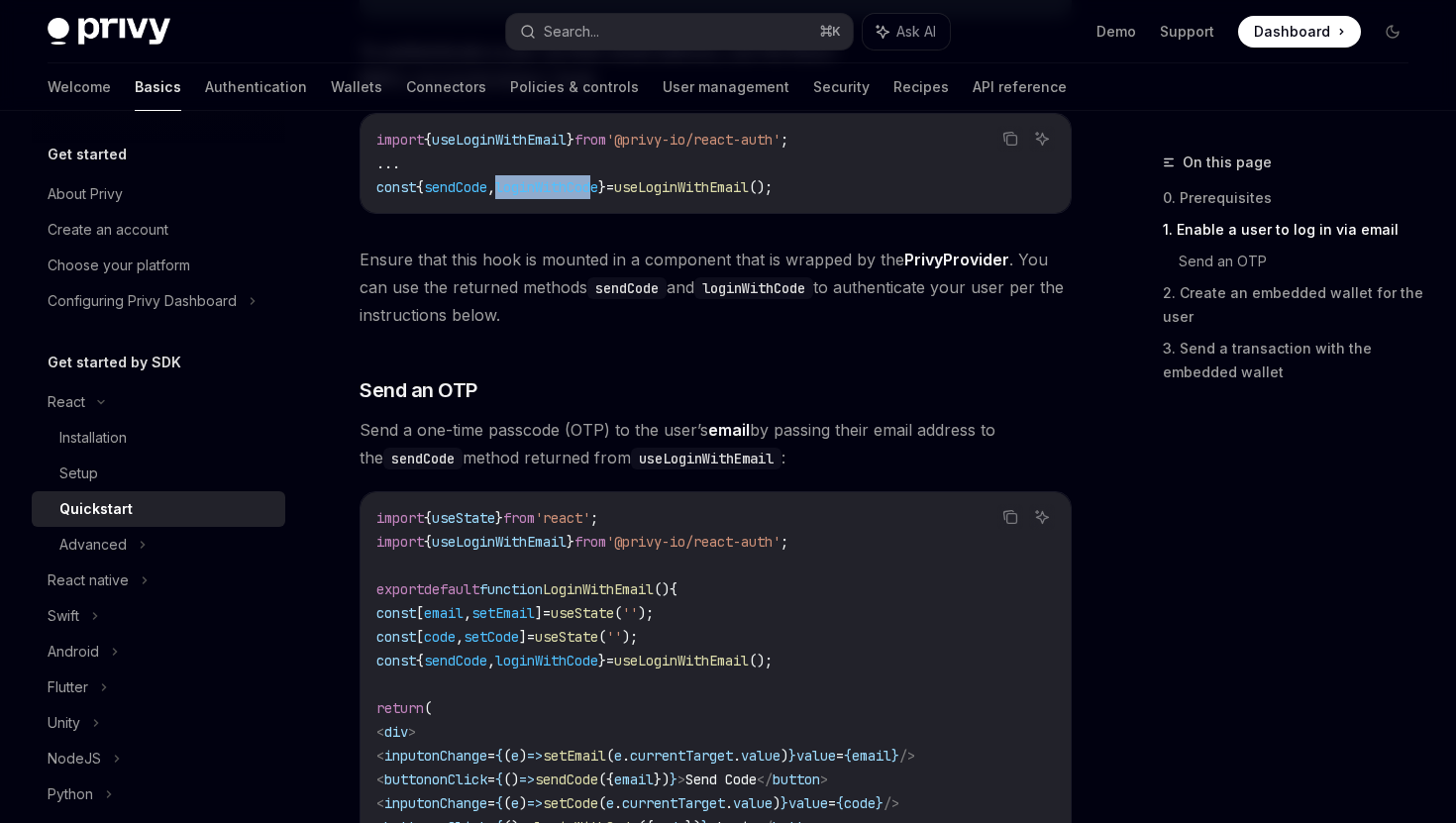drag, startPoint x: 618, startPoint y: 185, endPoint x: 511, endPoint y: 185, distance: 107 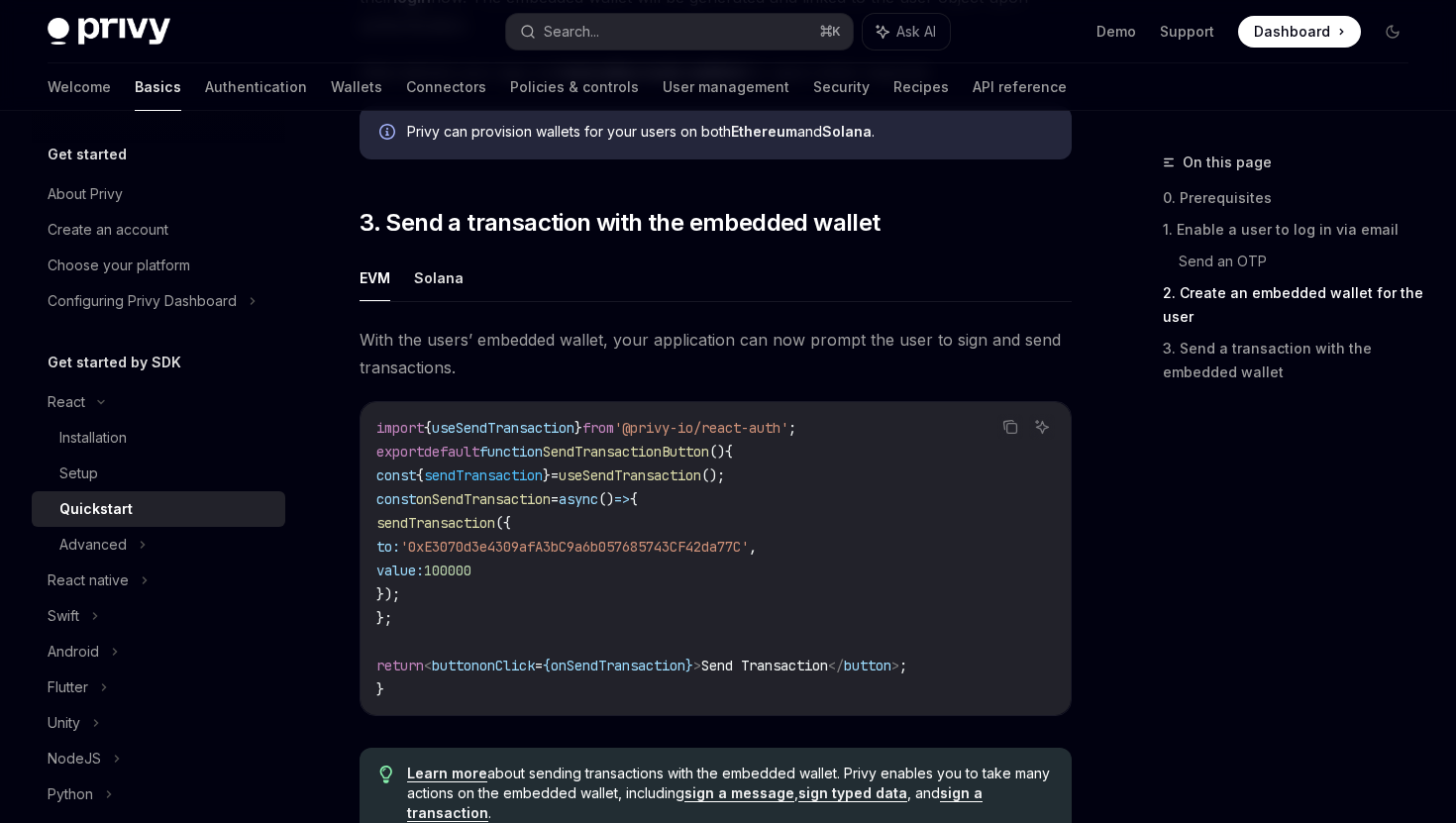 scroll, scrollTop: 1642, scrollLeft: 0, axis: vertical 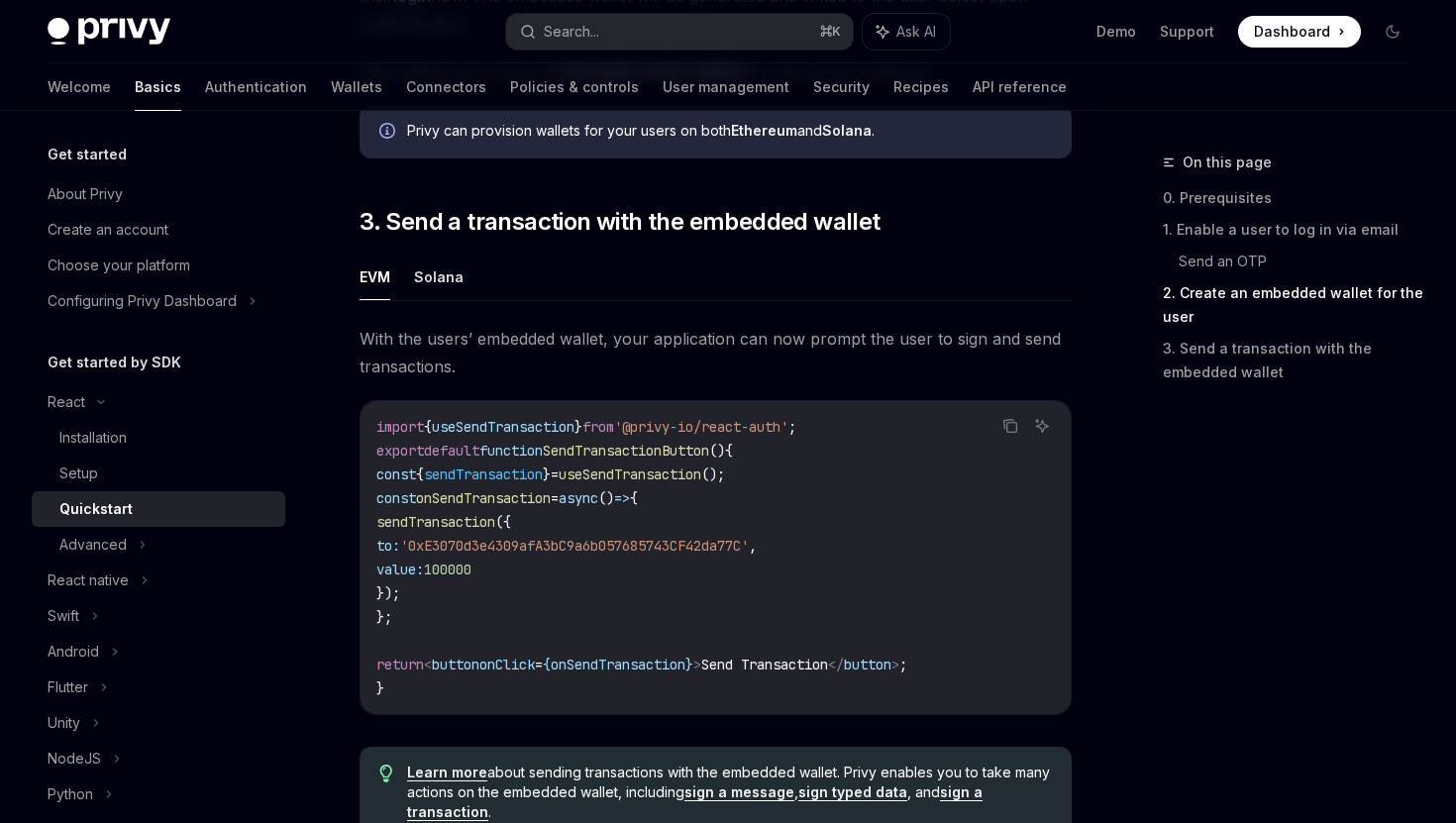 drag, startPoint x: 577, startPoint y: 485, endPoint x: 421, endPoint y: 485, distance: 156 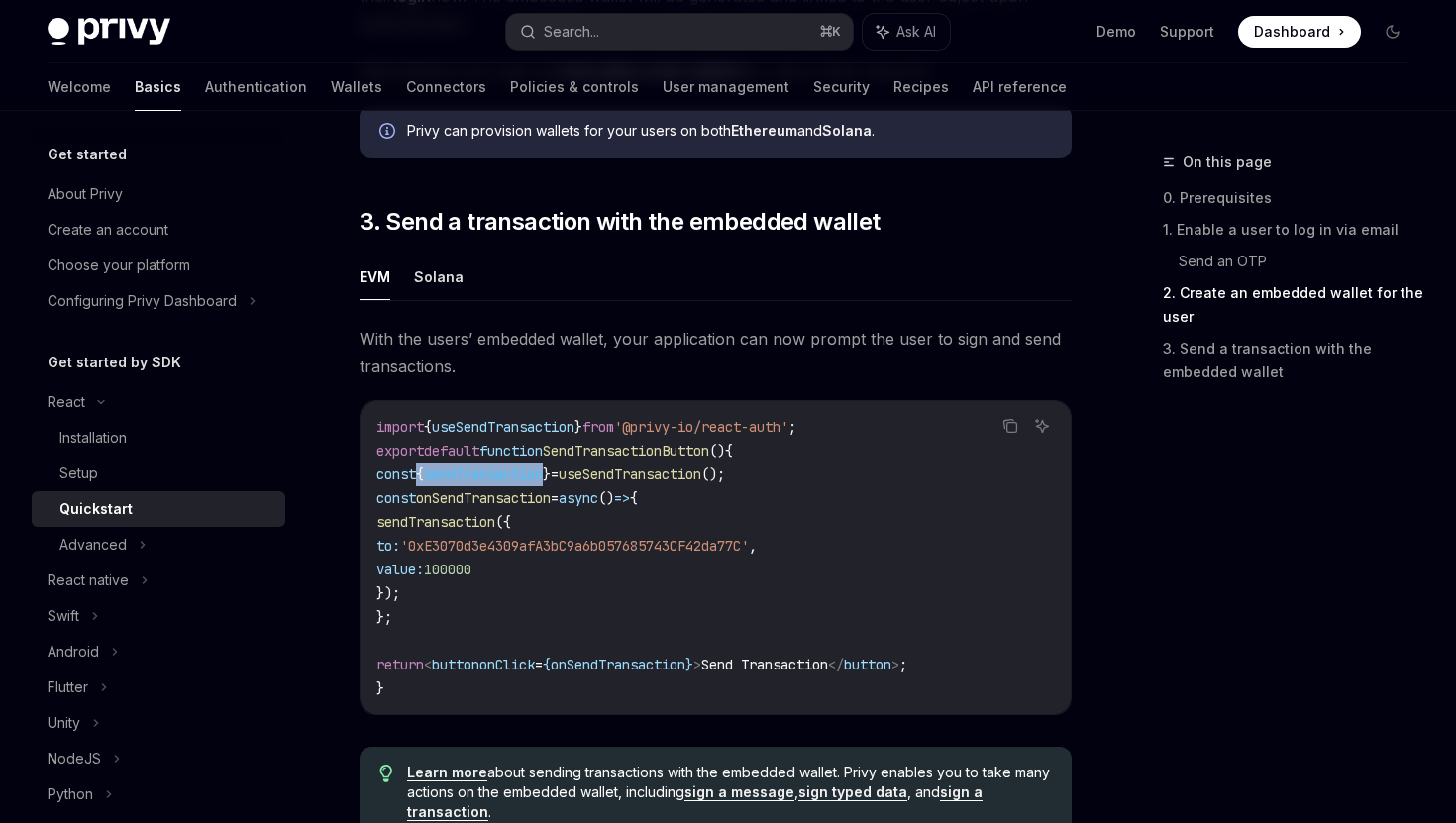 click on "const" at bounding box center (396, 474) 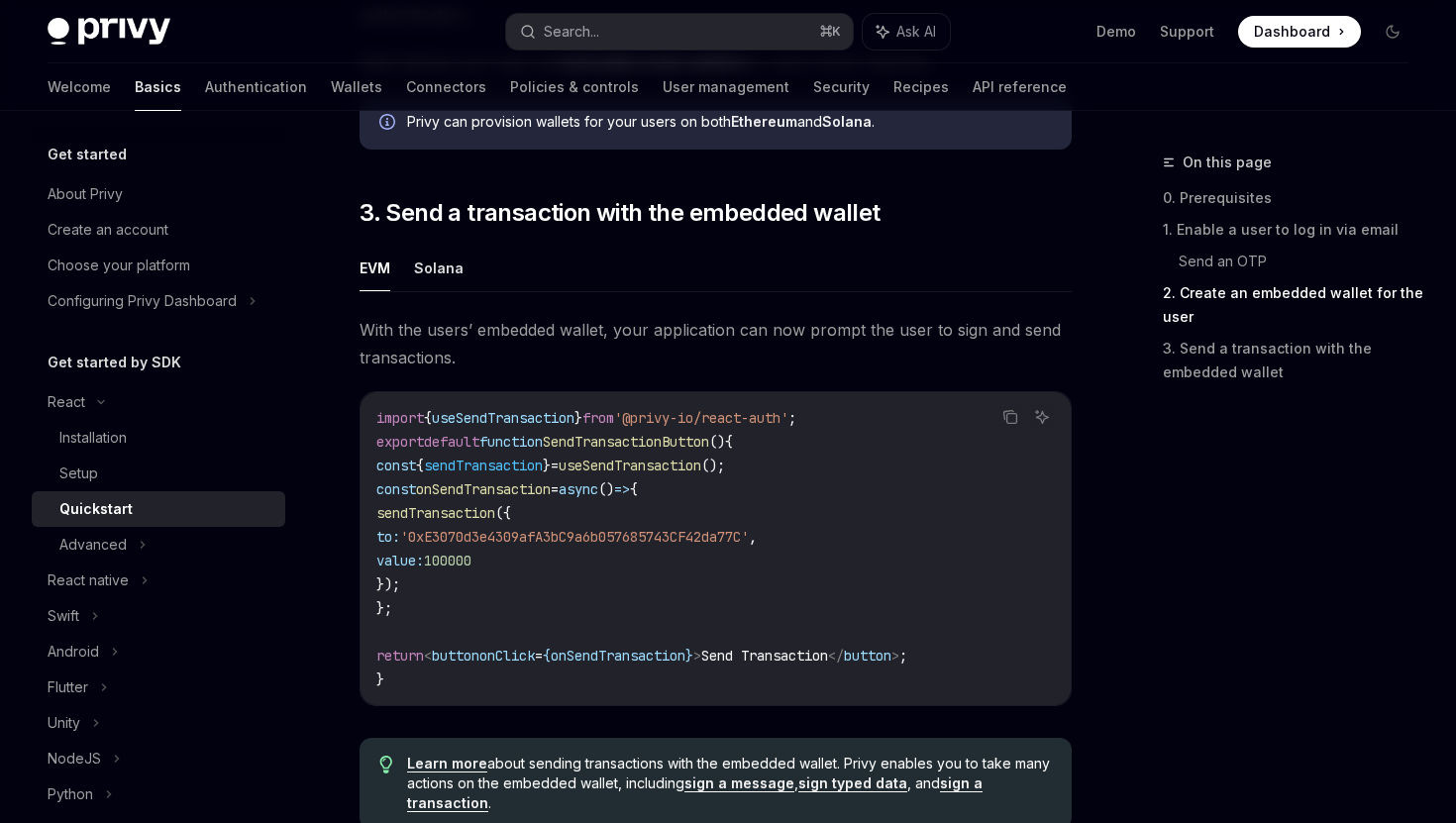 scroll, scrollTop: 1647, scrollLeft: 0, axis: vertical 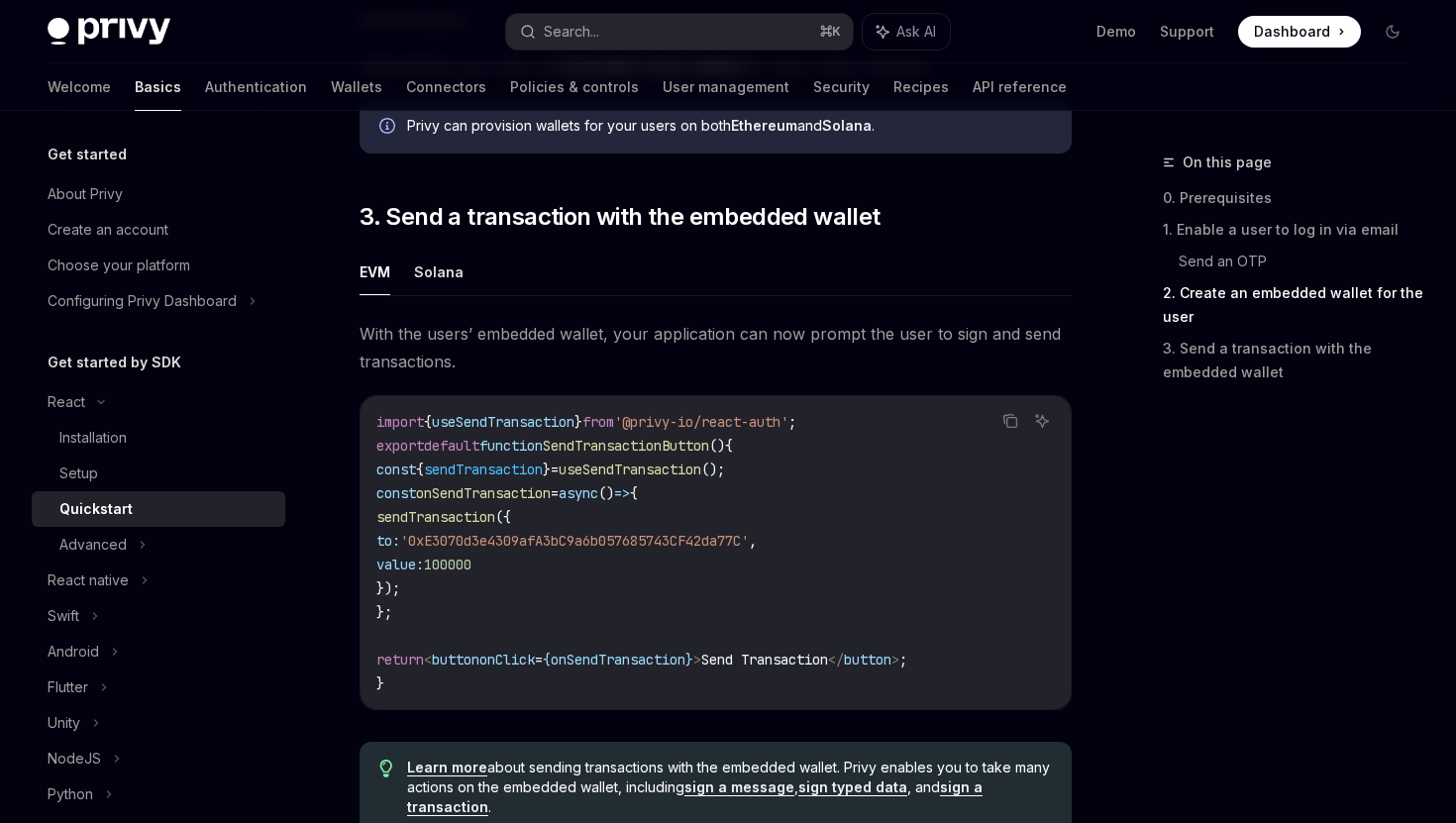 click on "sendTransaction" at bounding box center [483, 469] 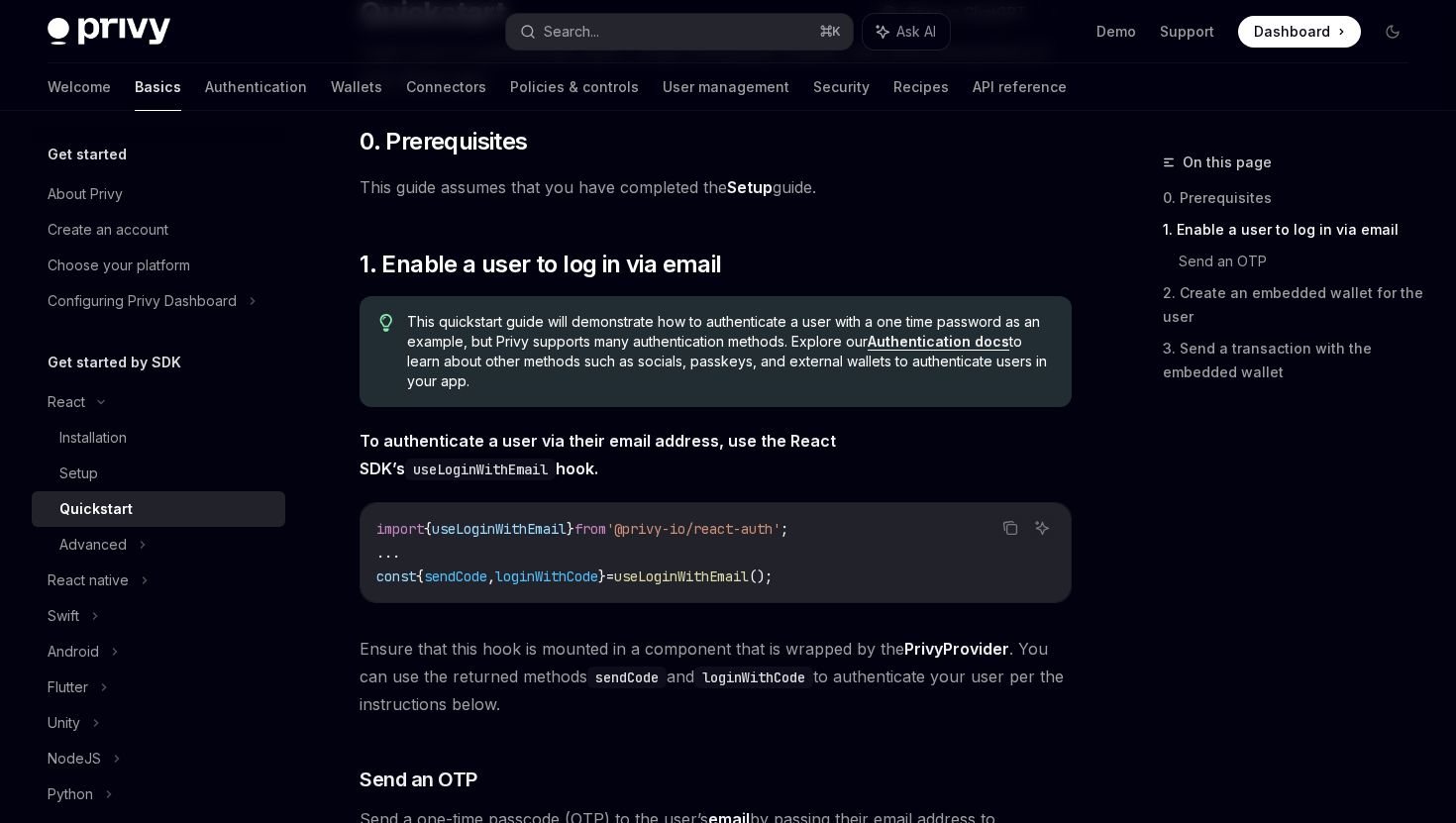 scroll, scrollTop: 0, scrollLeft: 0, axis: both 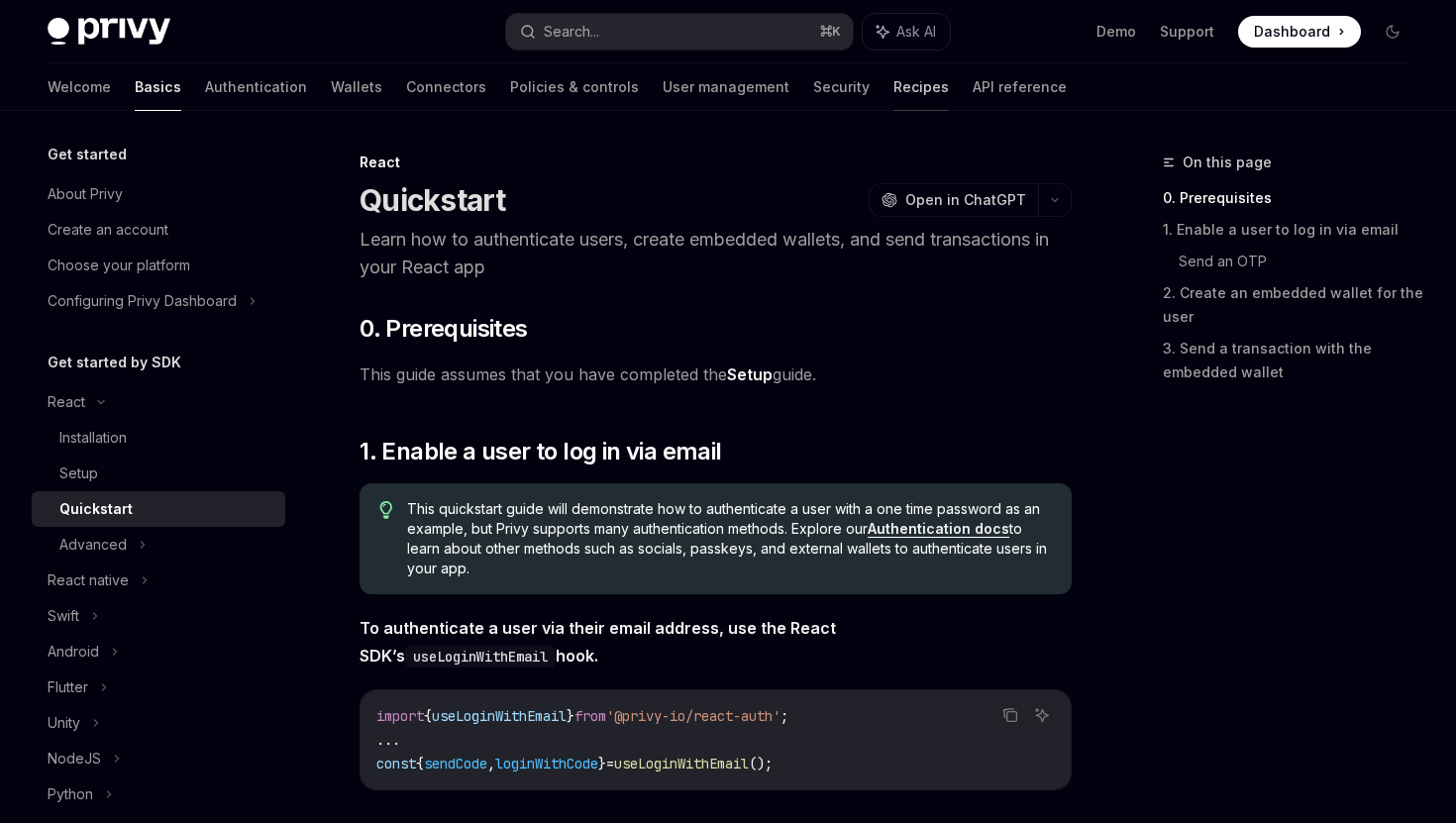 click on "Recipes" at bounding box center (921, 87) 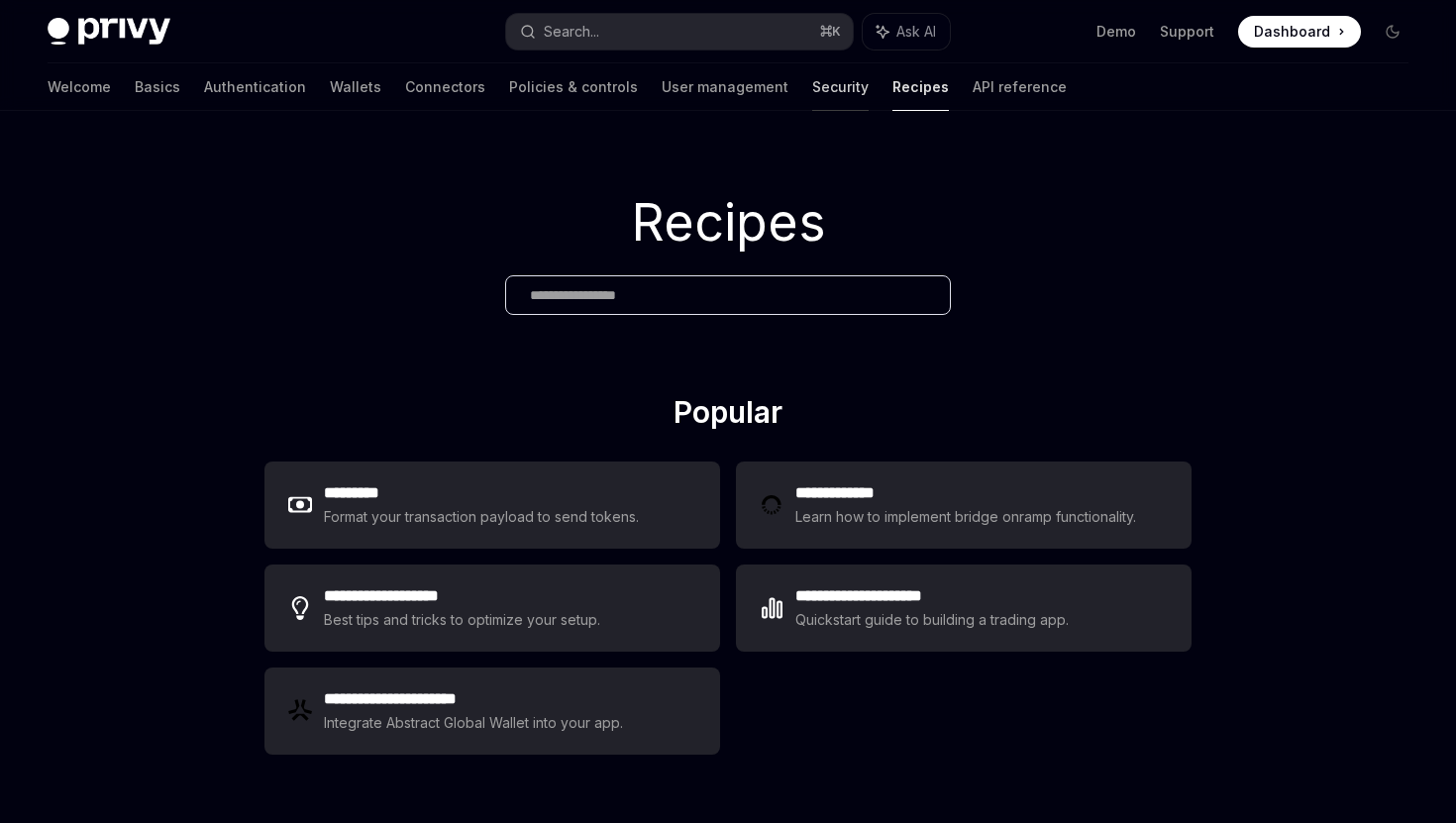 click on "Security" at bounding box center [840, 87] 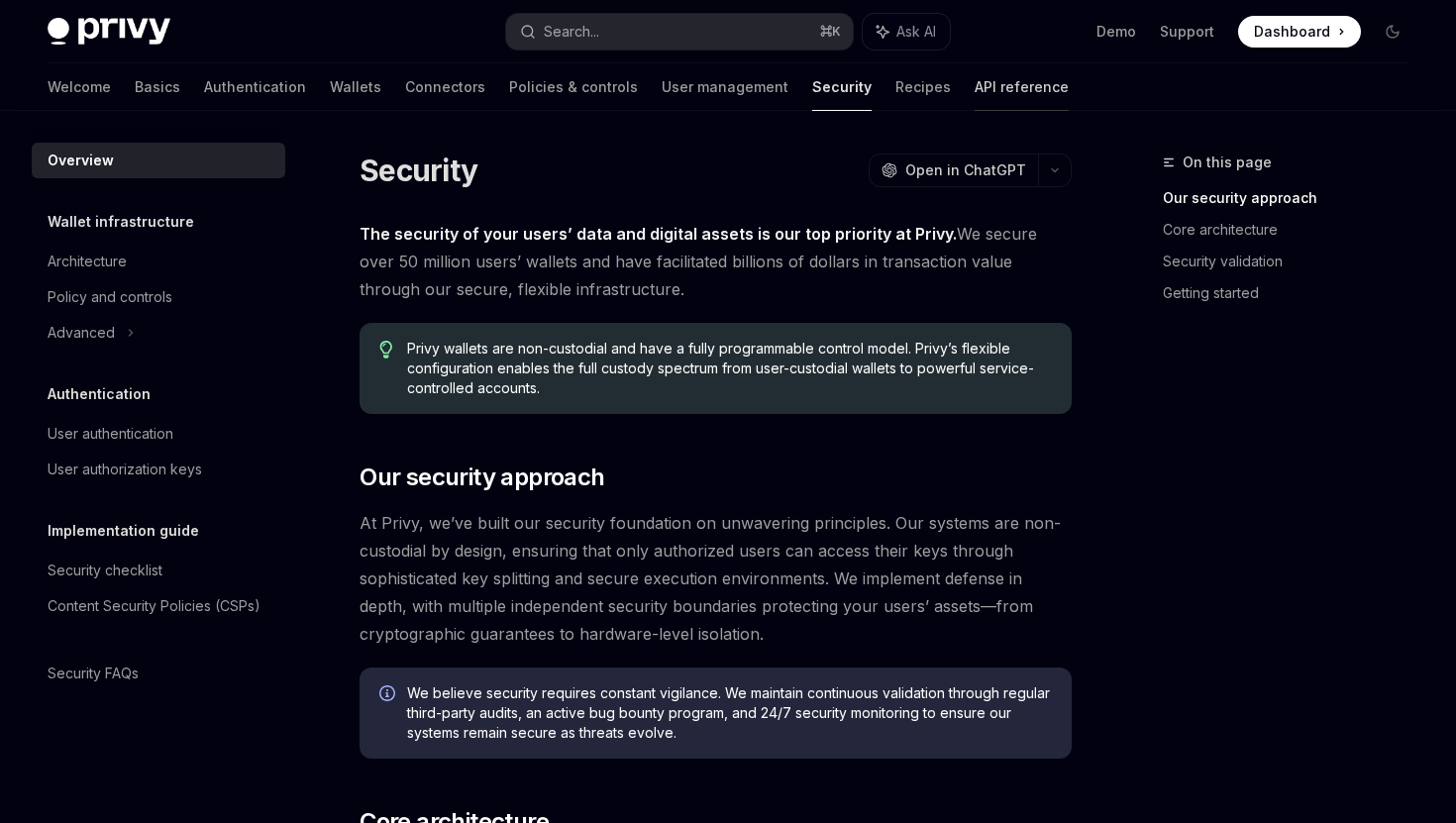 click on "API reference" at bounding box center (1021, 87) 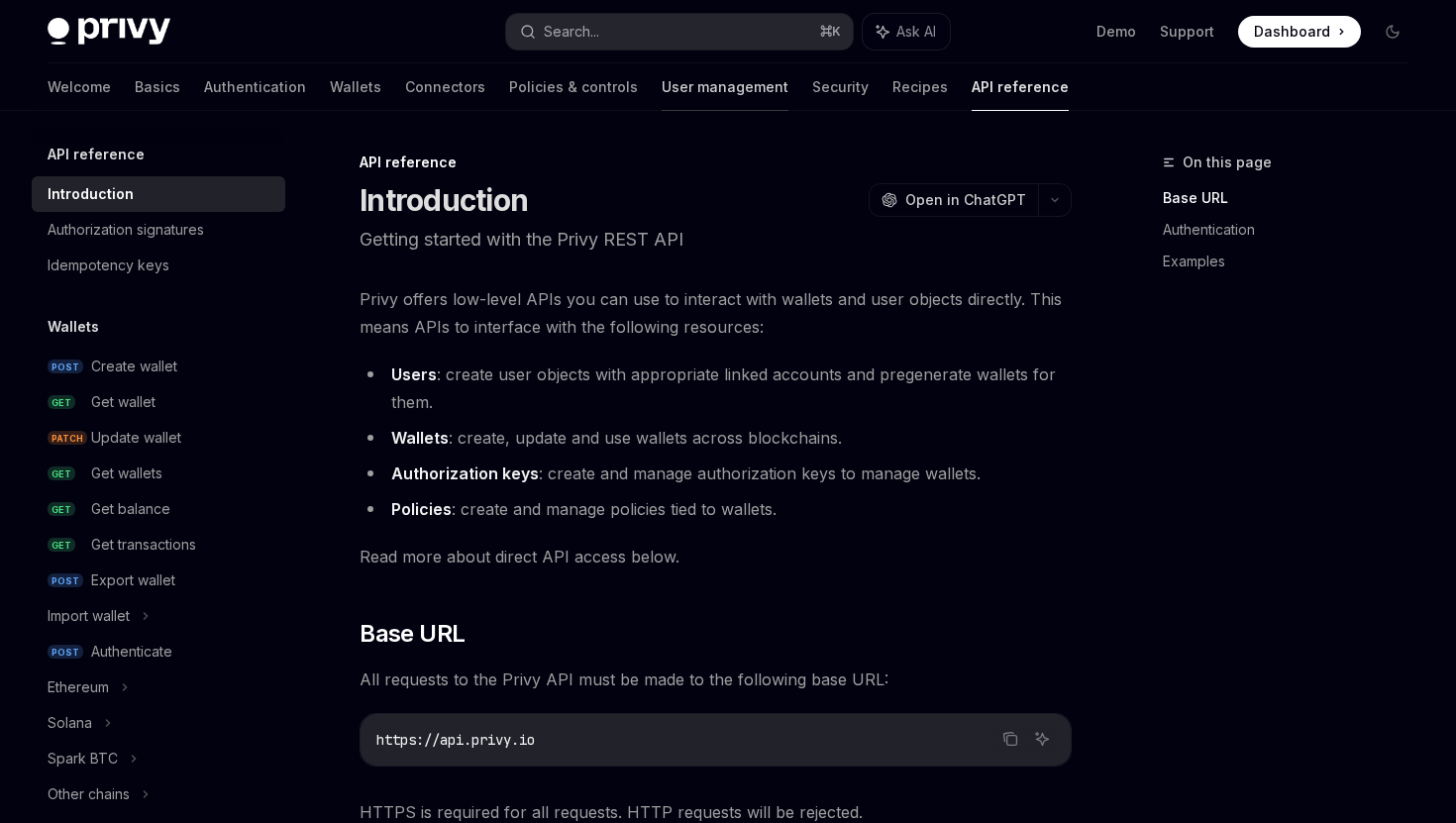 click on "User management" at bounding box center (725, 87) 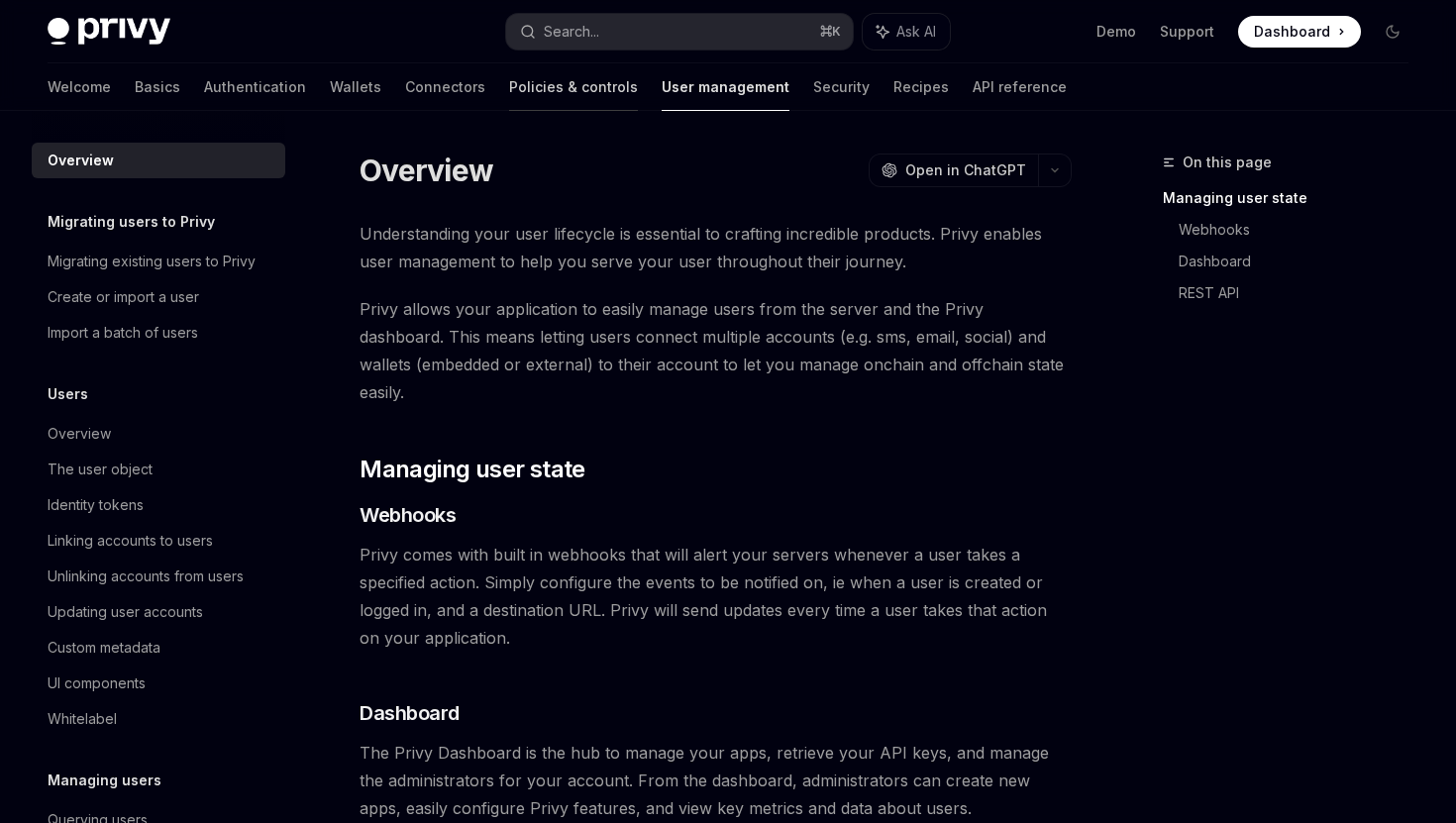 click on "Policies & controls" at bounding box center (573, 87) 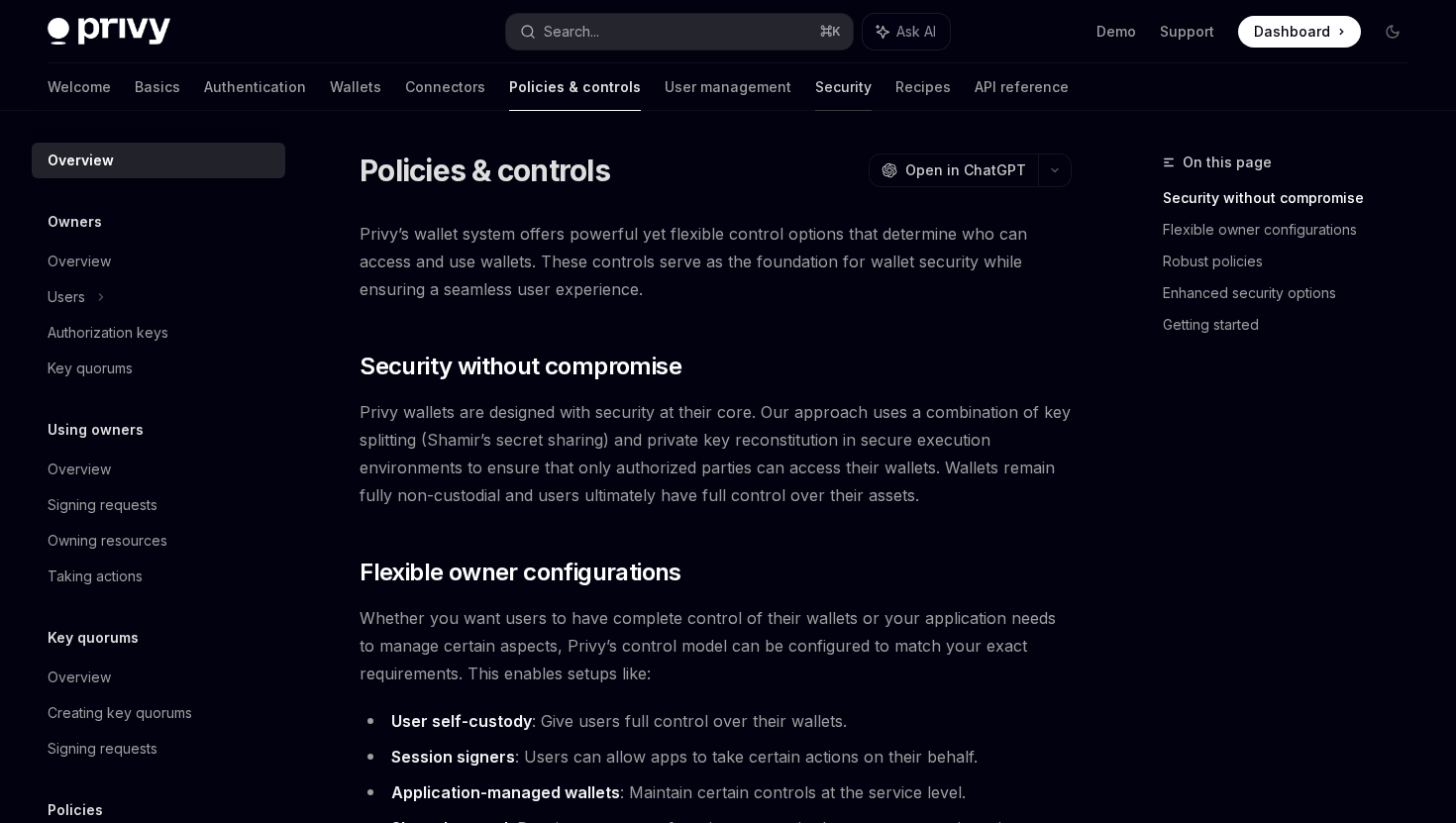 click on "Security" at bounding box center (843, 87) 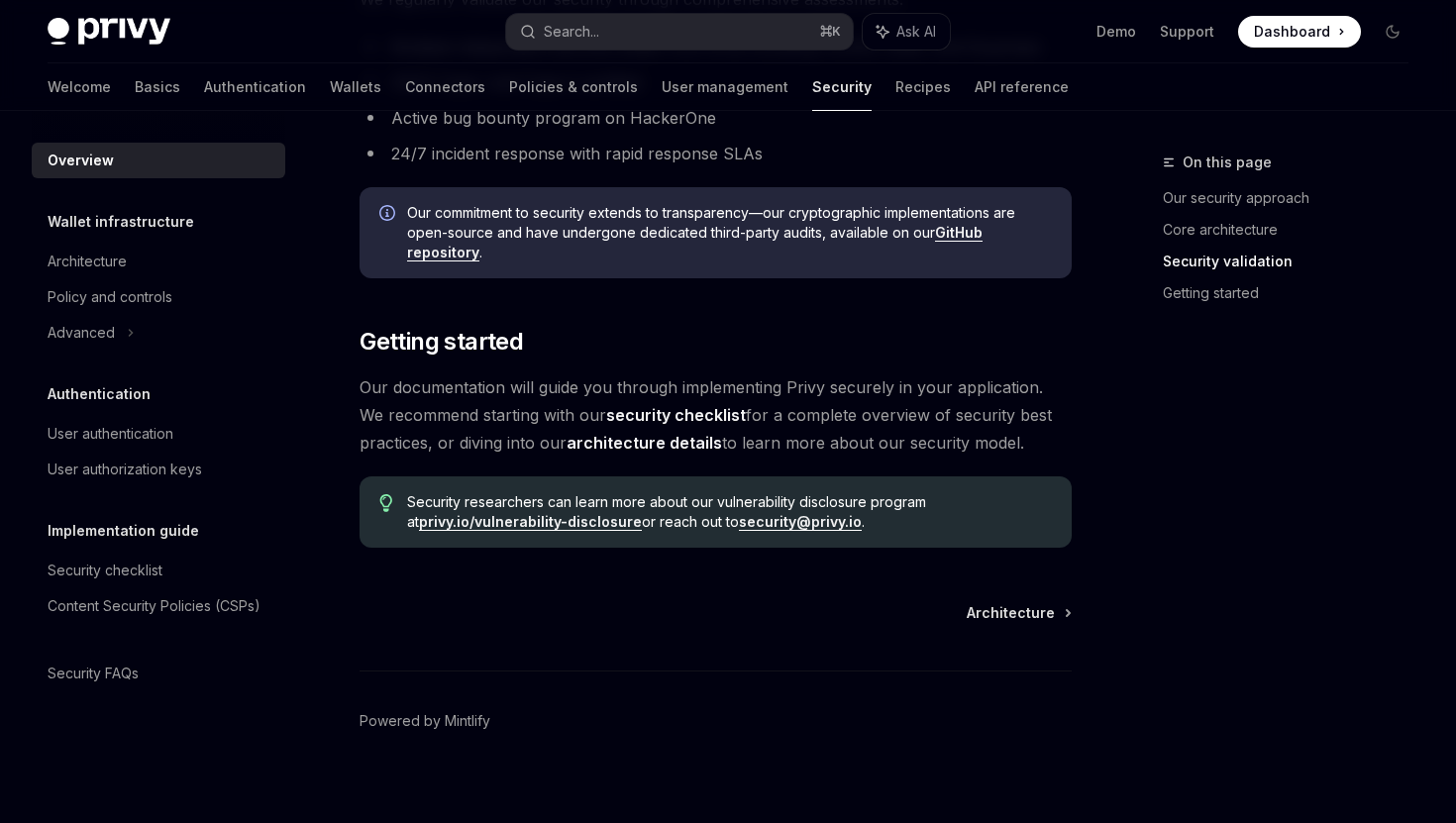 scroll, scrollTop: 1437, scrollLeft: 0, axis: vertical 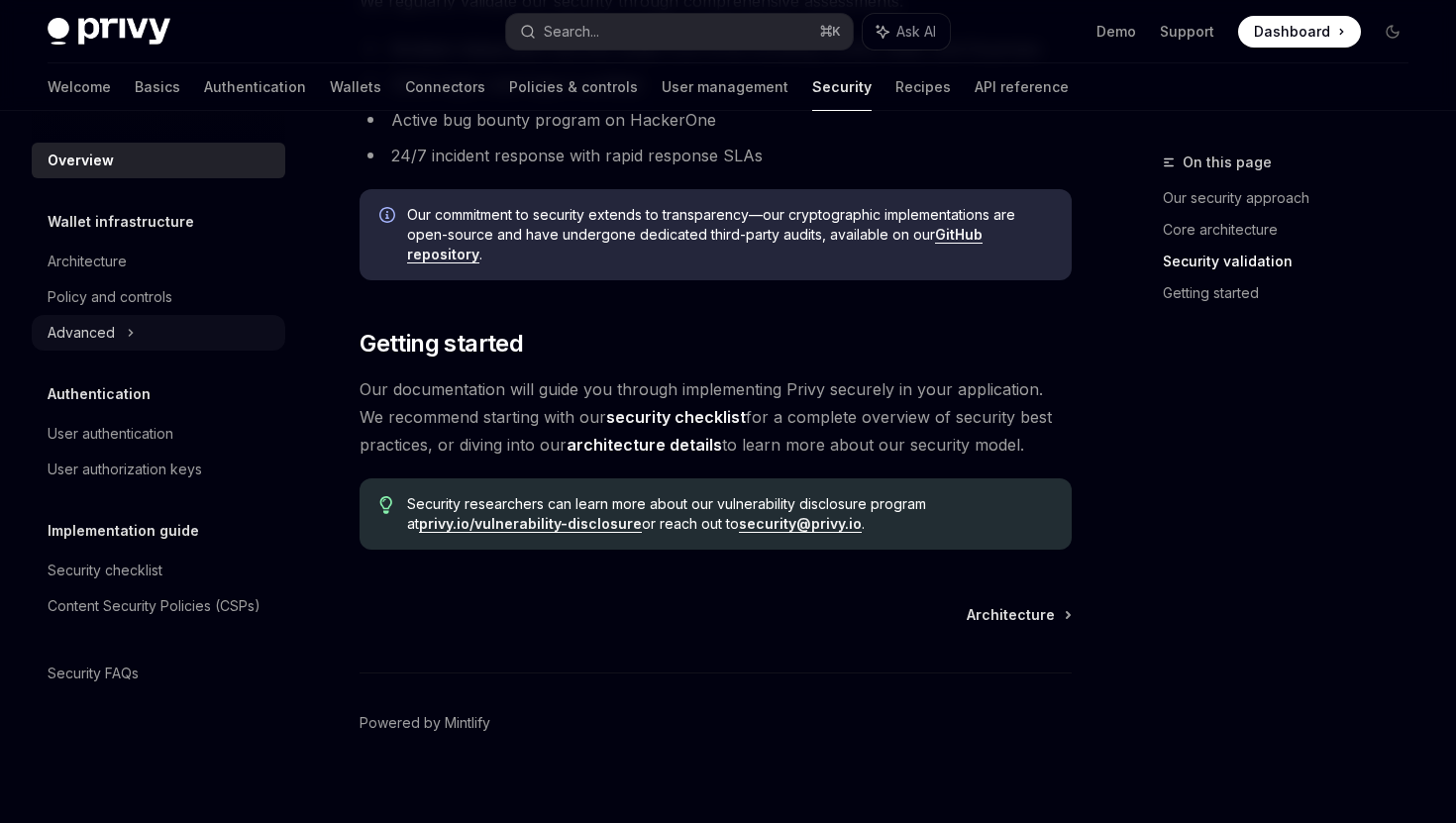 click on "Advanced" at bounding box center (158, 333) 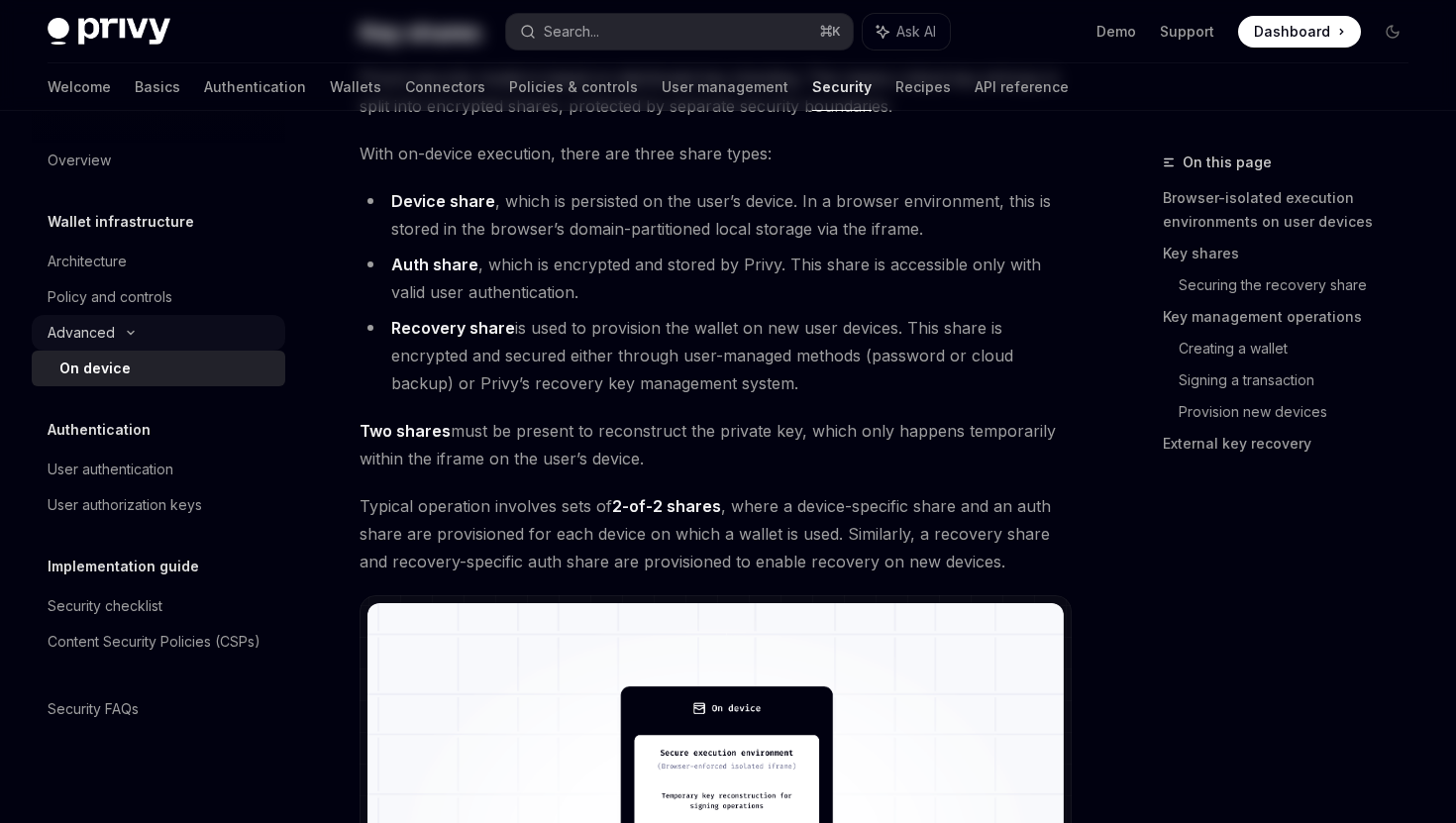 scroll, scrollTop: 0, scrollLeft: 0, axis: both 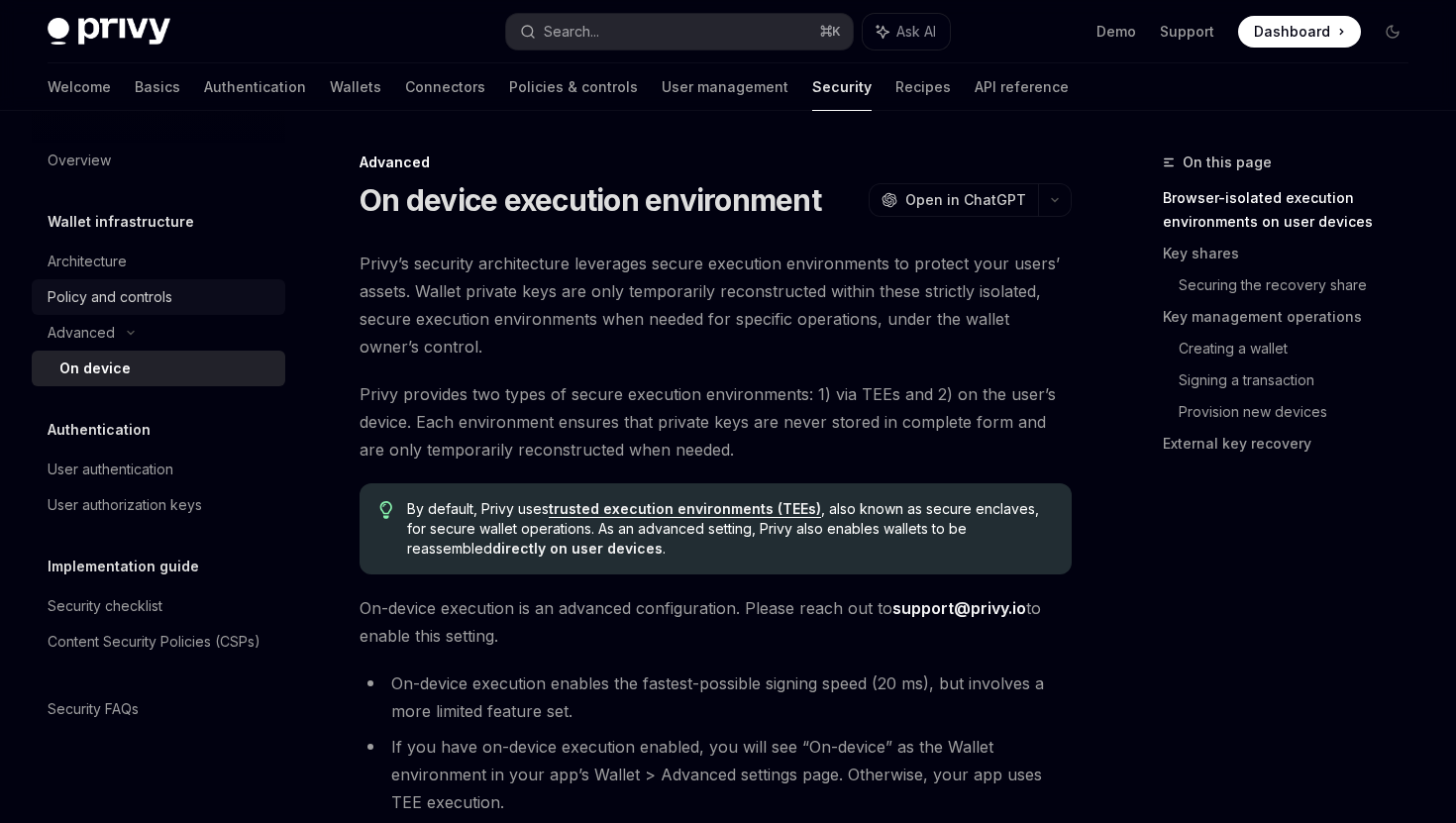 click on "Policy and controls" at bounding box center (110, 297) 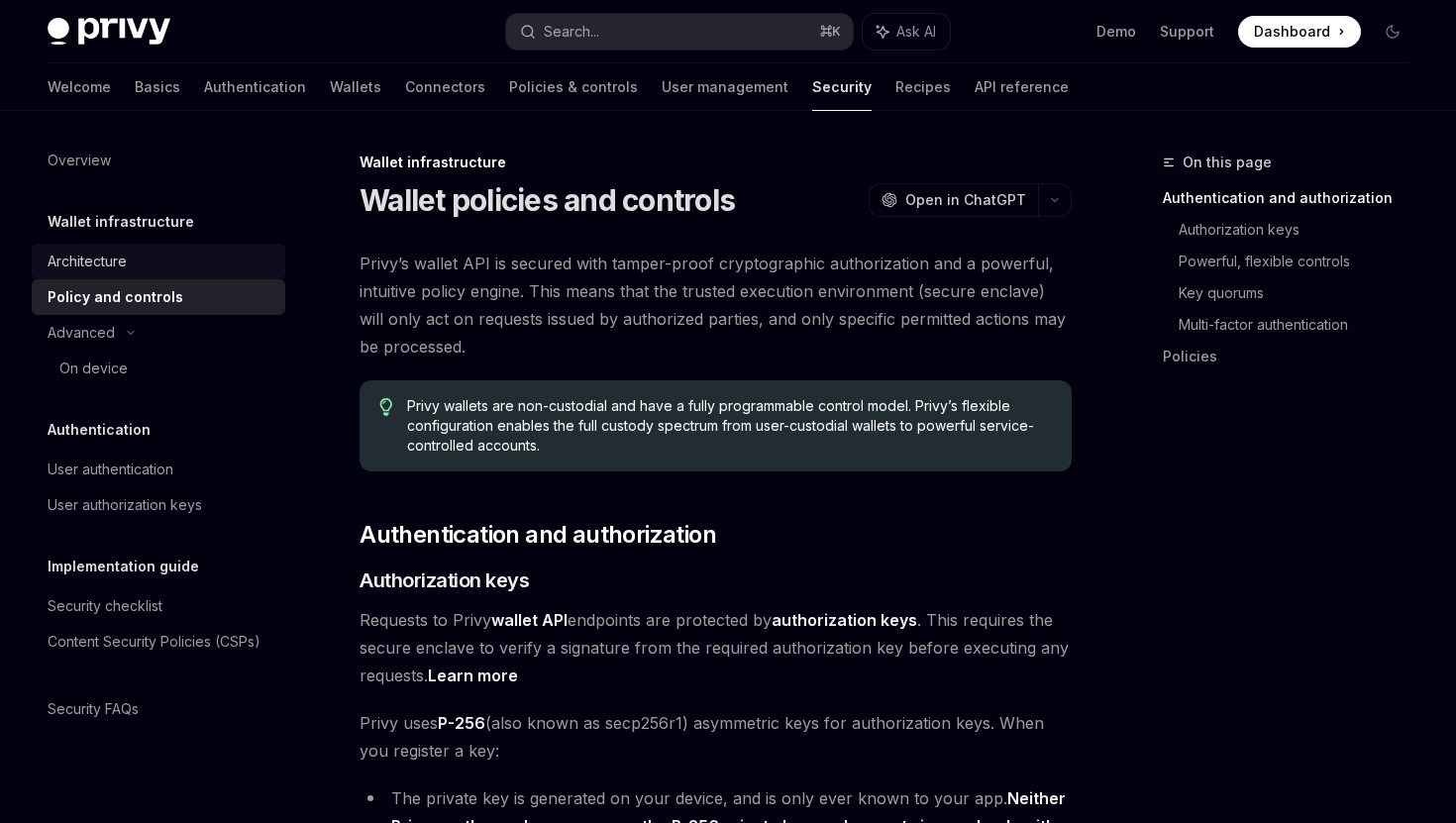 click on "Architecture" at bounding box center (87, 261) 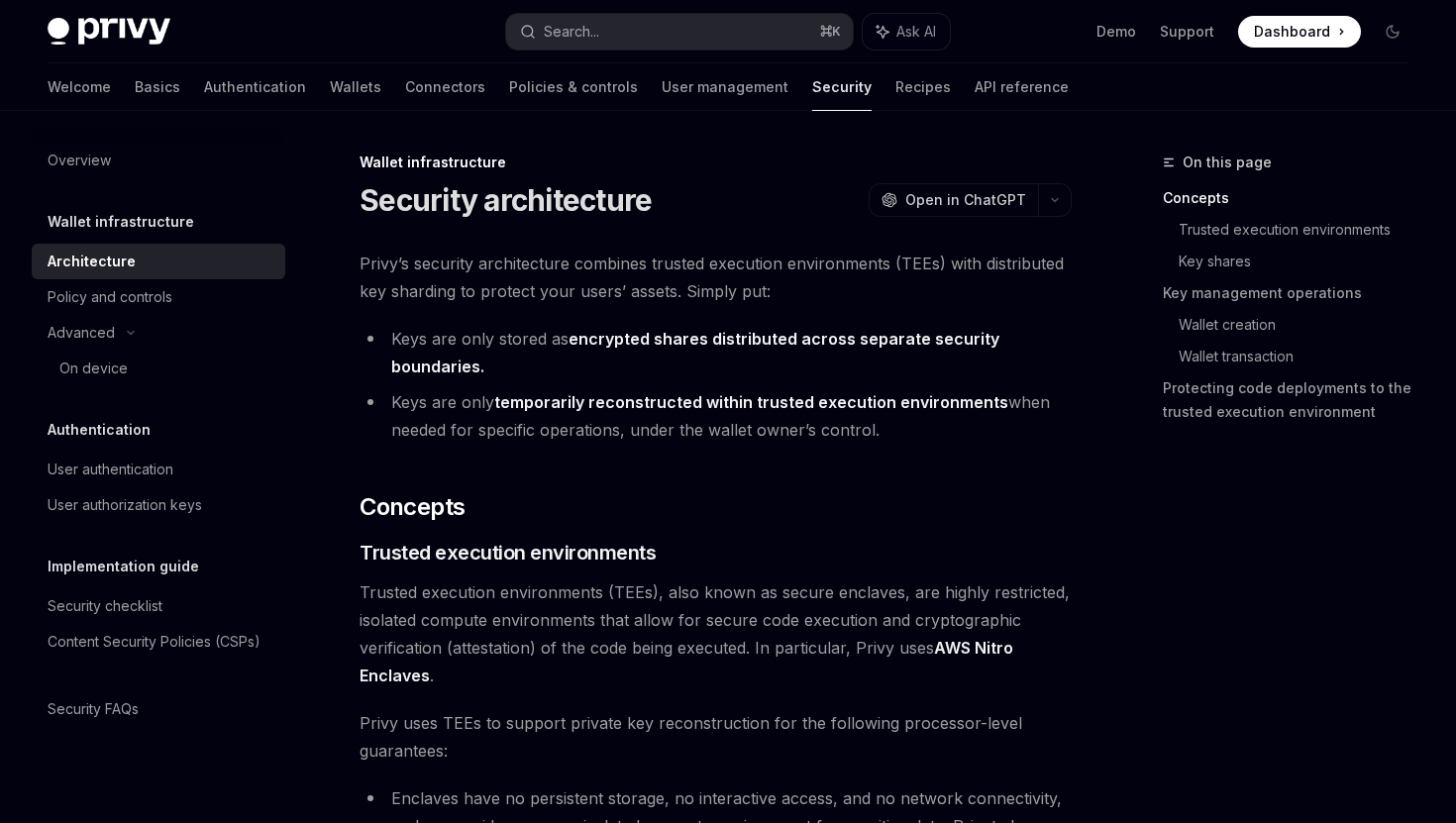 click on "Wallet infrastructure" at bounding box center [121, 222] 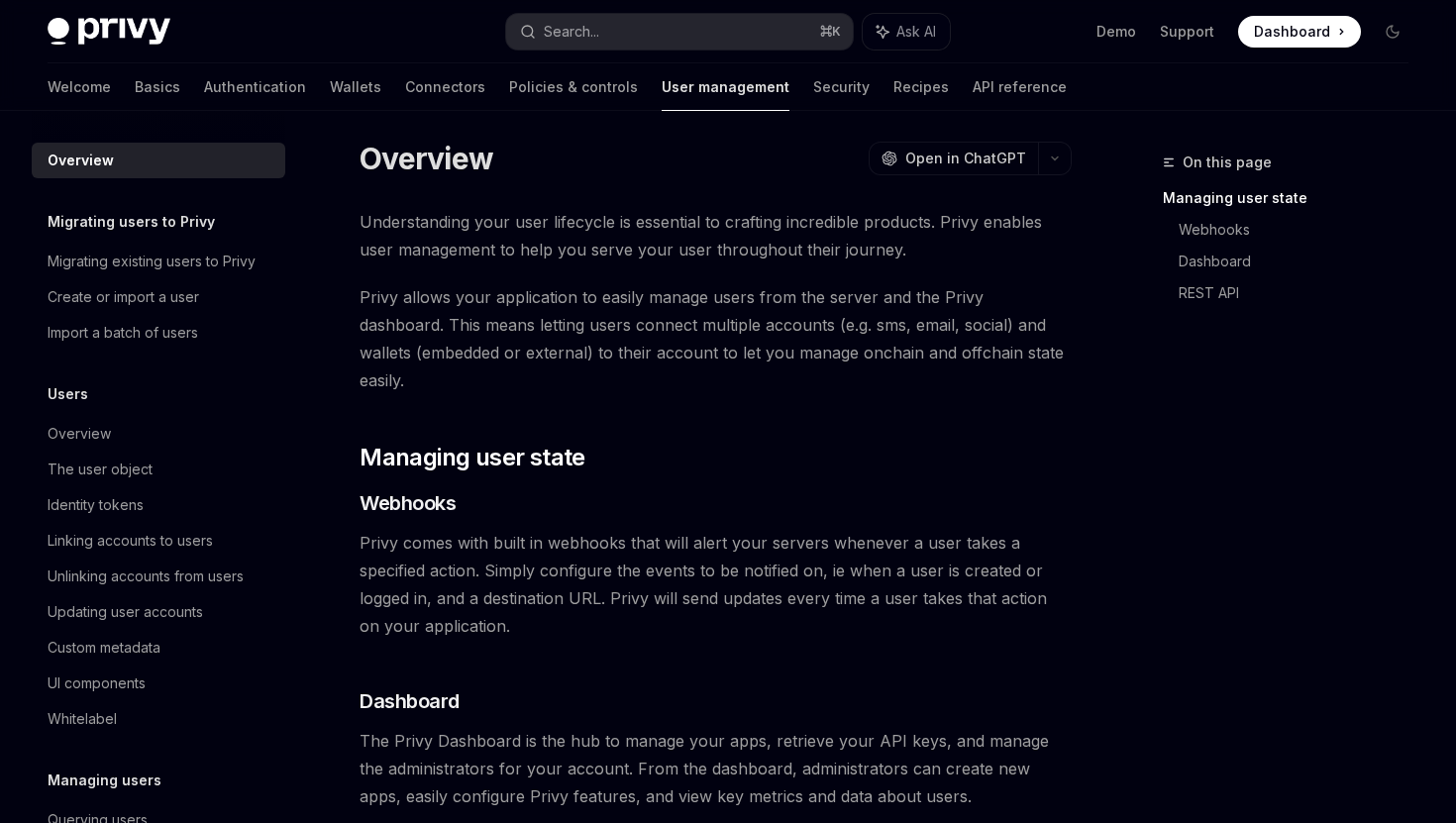 scroll, scrollTop: 0, scrollLeft: 0, axis: both 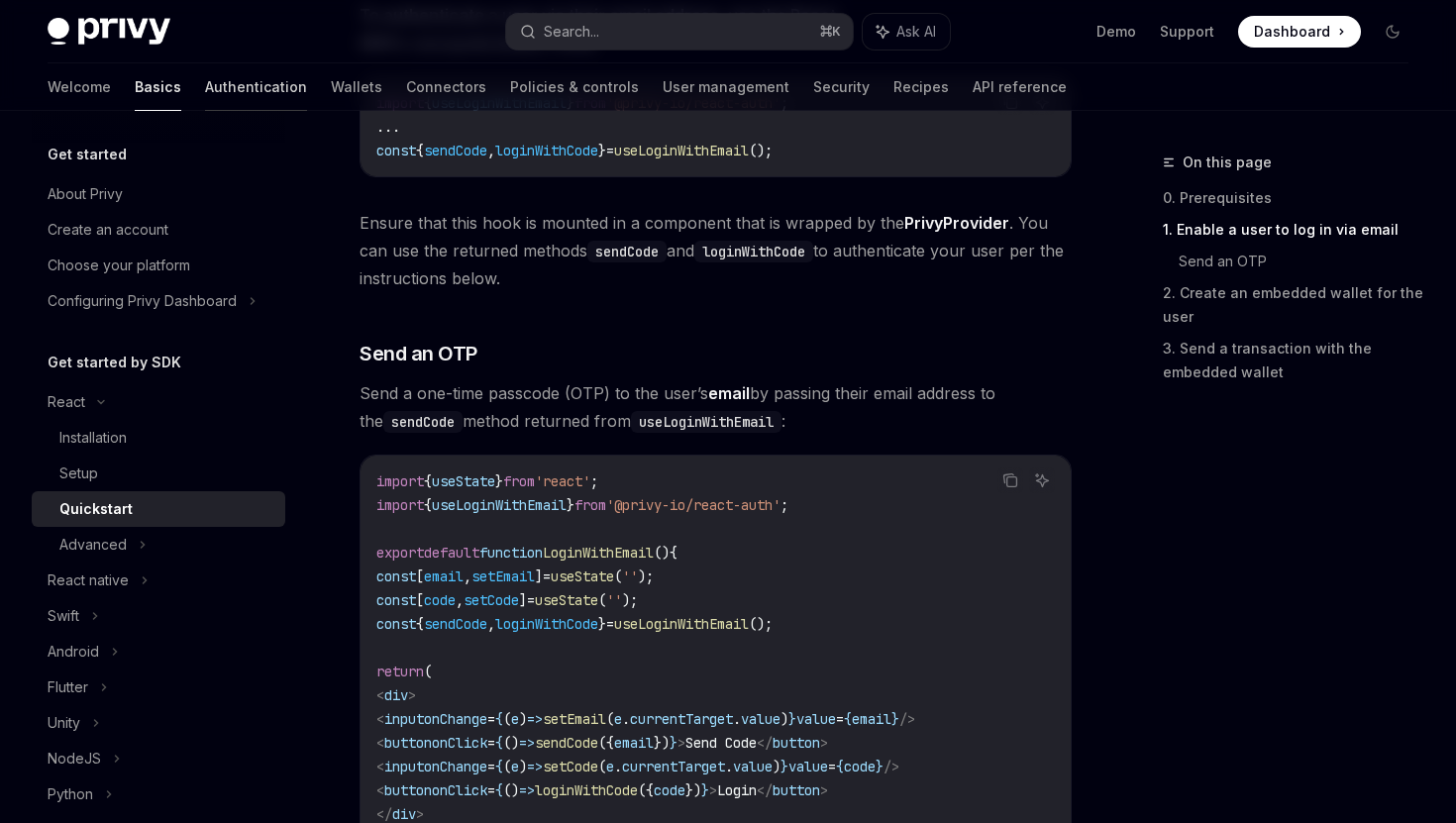click on "Authentication" at bounding box center (256, 87) 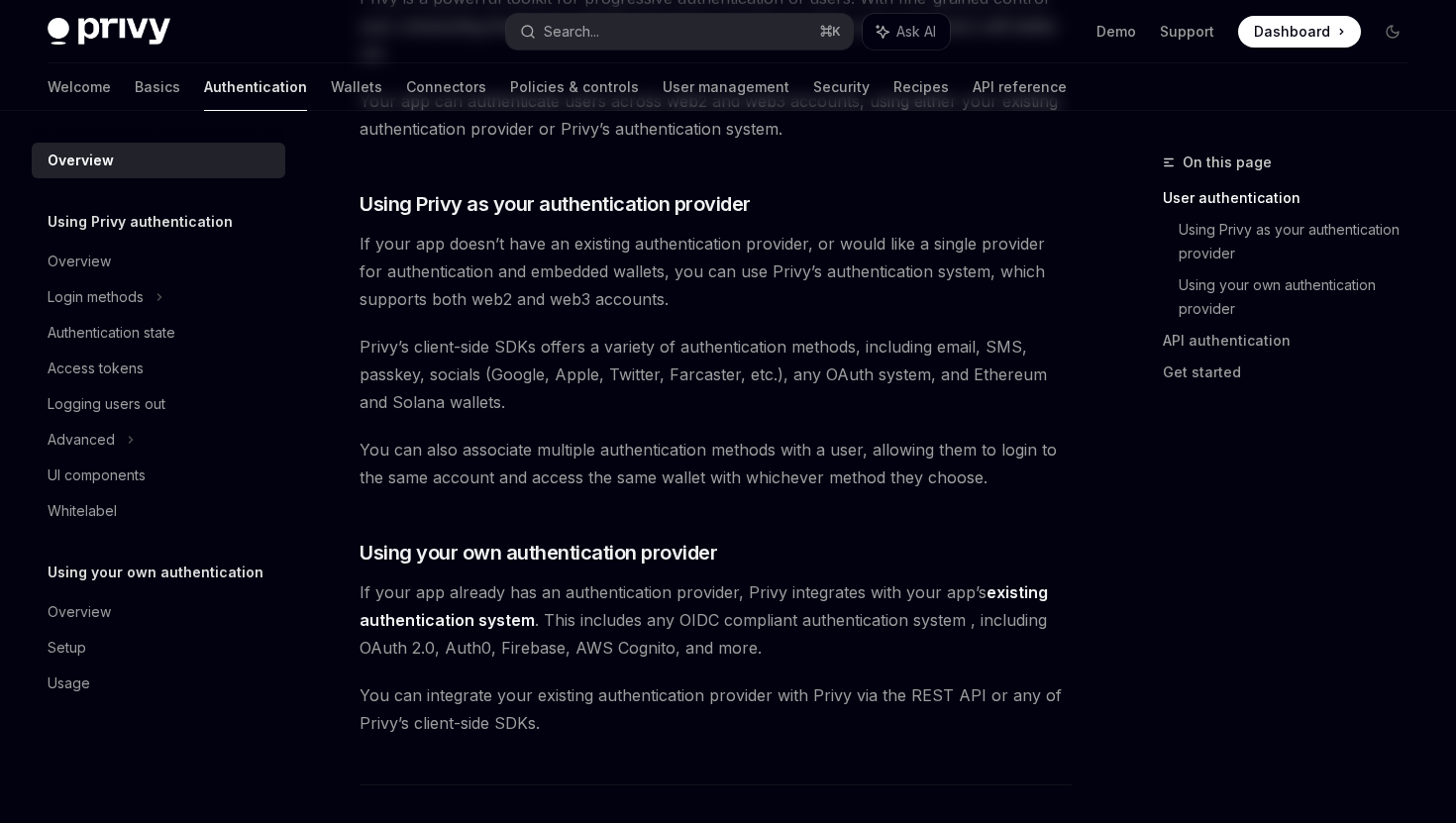 scroll, scrollTop: 0, scrollLeft: 0, axis: both 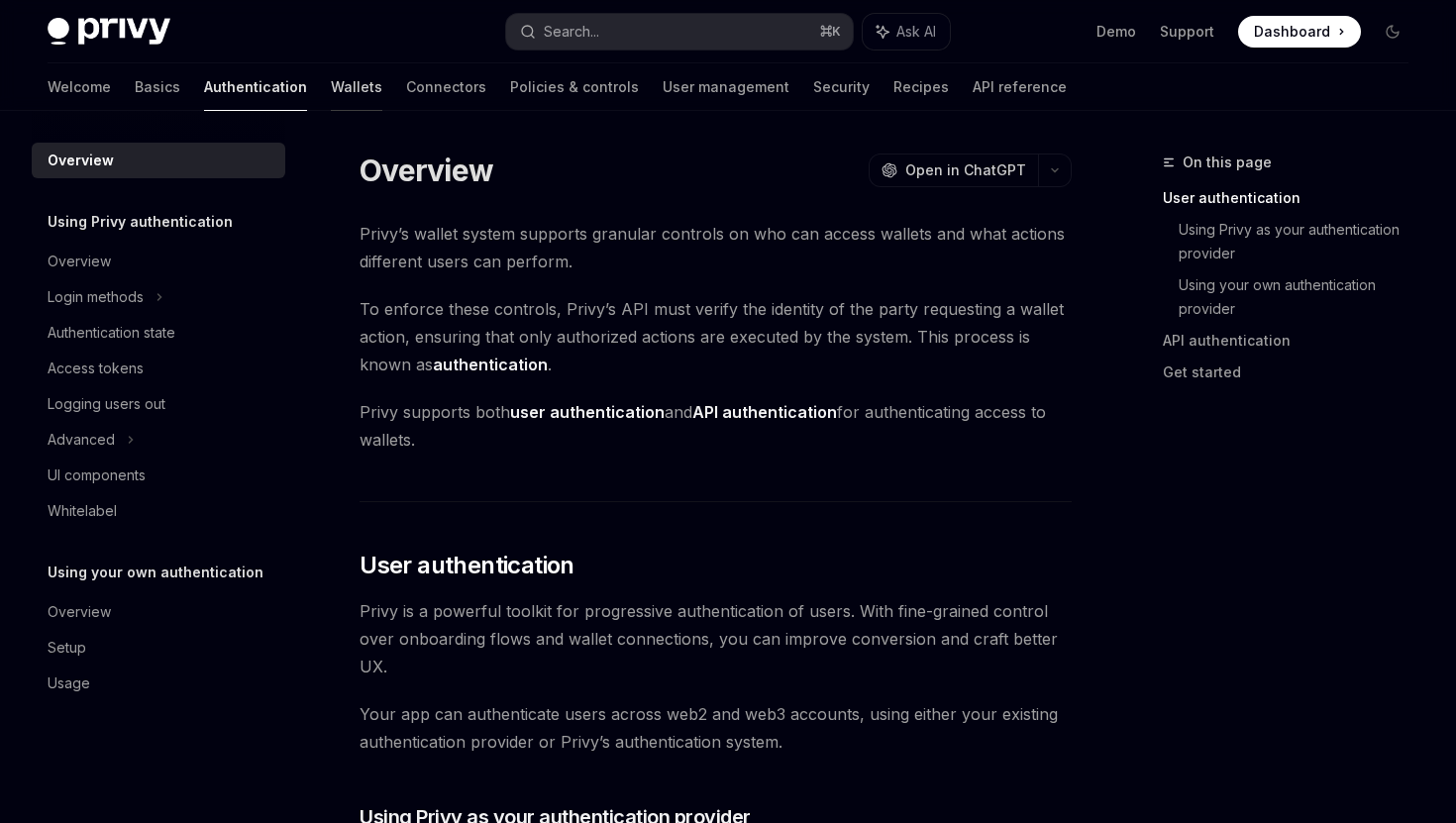click on "Wallets" at bounding box center [357, 87] 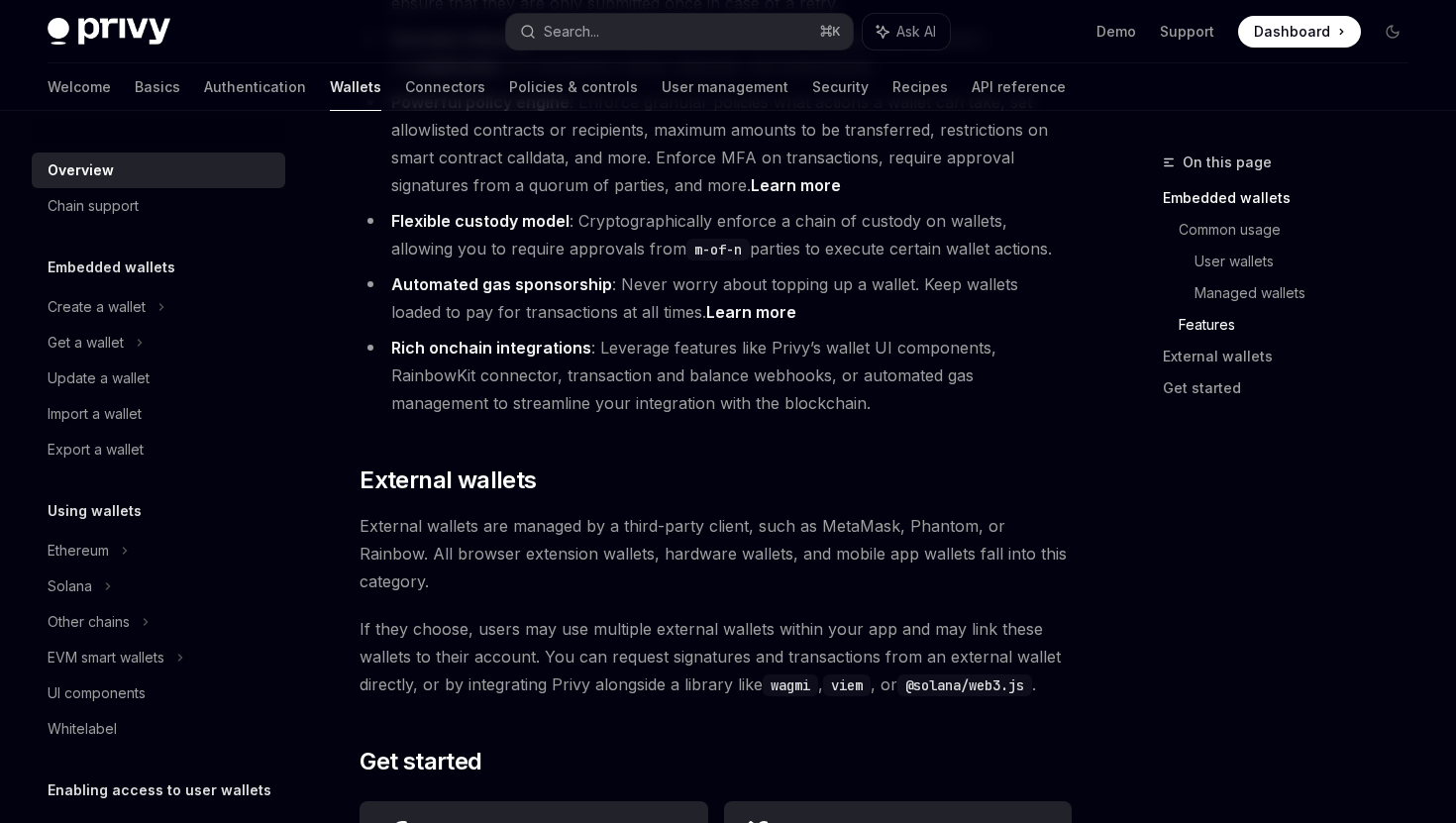 scroll, scrollTop: 3146, scrollLeft: 0, axis: vertical 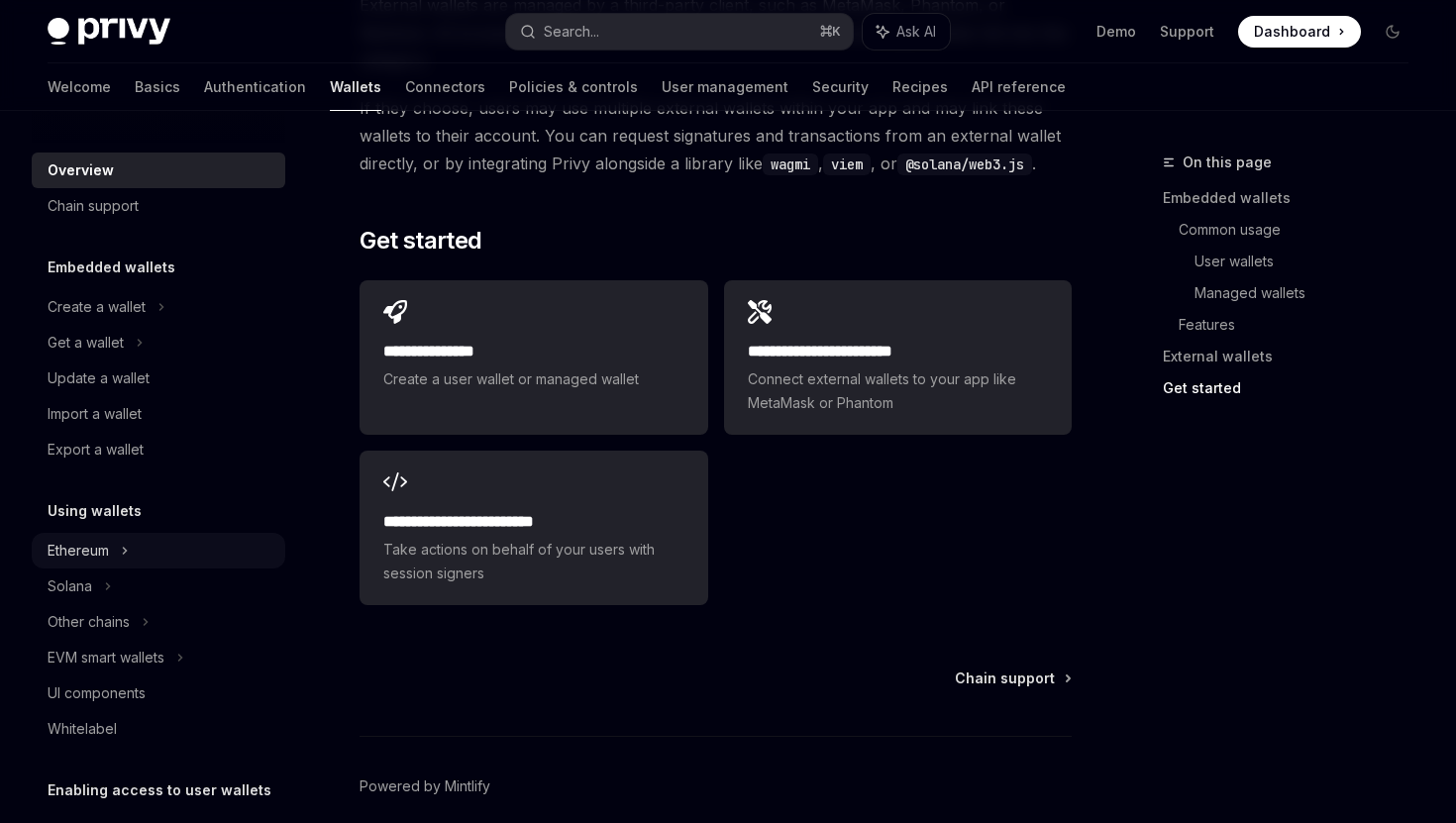 click 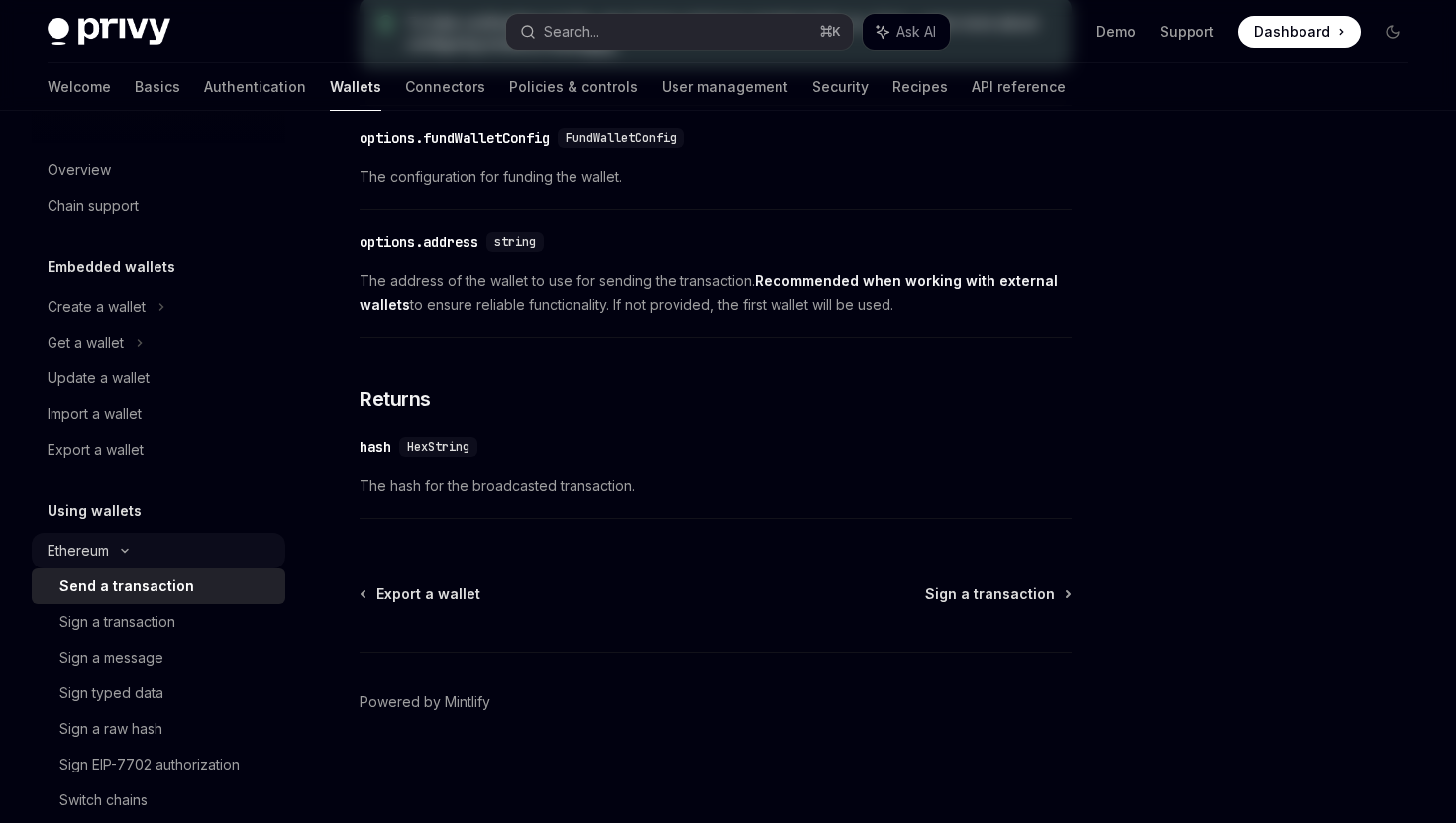 scroll, scrollTop: 0, scrollLeft: 0, axis: both 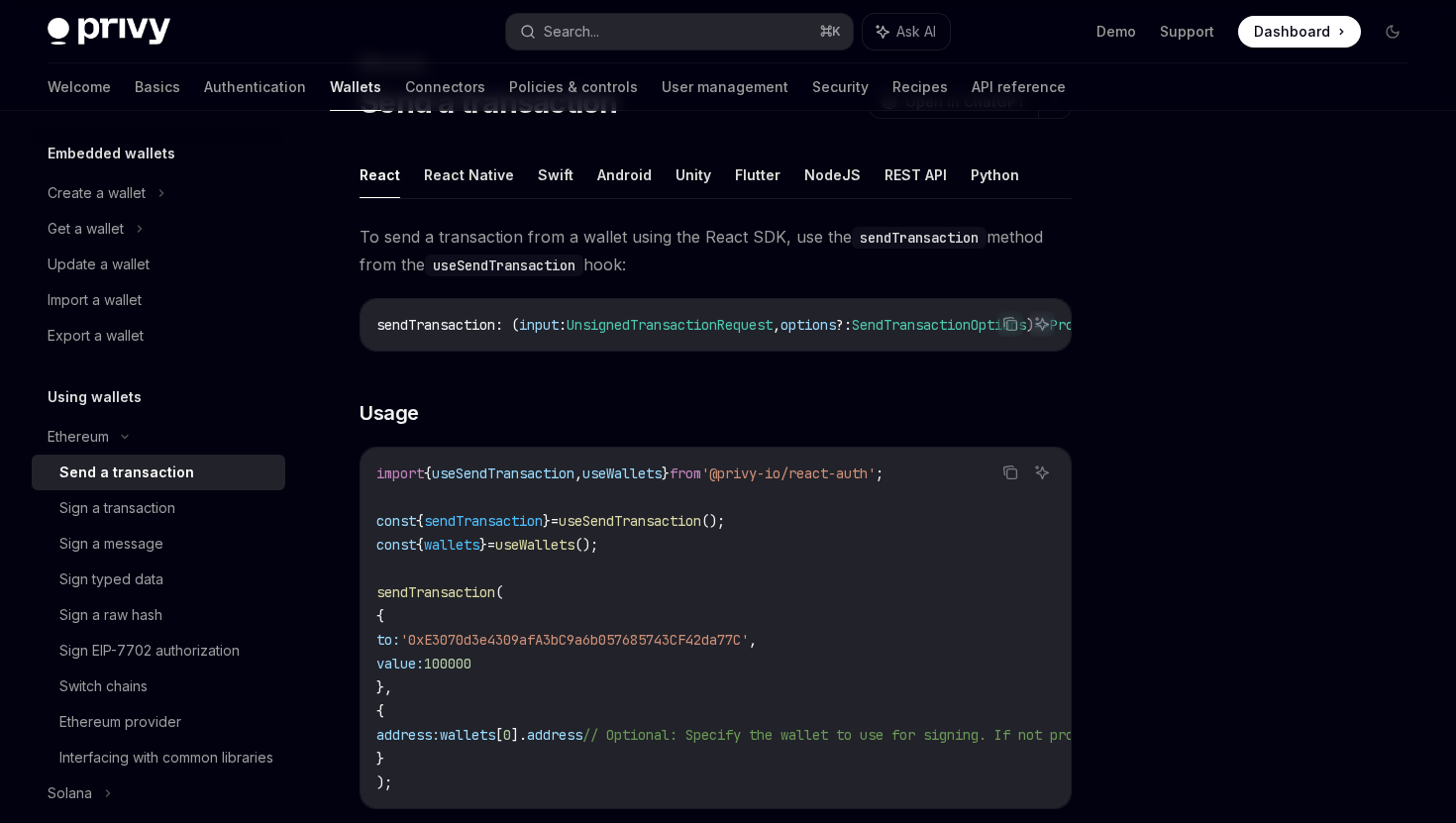 click on "();" at bounding box center [586, 545] 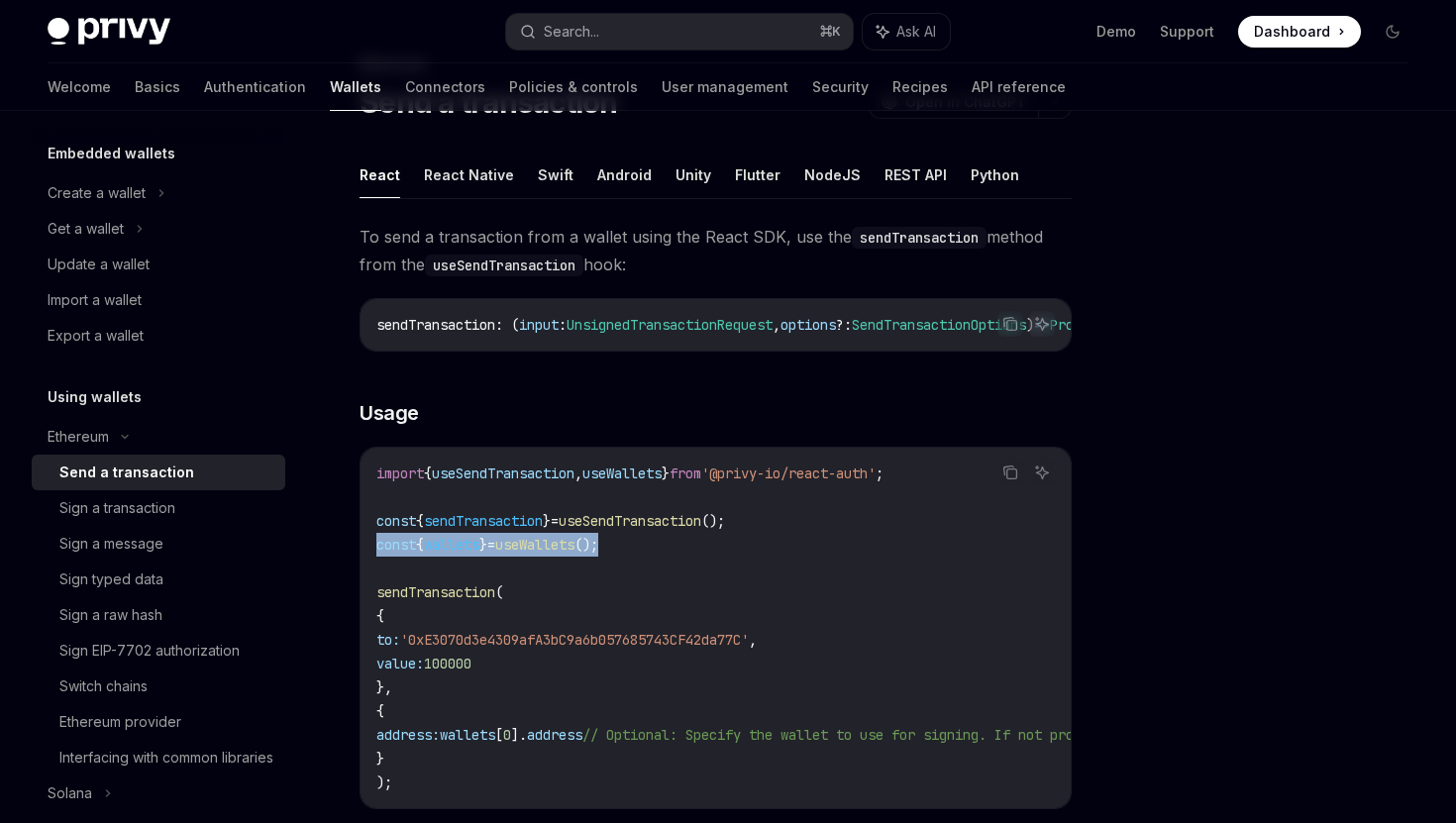 drag, startPoint x: 634, startPoint y: 557, endPoint x: 369, endPoint y: 551, distance: 265.0679 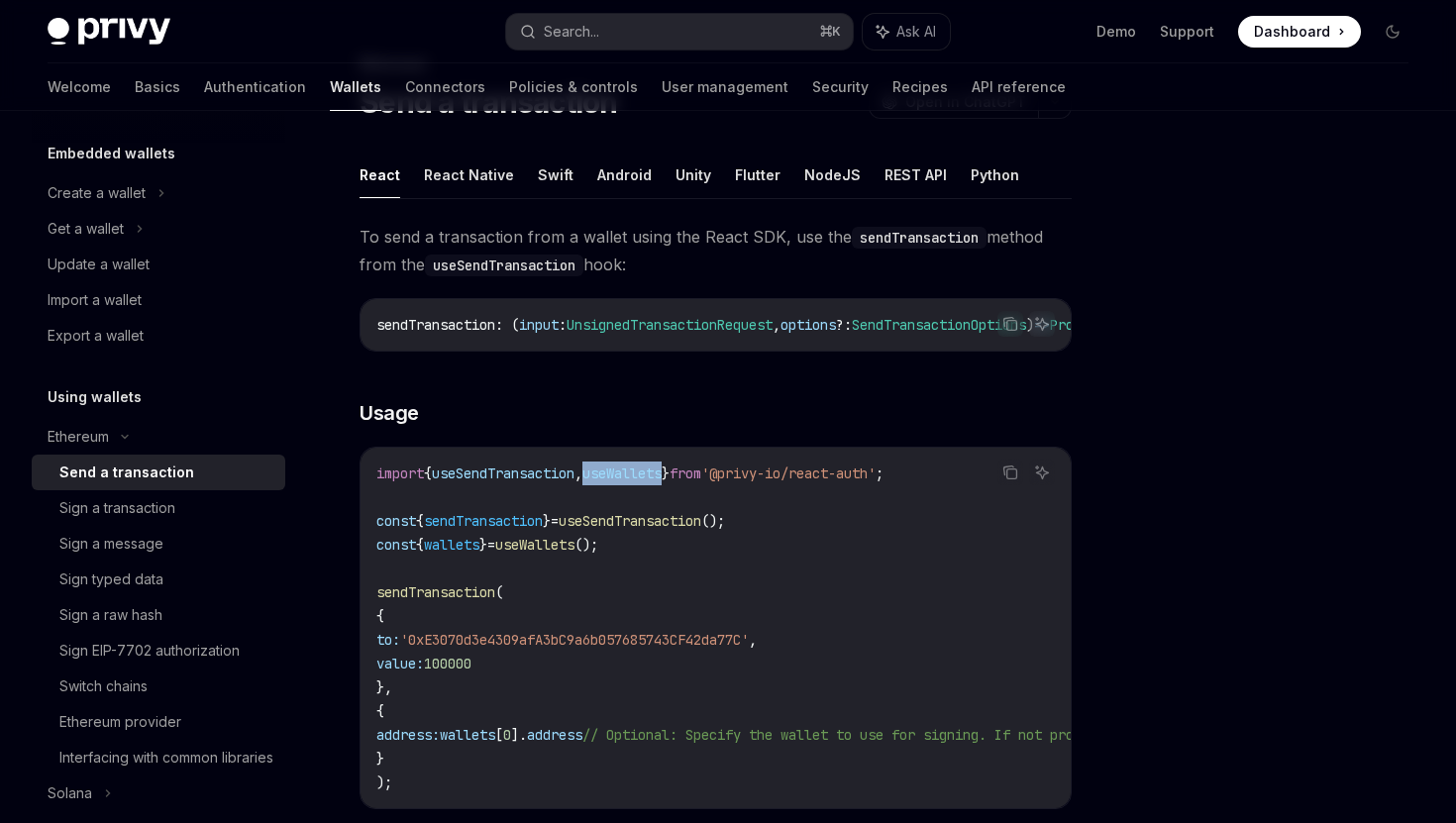 drag, startPoint x: 690, startPoint y: 481, endPoint x: 610, endPoint y: 481, distance: 80 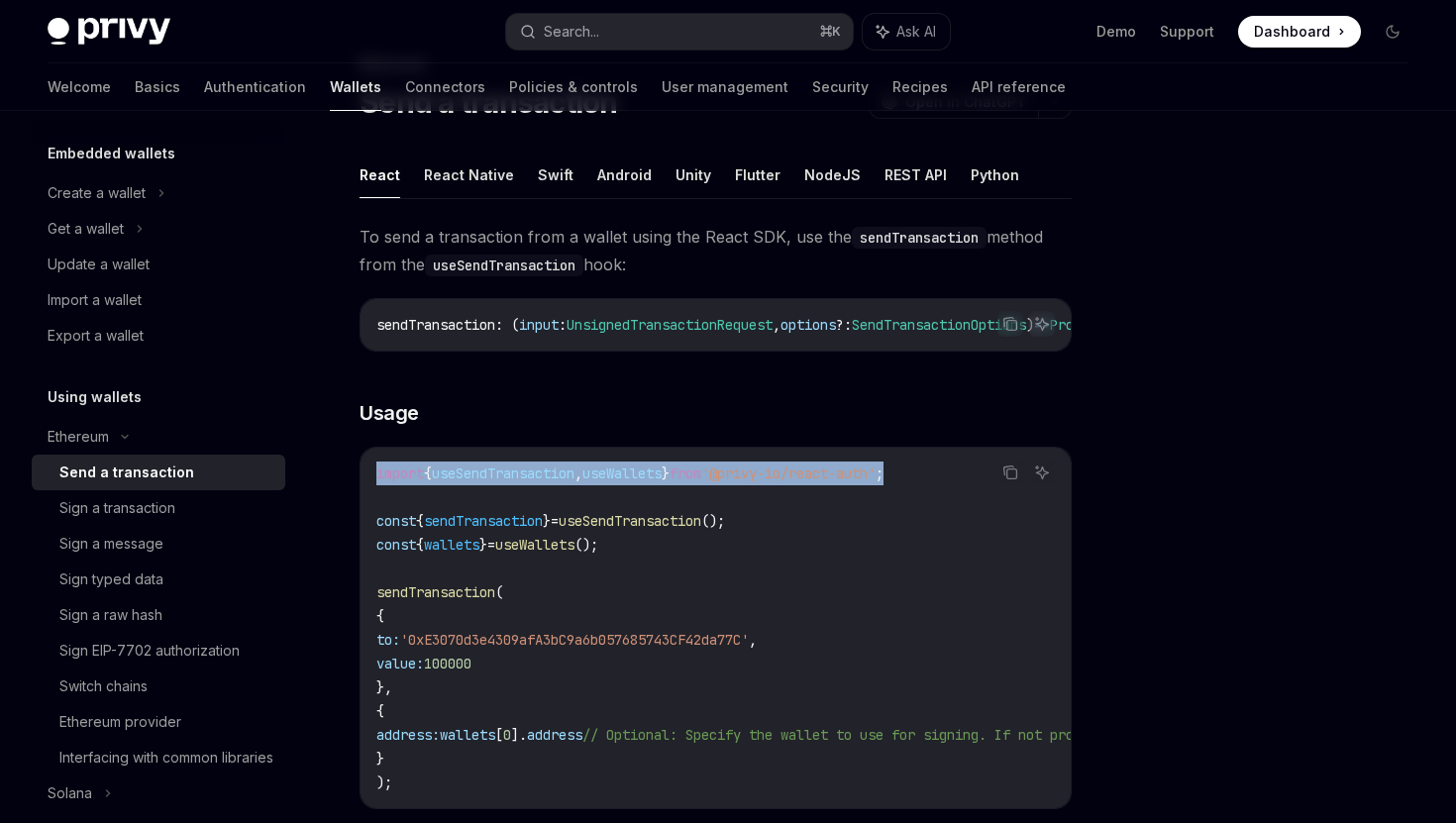 drag, startPoint x: 941, startPoint y: 478, endPoint x: 375, endPoint y: 474, distance: 566.01413 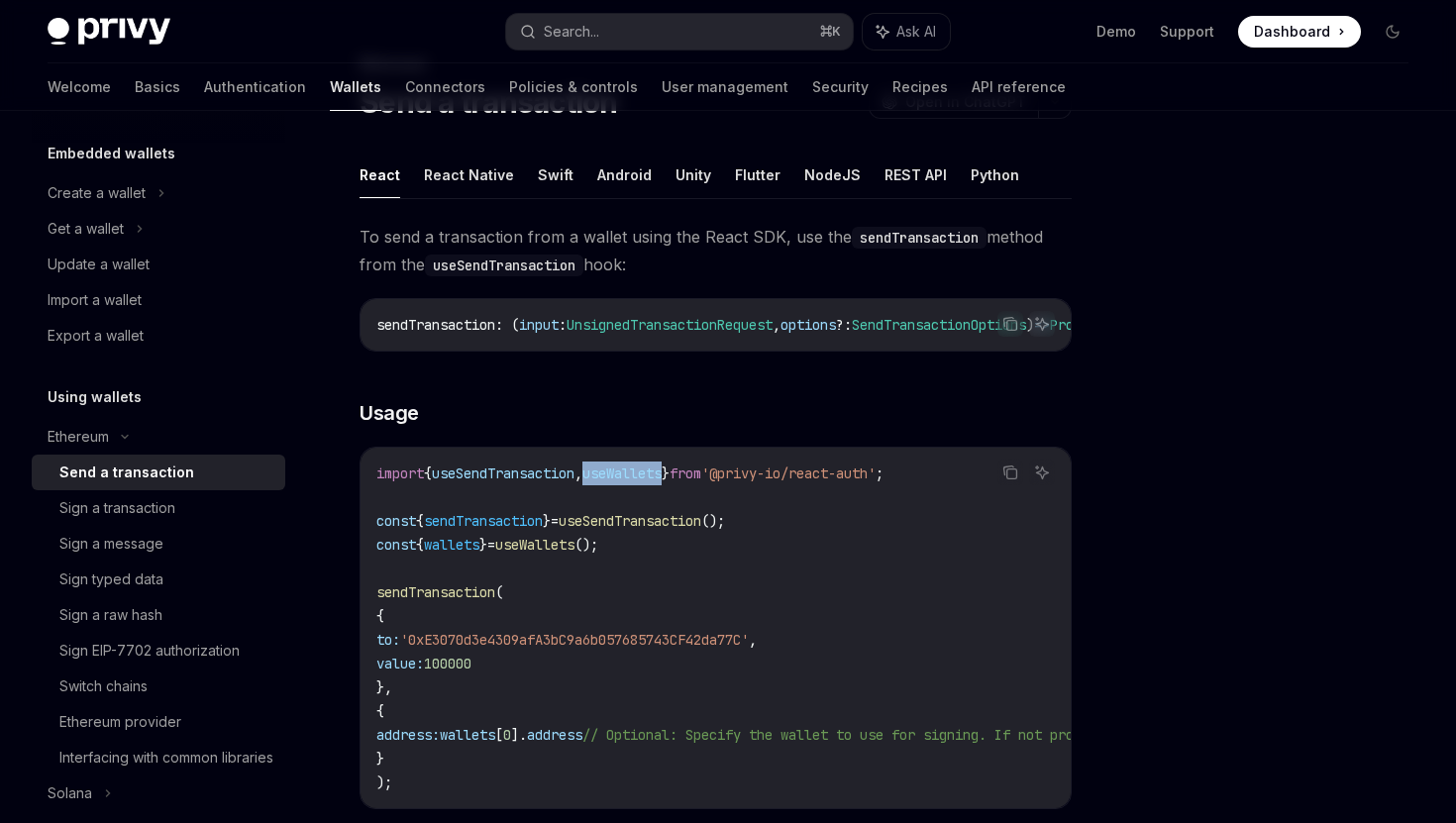 drag, startPoint x: 692, startPoint y: 477, endPoint x: 609, endPoint y: 477, distance: 83 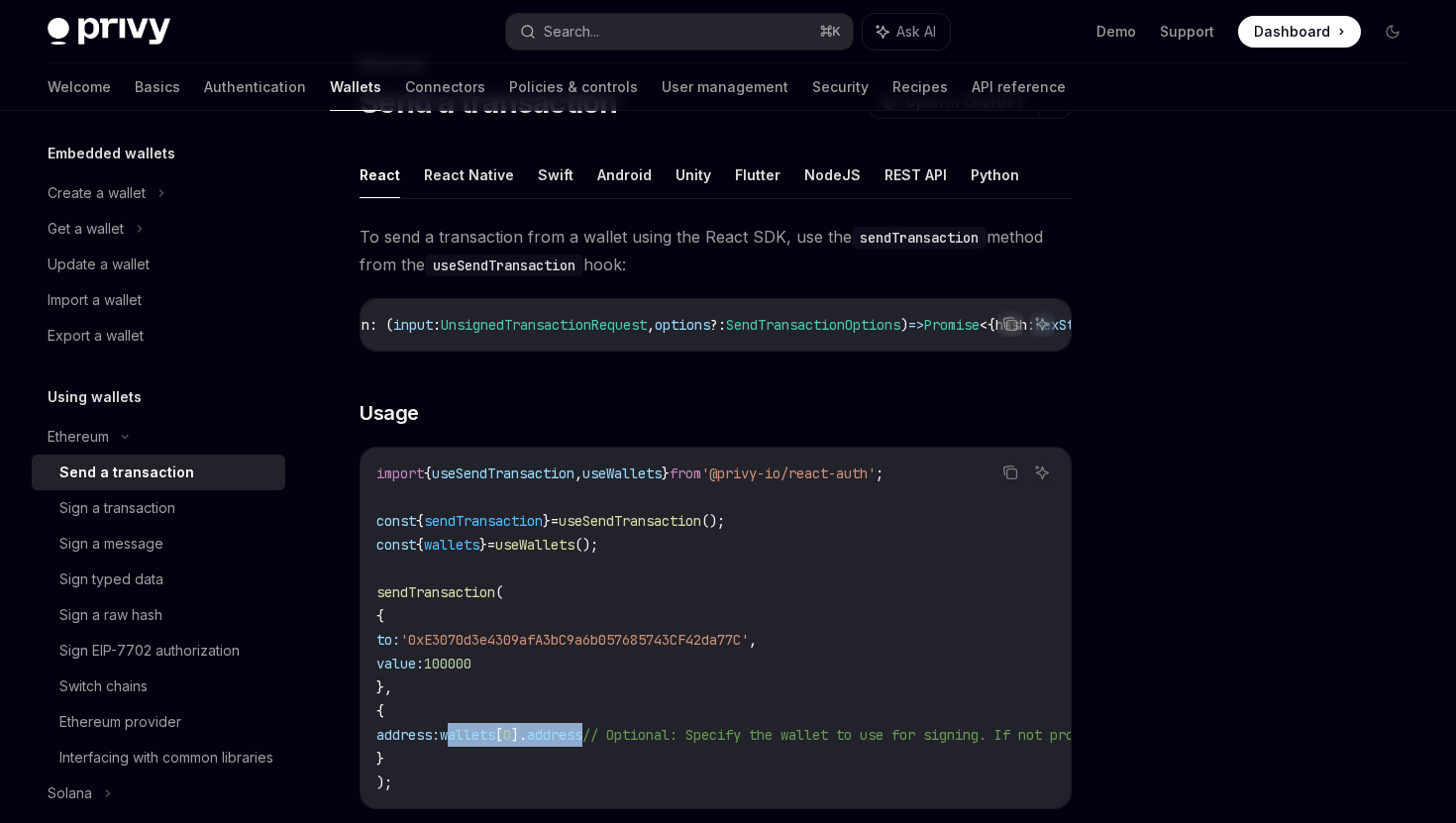 drag, startPoint x: 484, startPoint y: 737, endPoint x: 637, endPoint y: 739, distance: 153.01307 